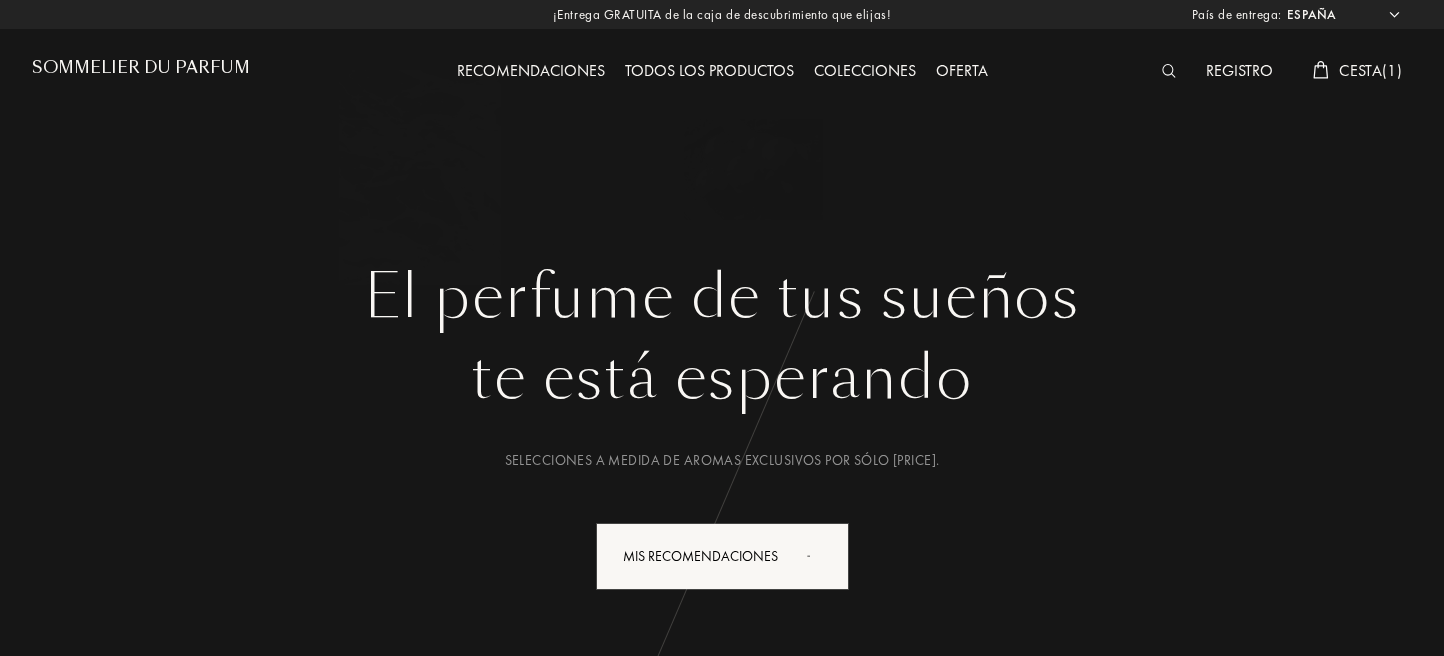 select on "ES" 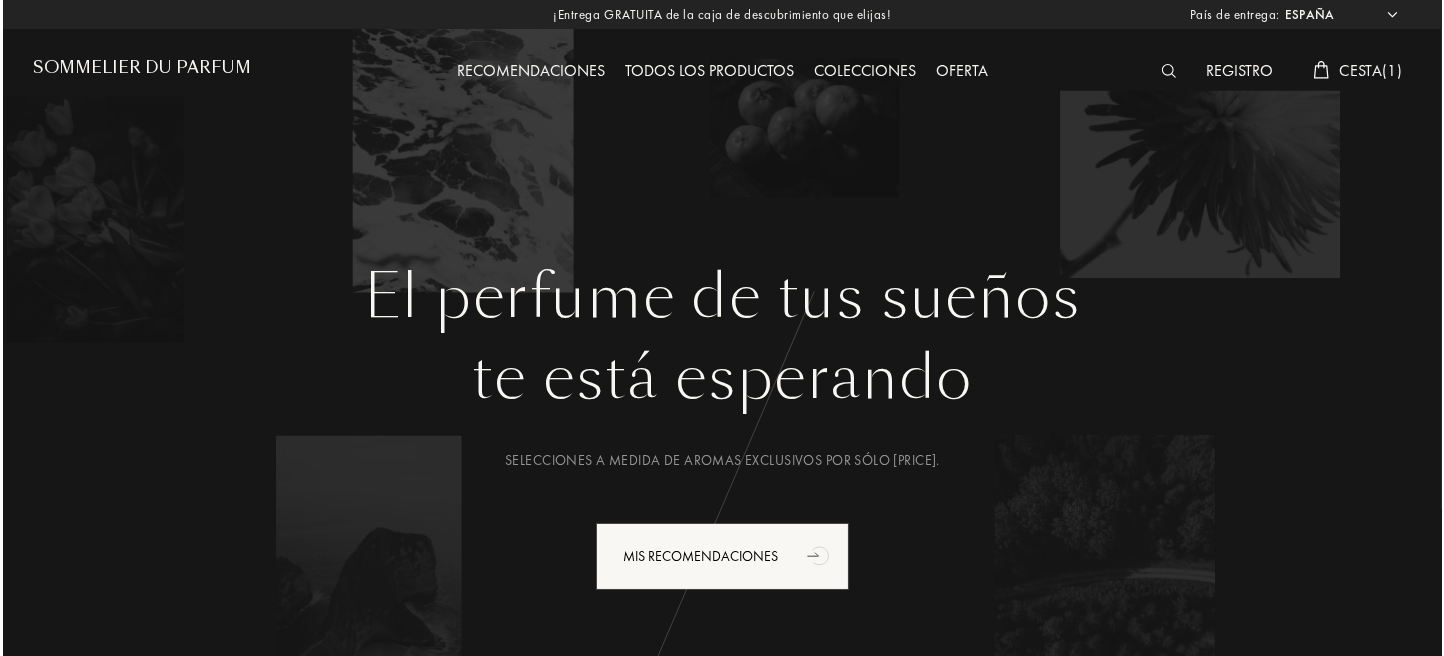 scroll, scrollTop: 0, scrollLeft: 0, axis: both 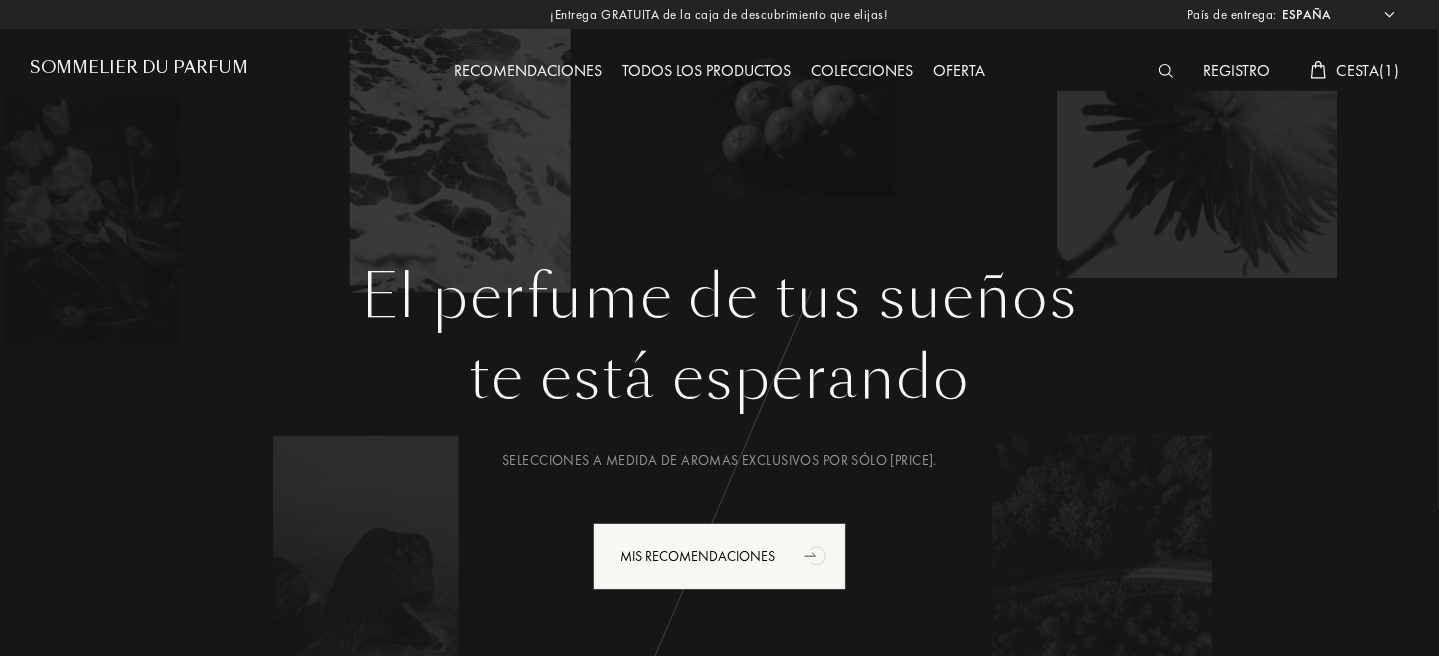 click on "Cesta ( 1 )" at bounding box center (1367, 70) 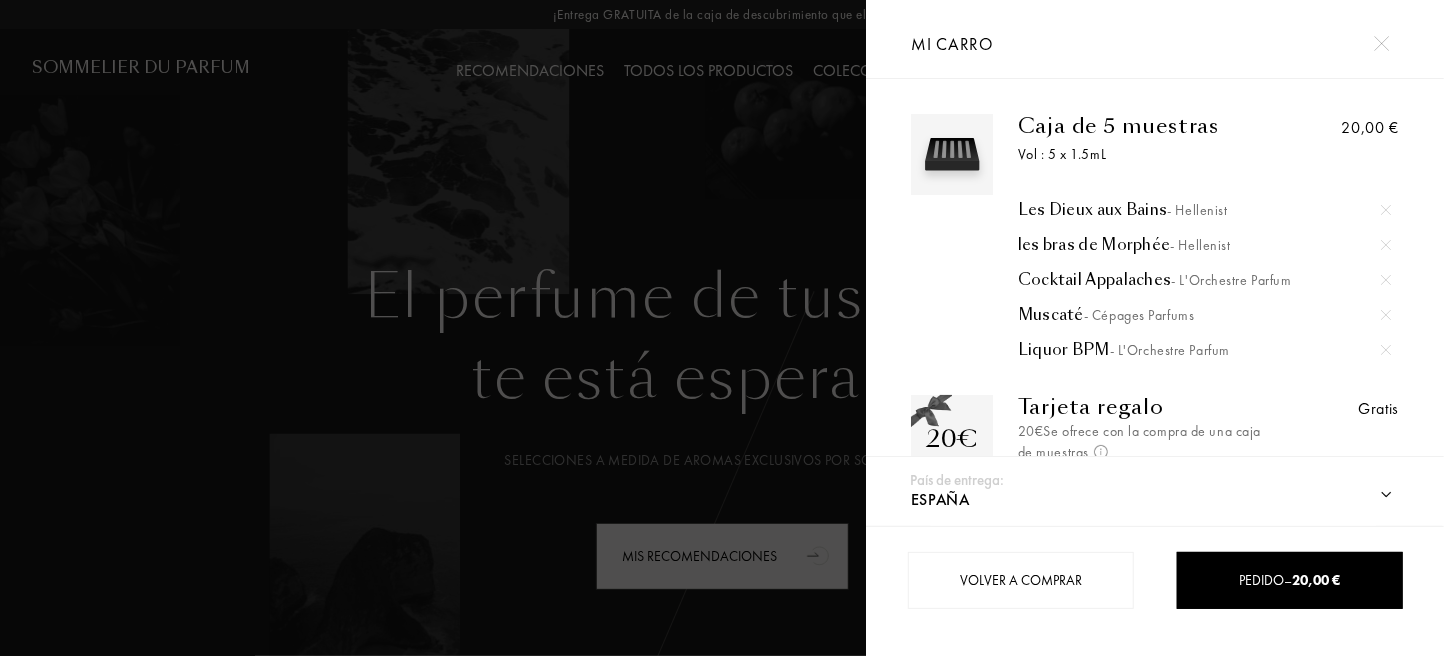 scroll, scrollTop: 0, scrollLeft: 0, axis: both 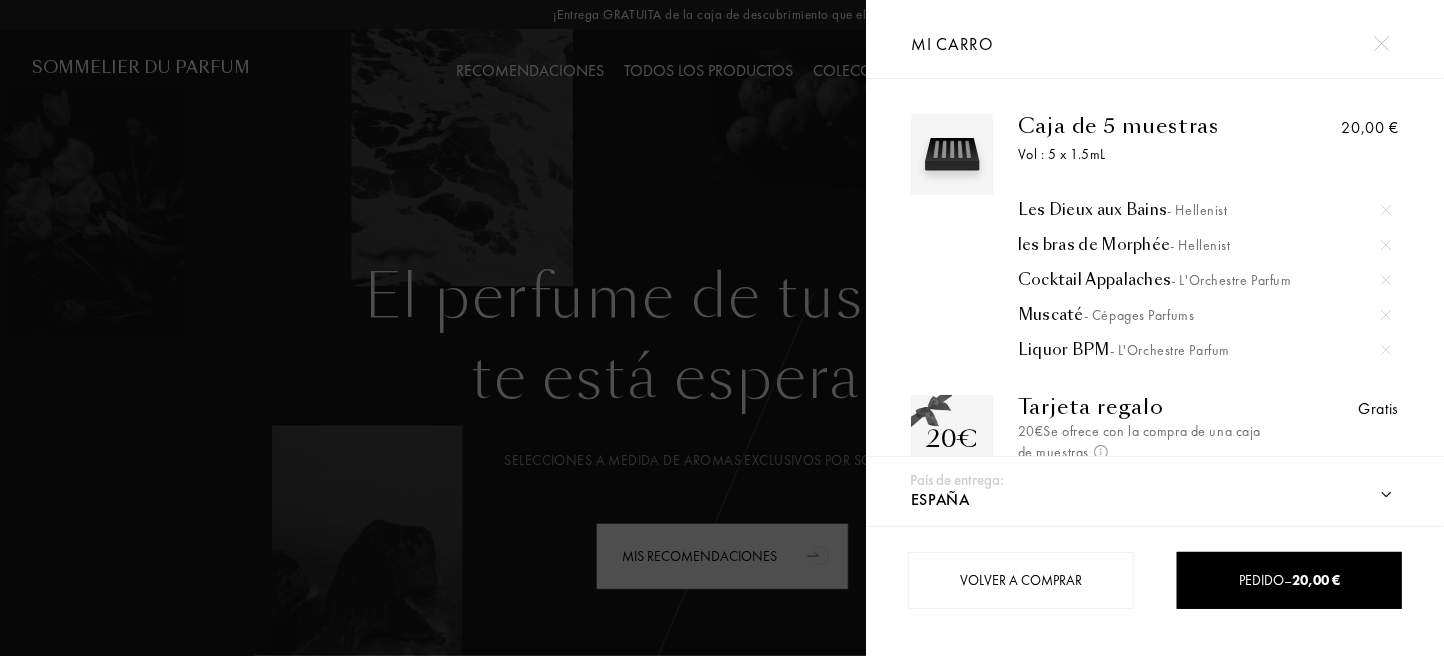 click at bounding box center [1381, 43] 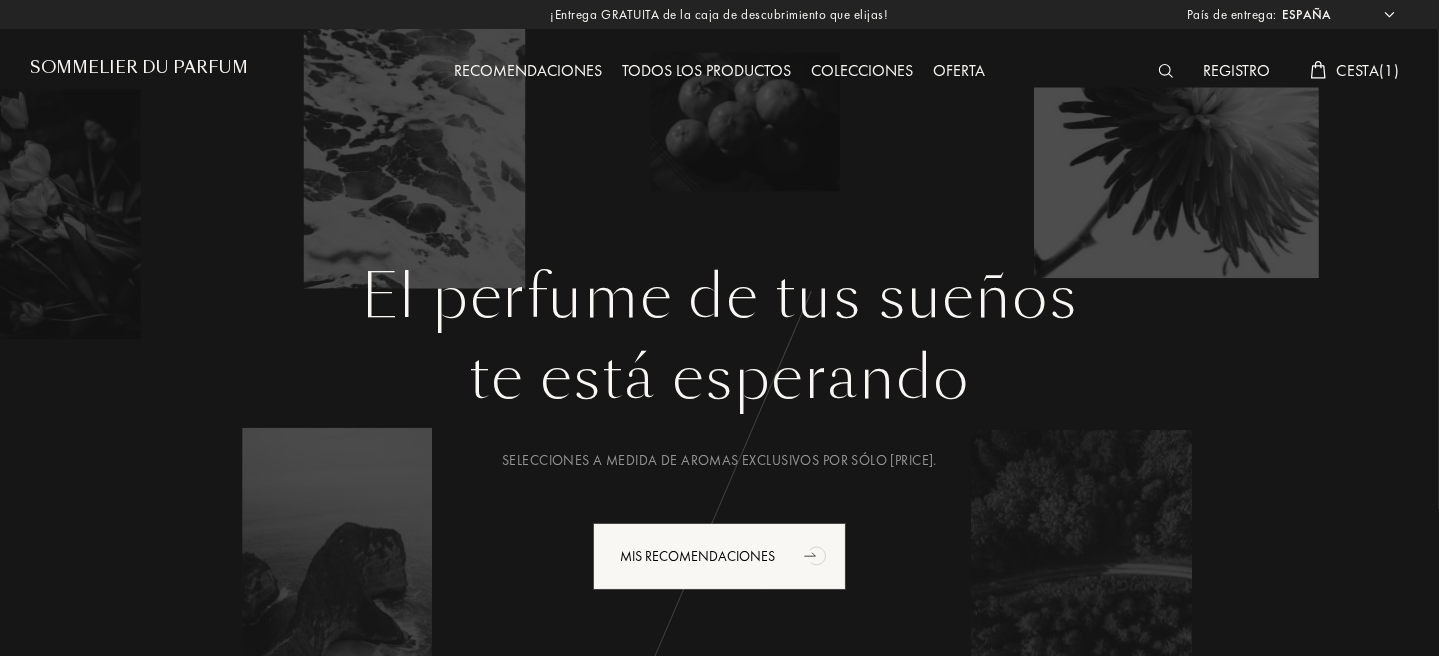 click on "Todos los productos" at bounding box center [706, 72] 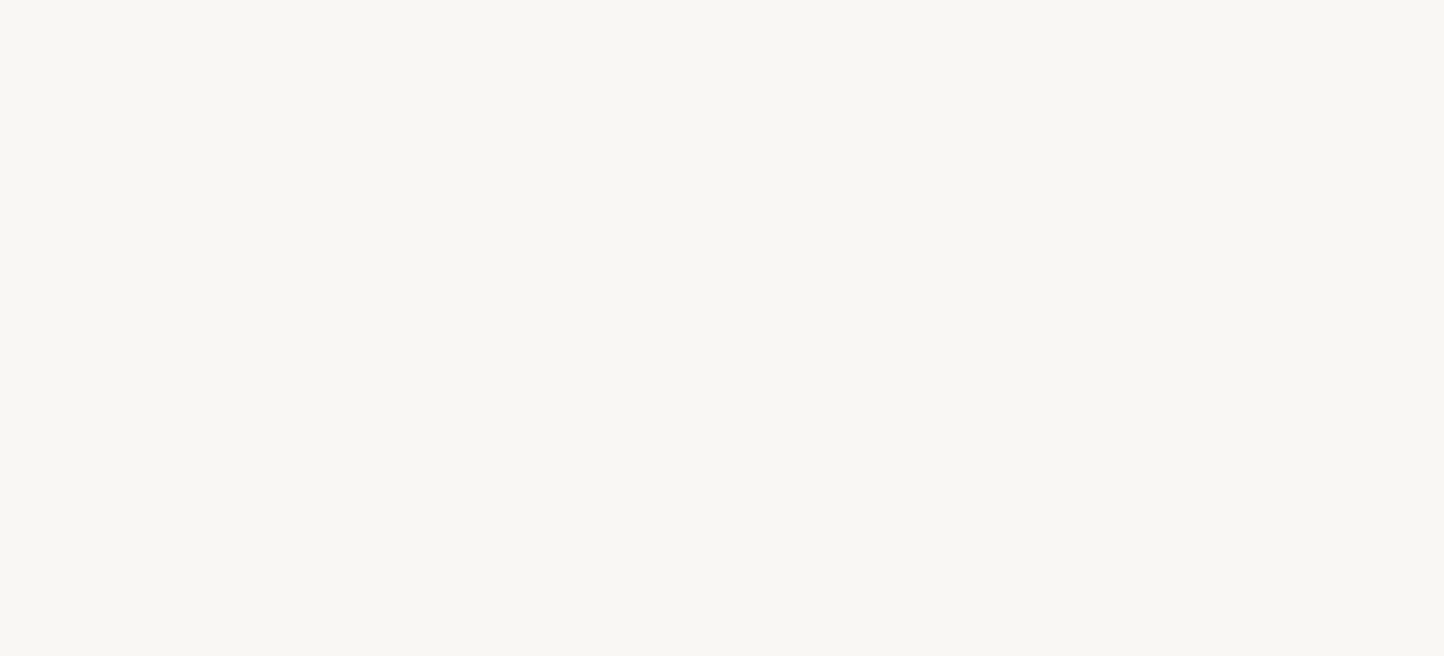 select on "ES" 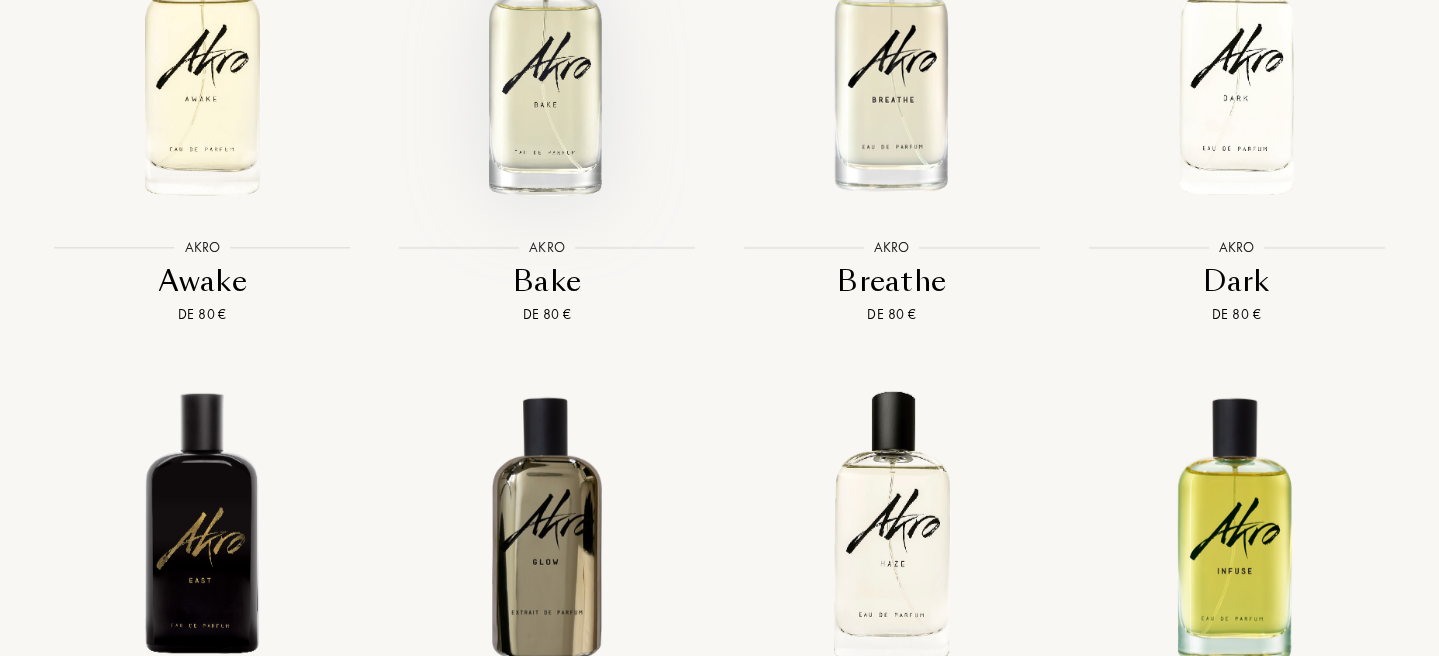 scroll, scrollTop: 1892, scrollLeft: 0, axis: vertical 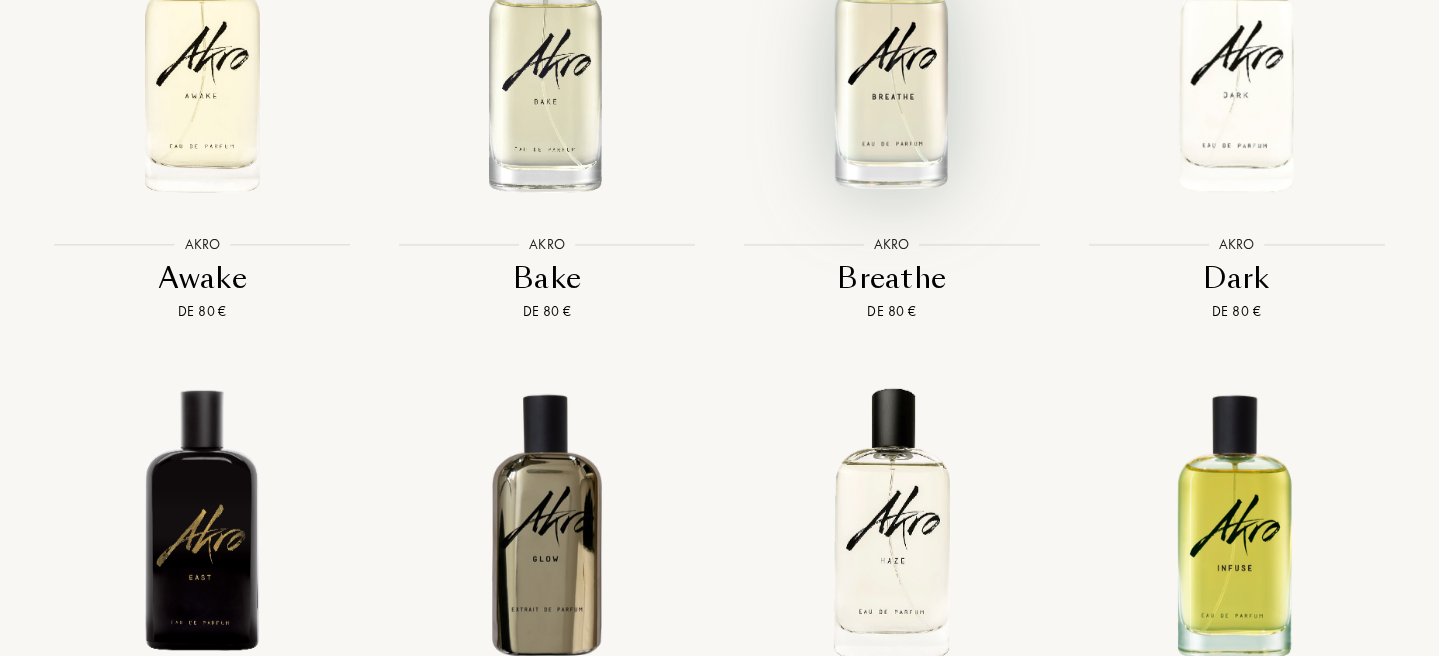 click at bounding box center [892, 58] 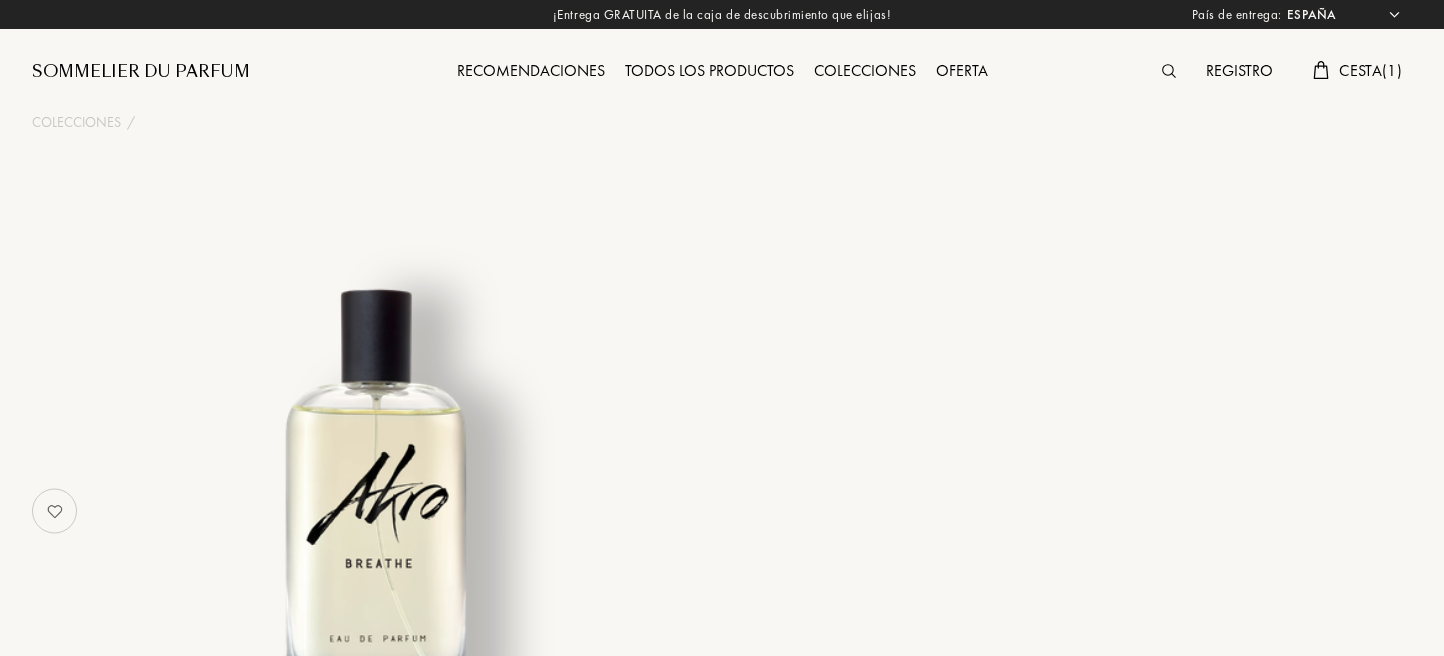 select on "ES" 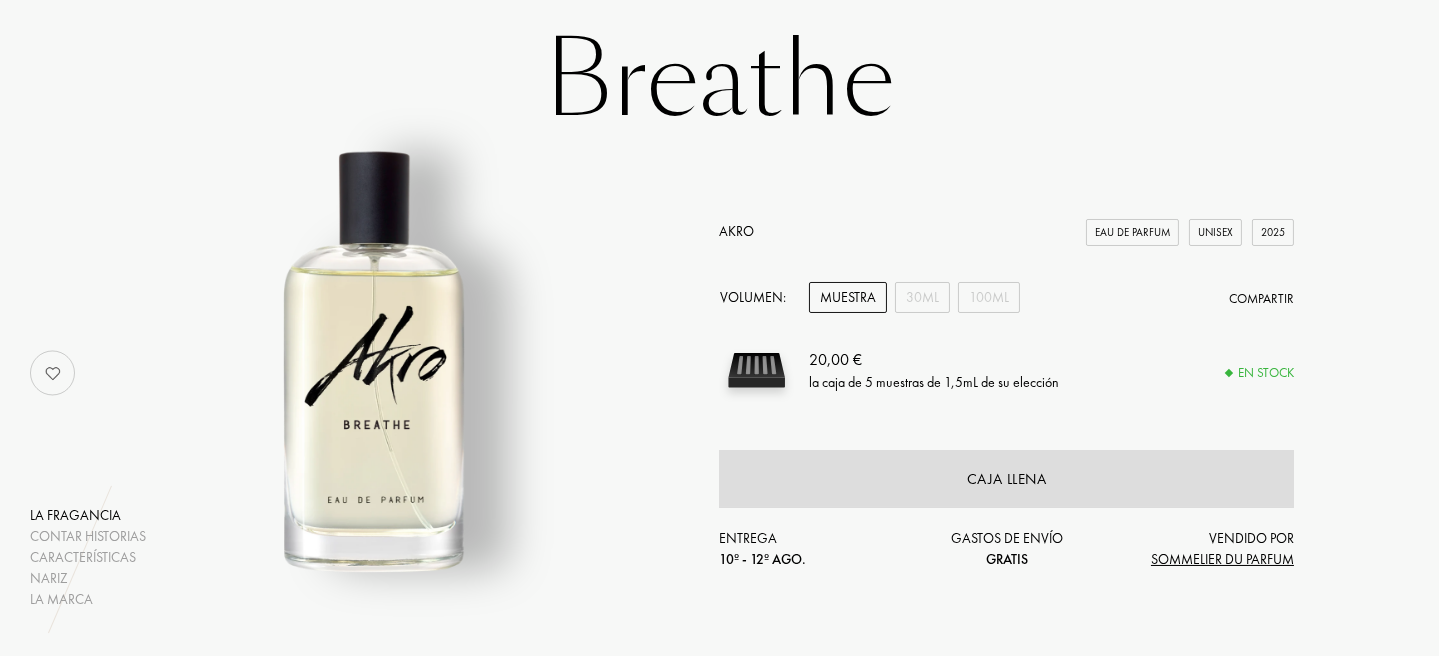 scroll, scrollTop: 100, scrollLeft: 0, axis: vertical 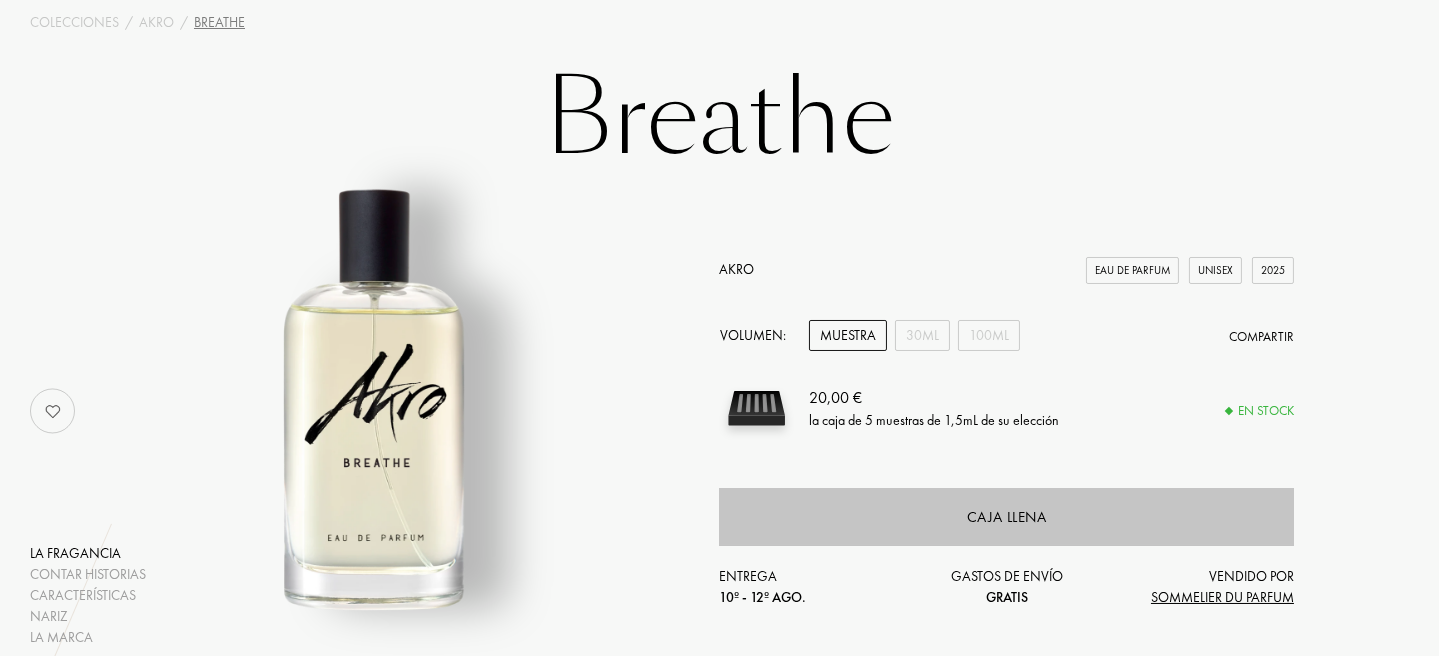 click on "Akro Eau de Parfum Unisex 2025 Volumen: Muestra 30mL 100mL Compartir 20,00 € la caja de 5 muestras de 1,5mL de su elección En stock Caja llena Entrega 10º - 12º ago. Gastos de envío Gratis Vendido por Sommelier du Parfum" at bounding box center (1006, 433) 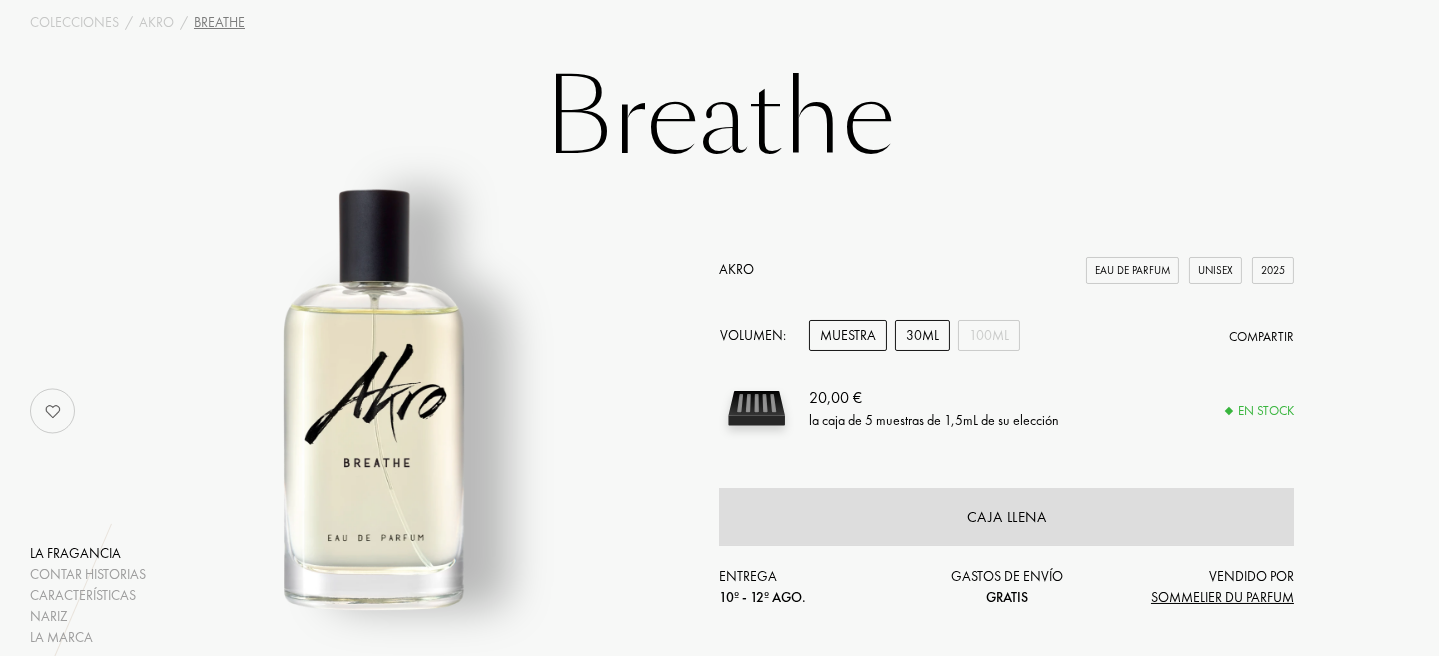 click on "30mL" at bounding box center (922, 335) 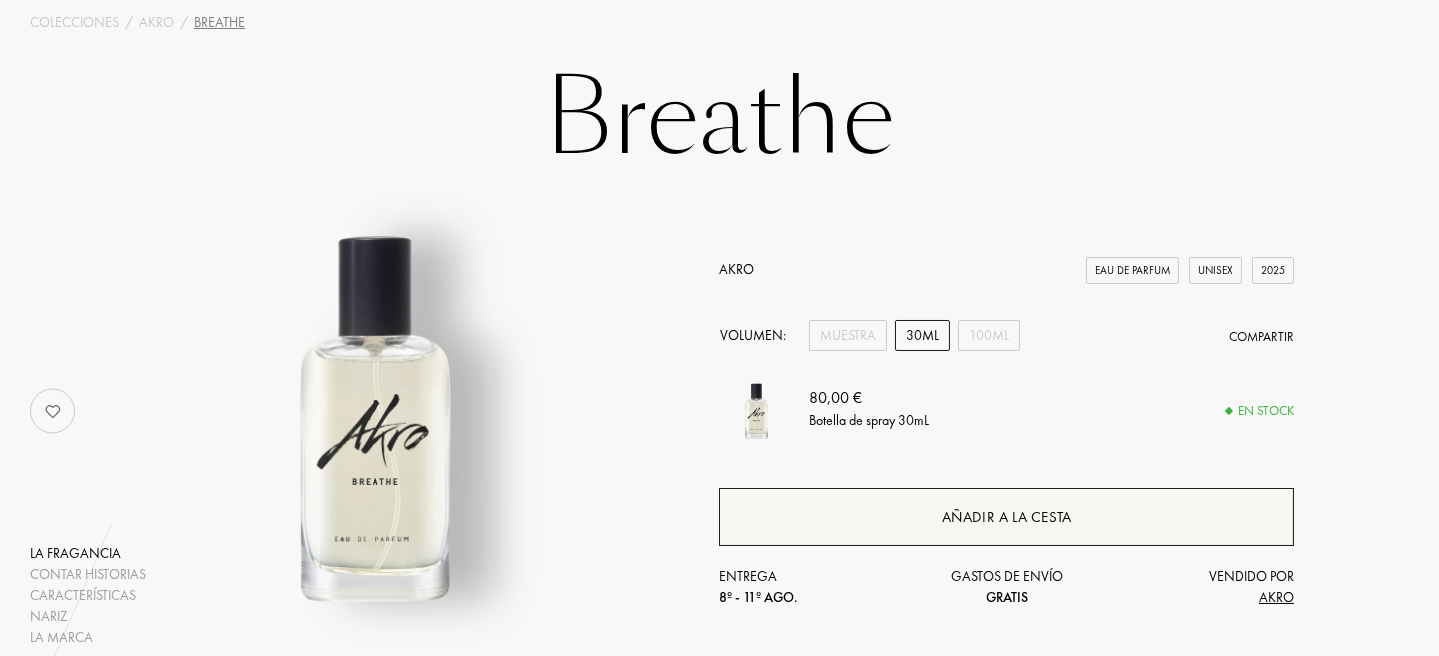 click on "Añadir a la cesta" at bounding box center (1007, 517) 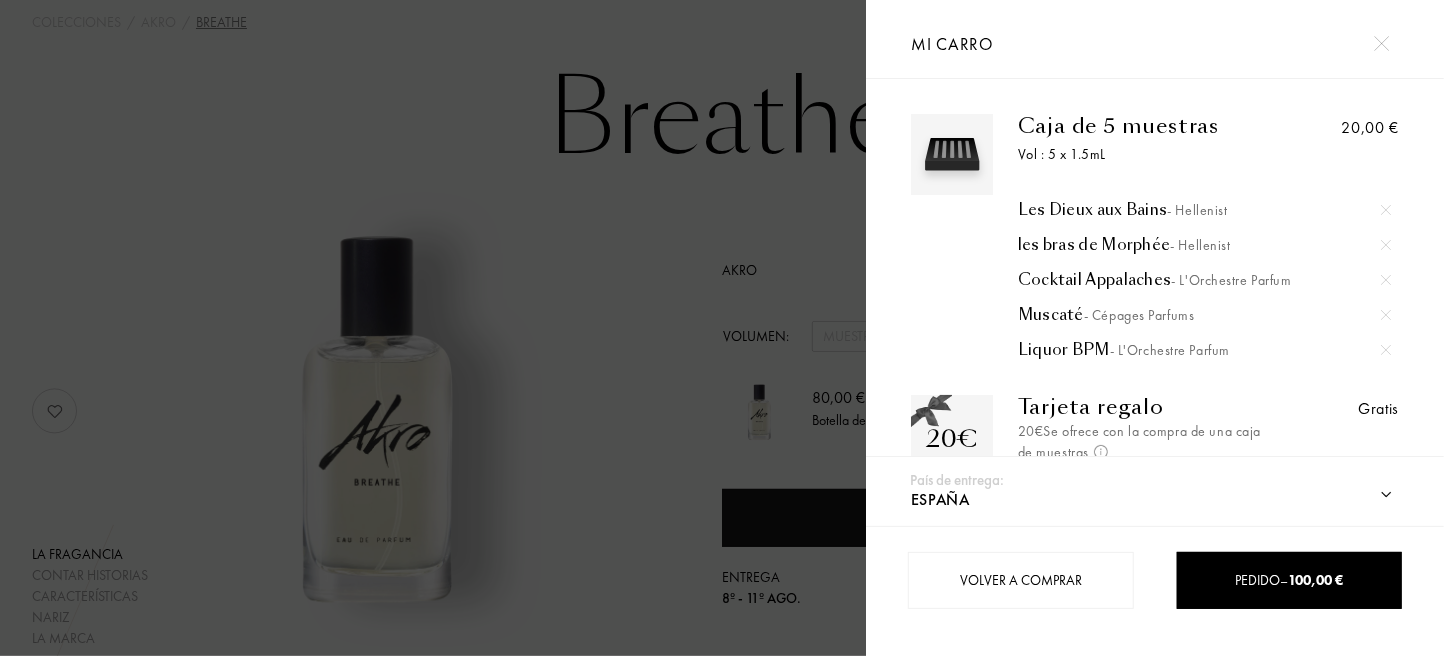 click at bounding box center [433, 328] 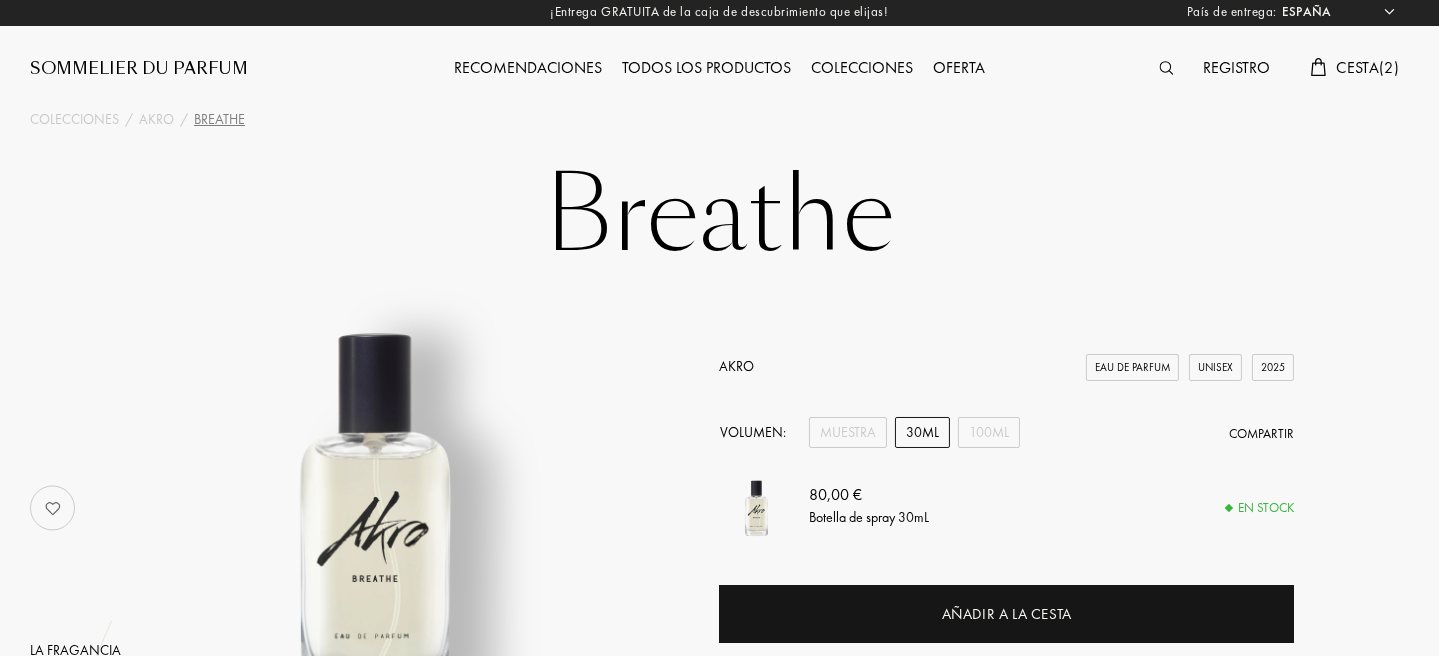 scroll, scrollTop: 0, scrollLeft: 0, axis: both 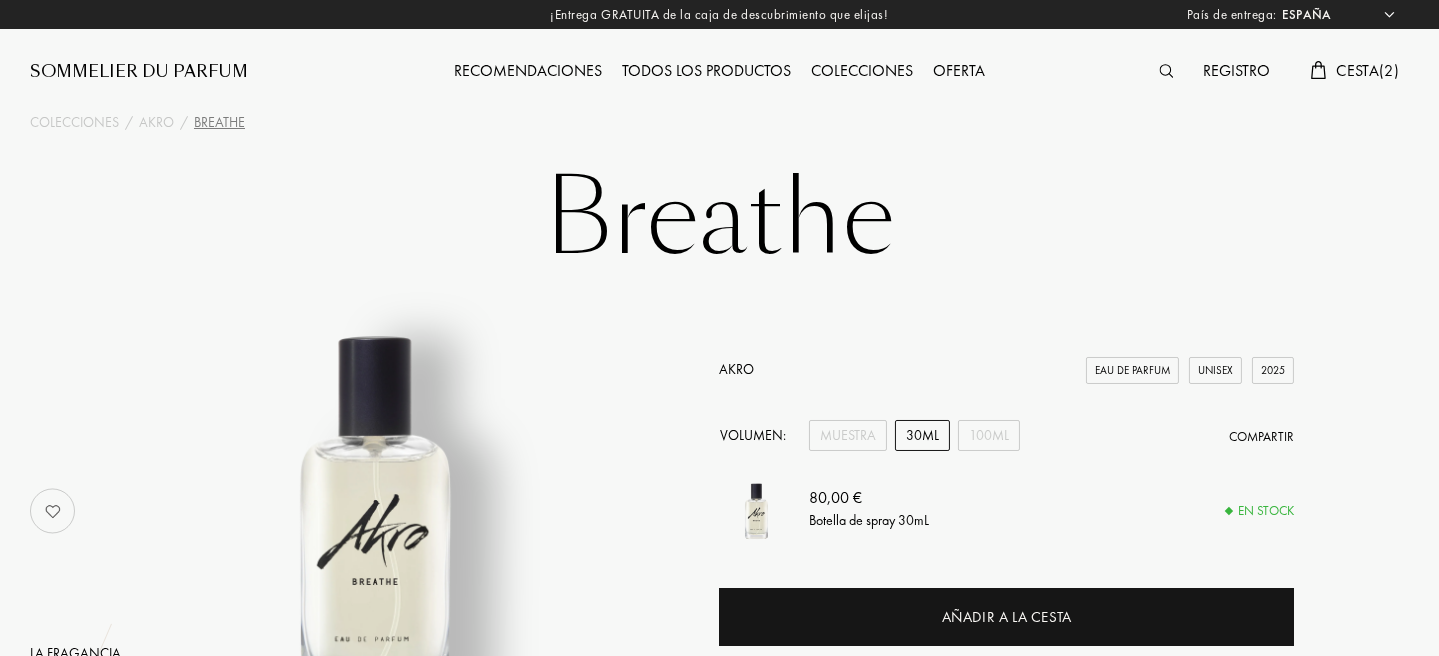 click at bounding box center (1166, 71) 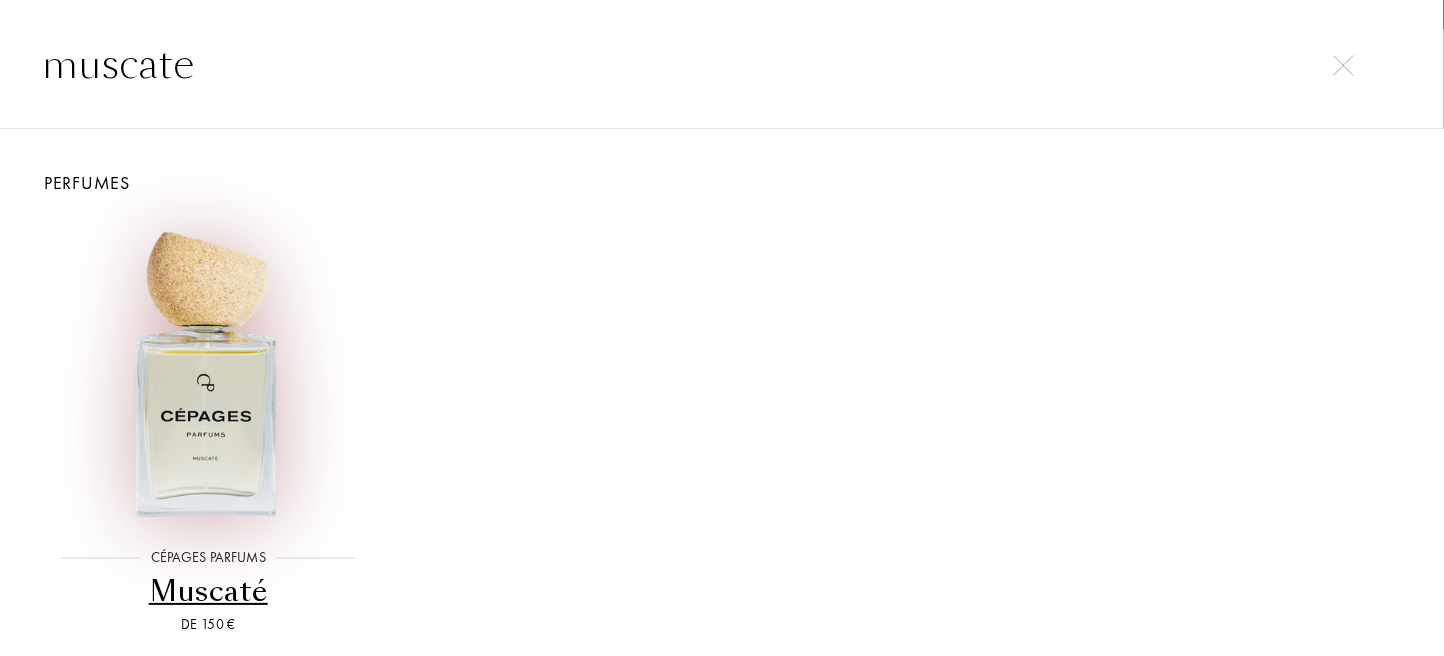 type on "muscate" 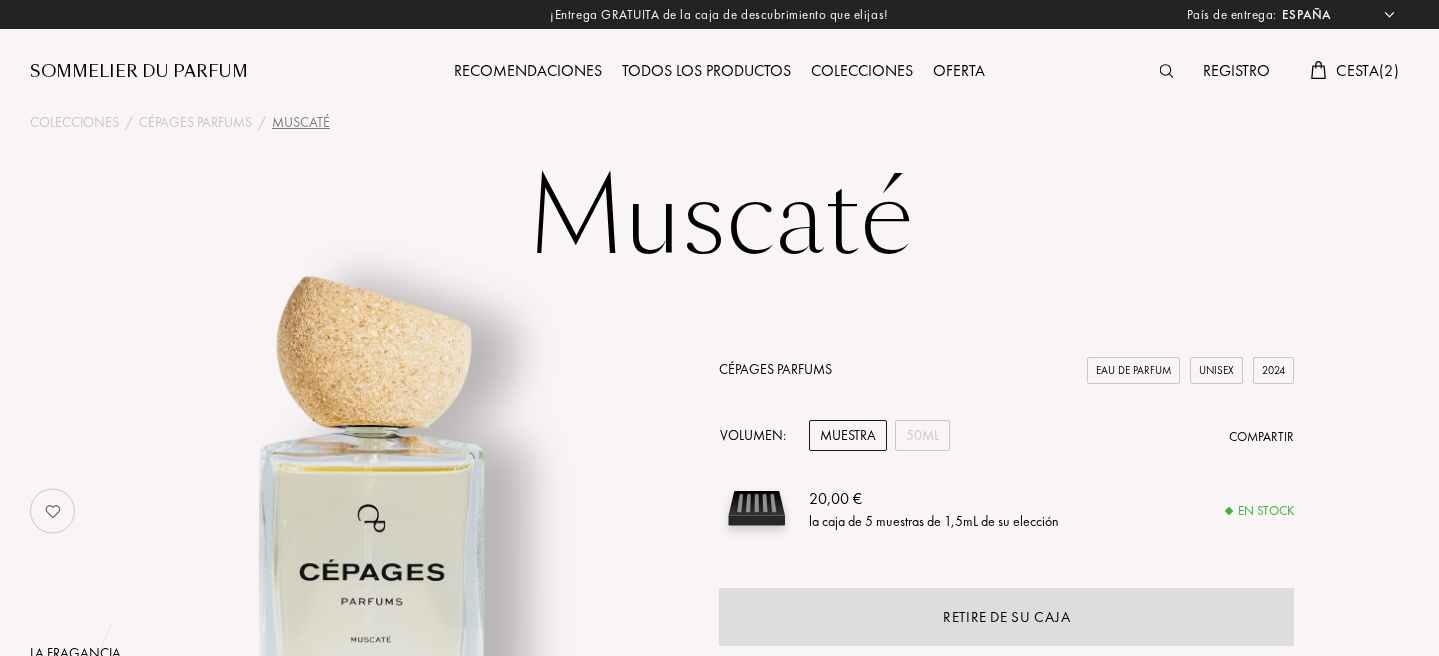 select on "ES" 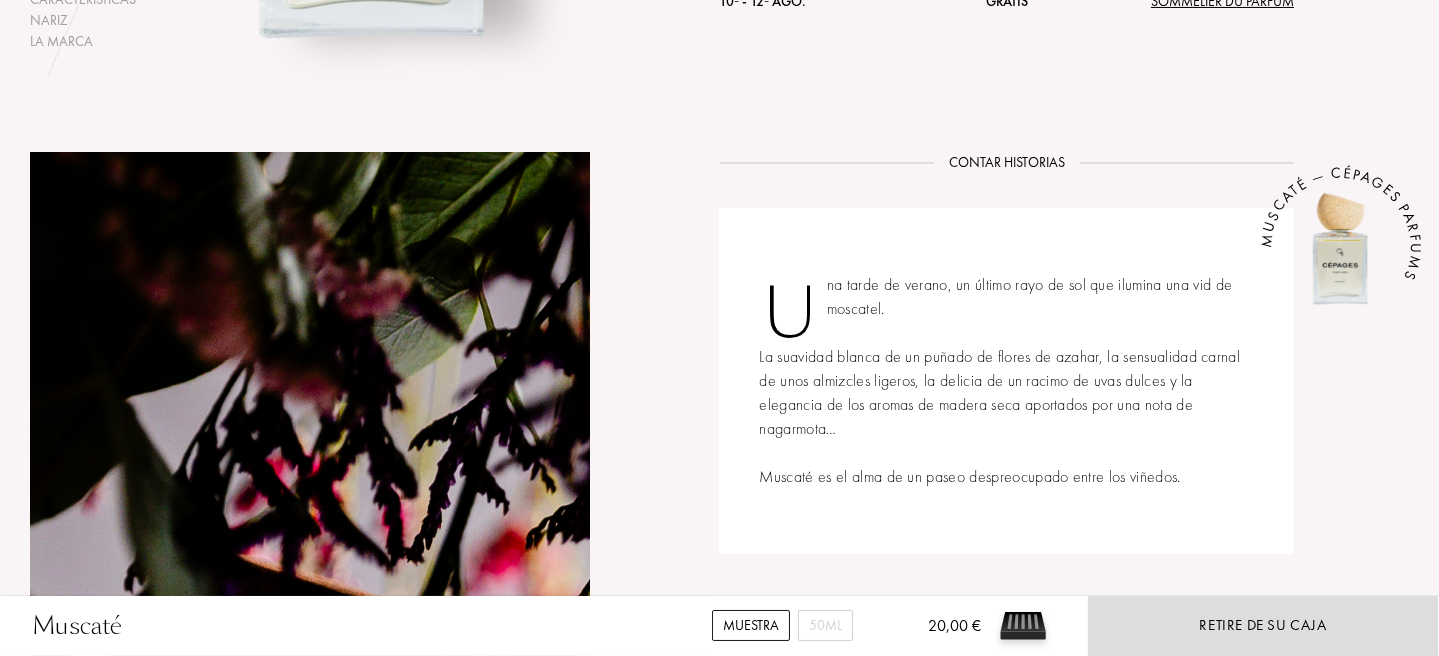scroll, scrollTop: 300, scrollLeft: 0, axis: vertical 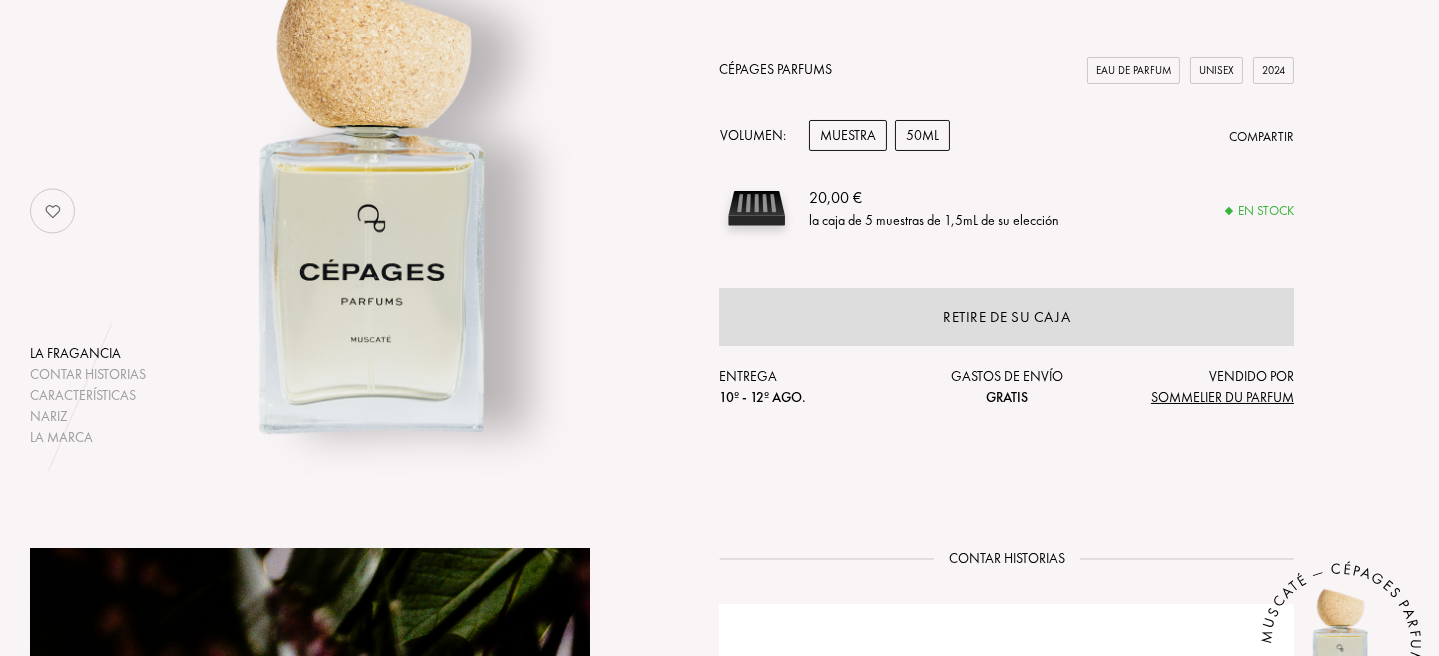 click on "50mL" at bounding box center (922, 135) 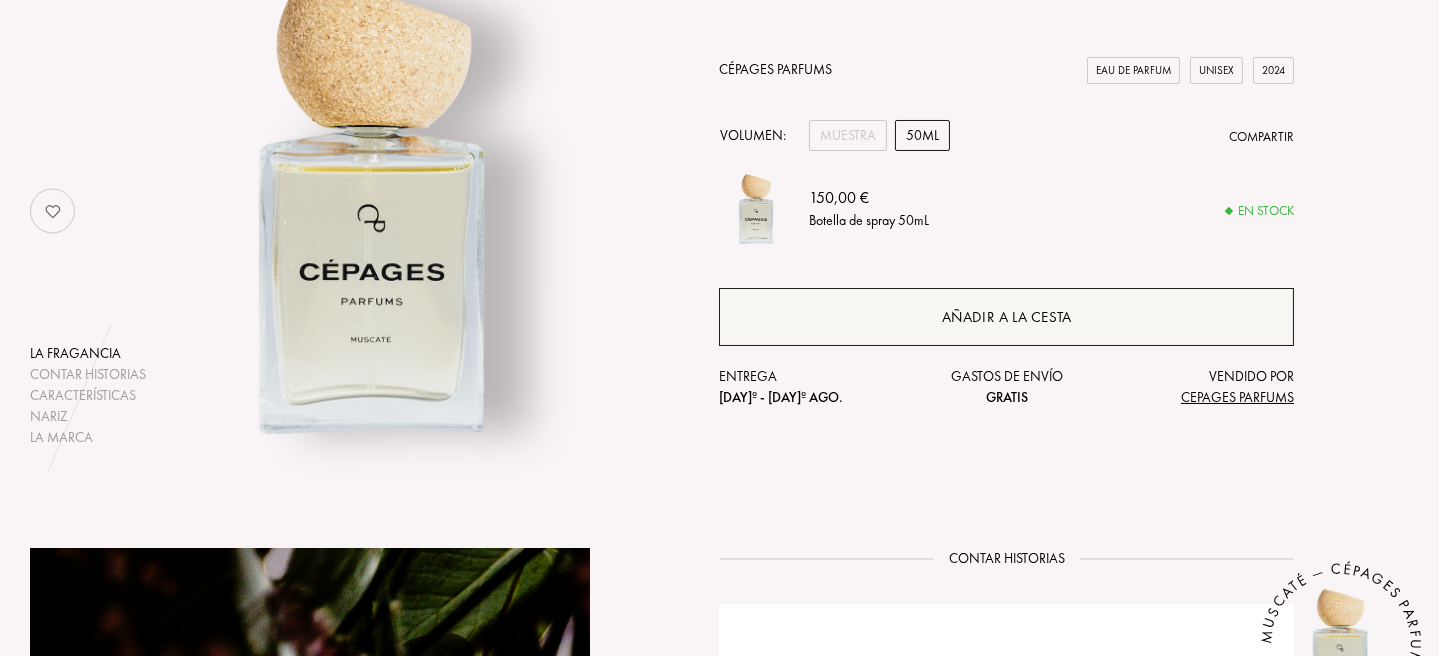 click on "Añadir a la cesta" at bounding box center [1006, 317] 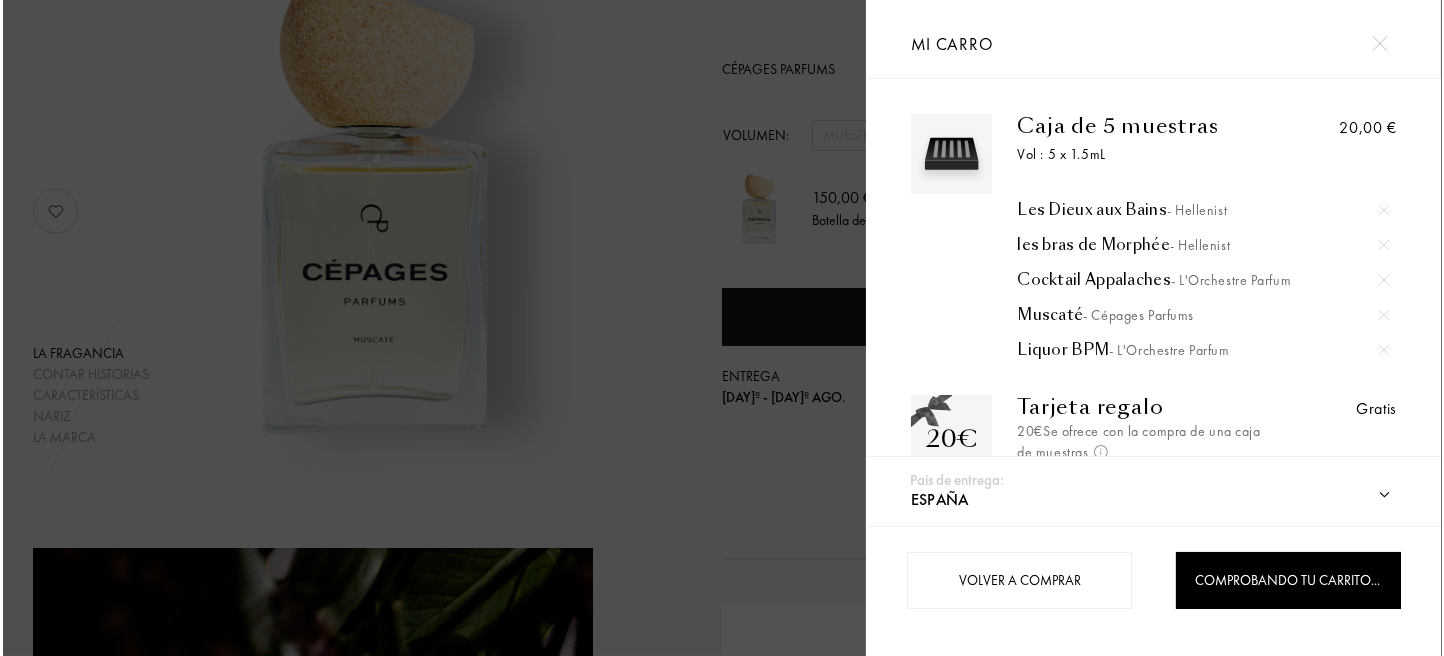 scroll, scrollTop: 300, scrollLeft: 0, axis: vertical 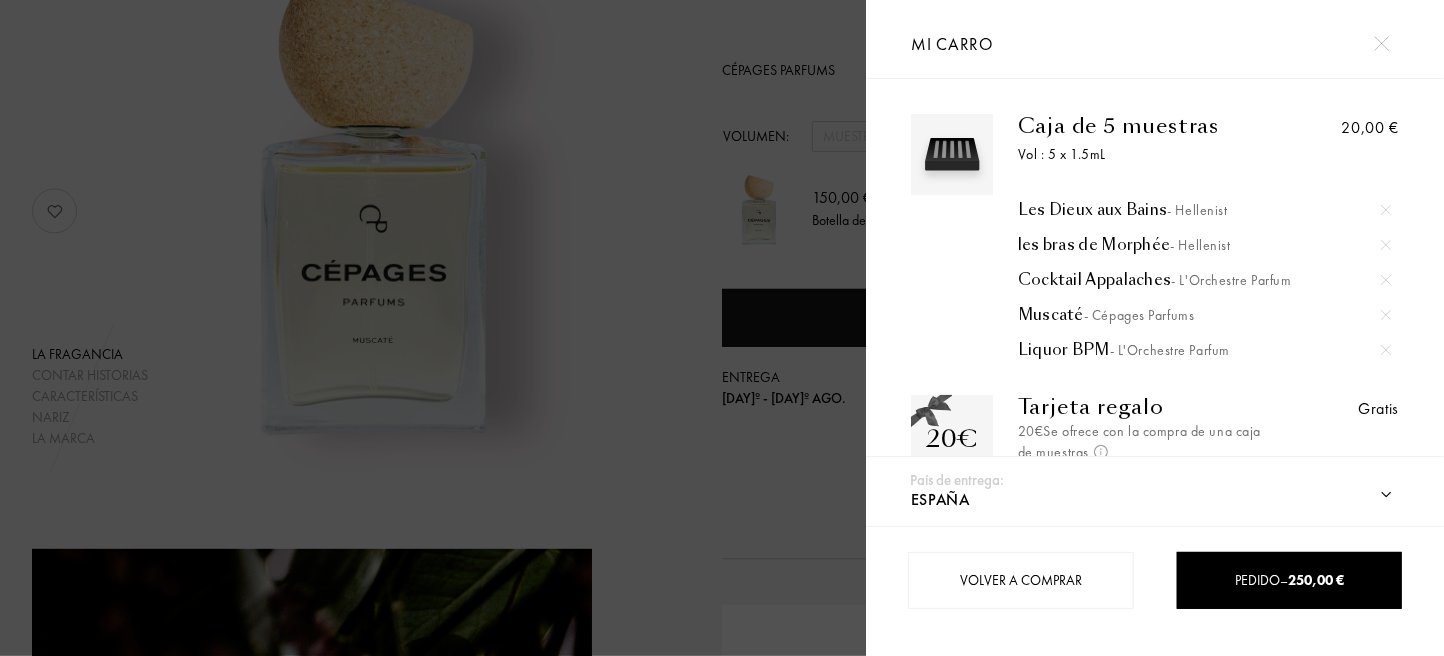 click at bounding box center [433, 328] 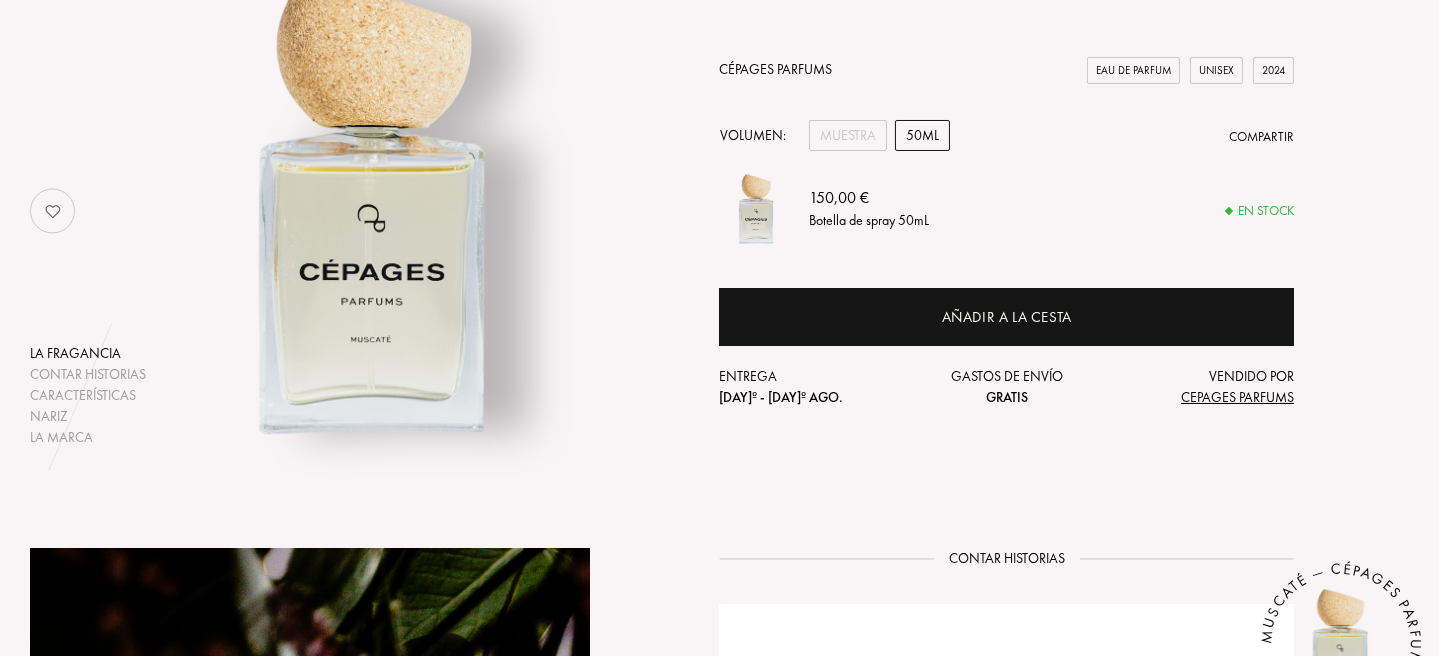 scroll, scrollTop: 0, scrollLeft: 0, axis: both 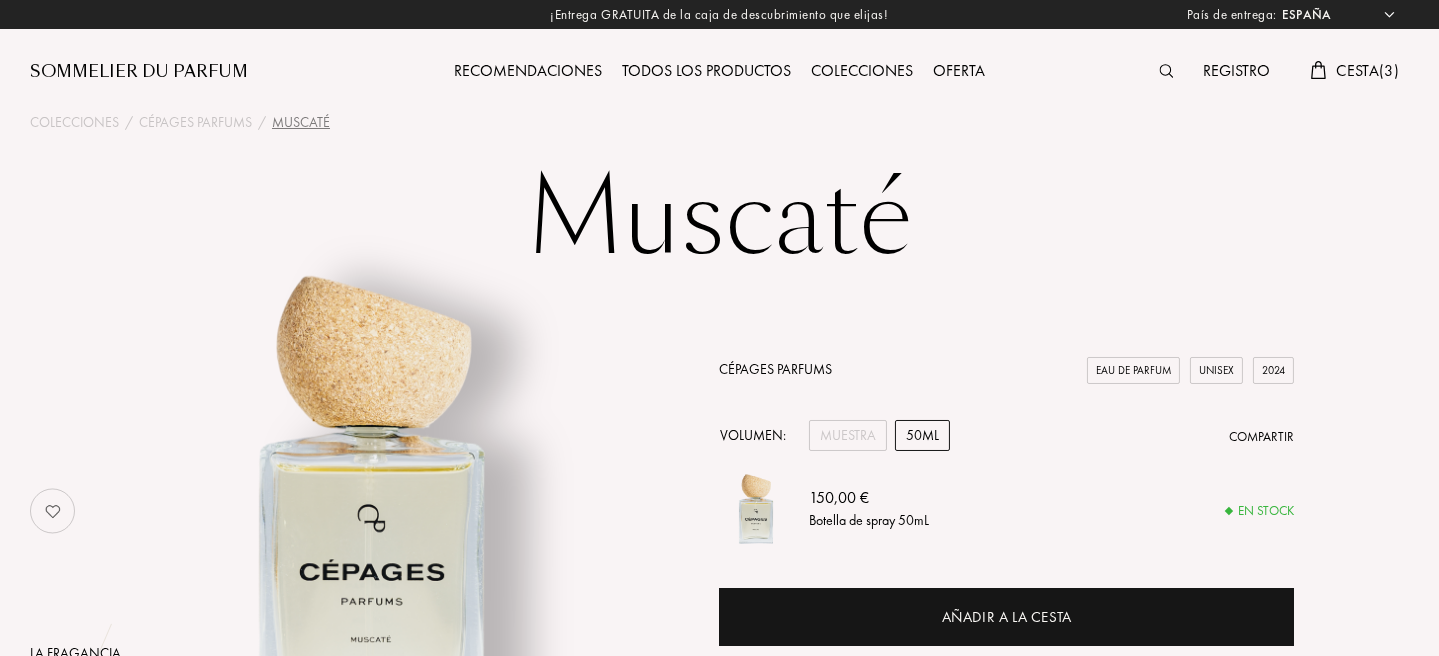 click at bounding box center (1171, 72) 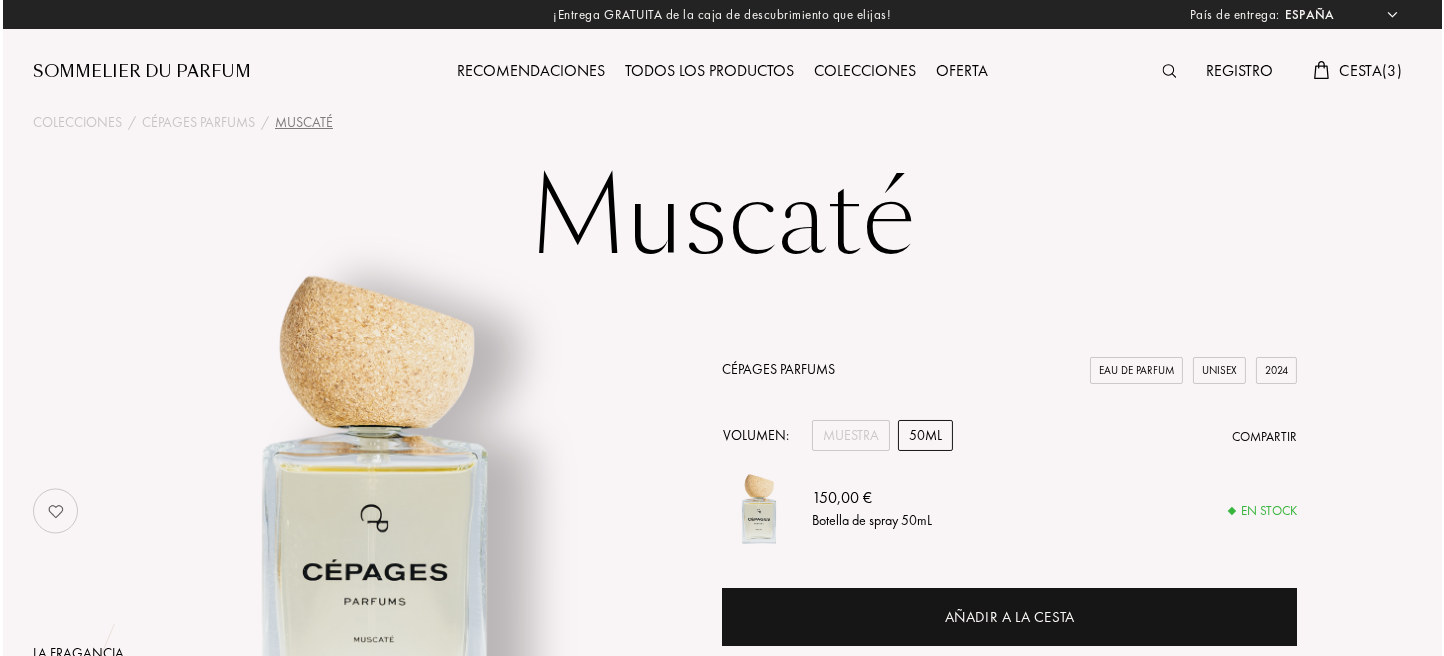 scroll, scrollTop: 1, scrollLeft: 0, axis: vertical 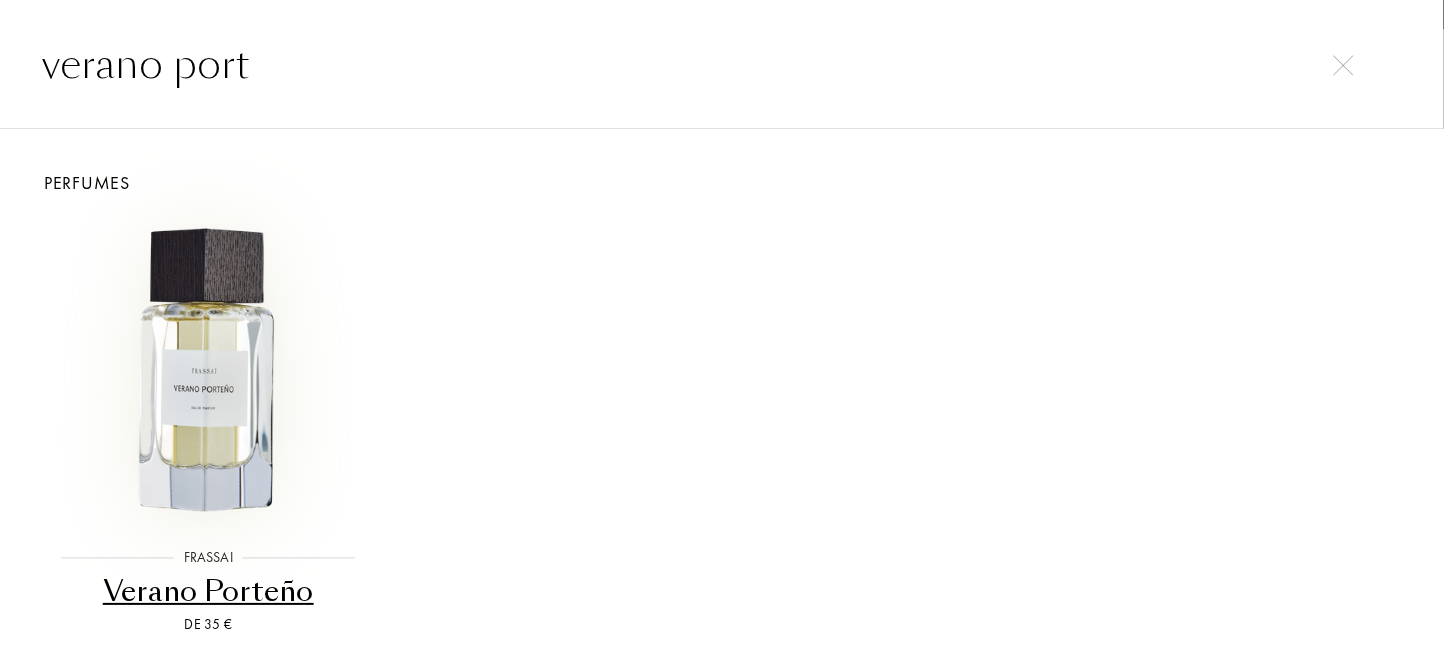type on "verano port" 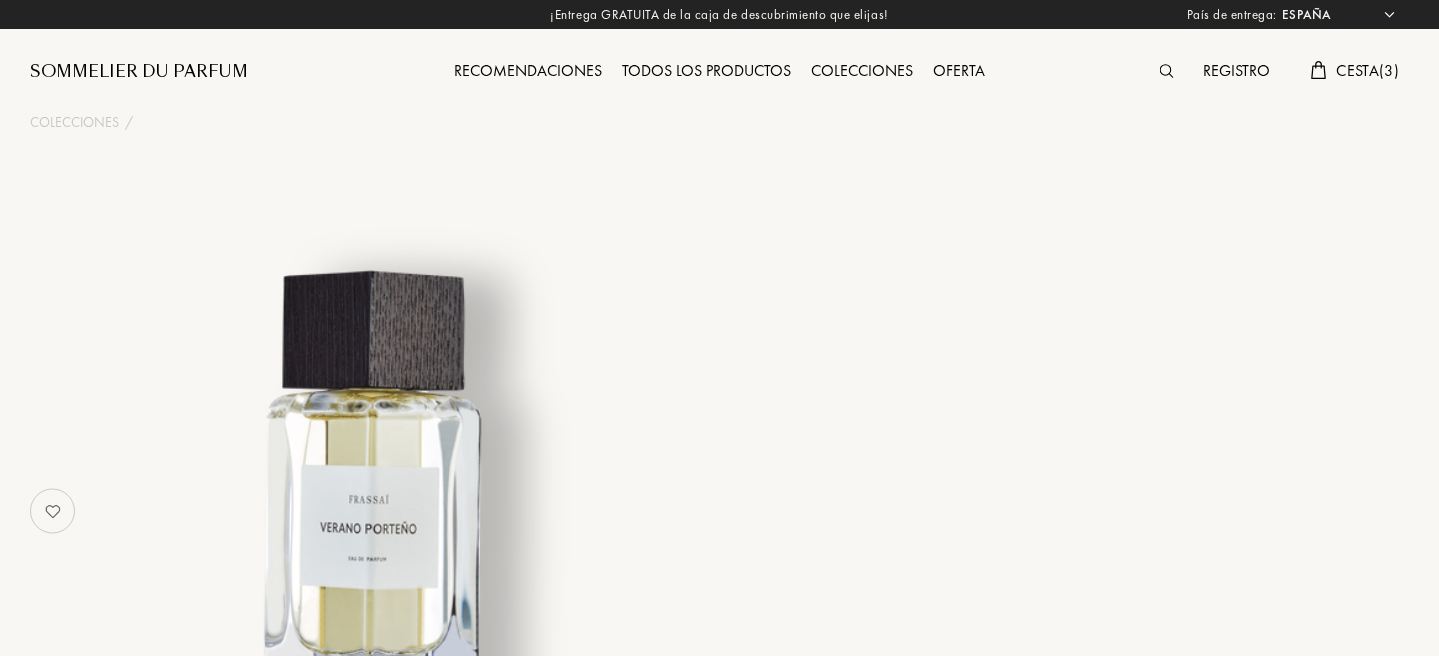 select on "ES" 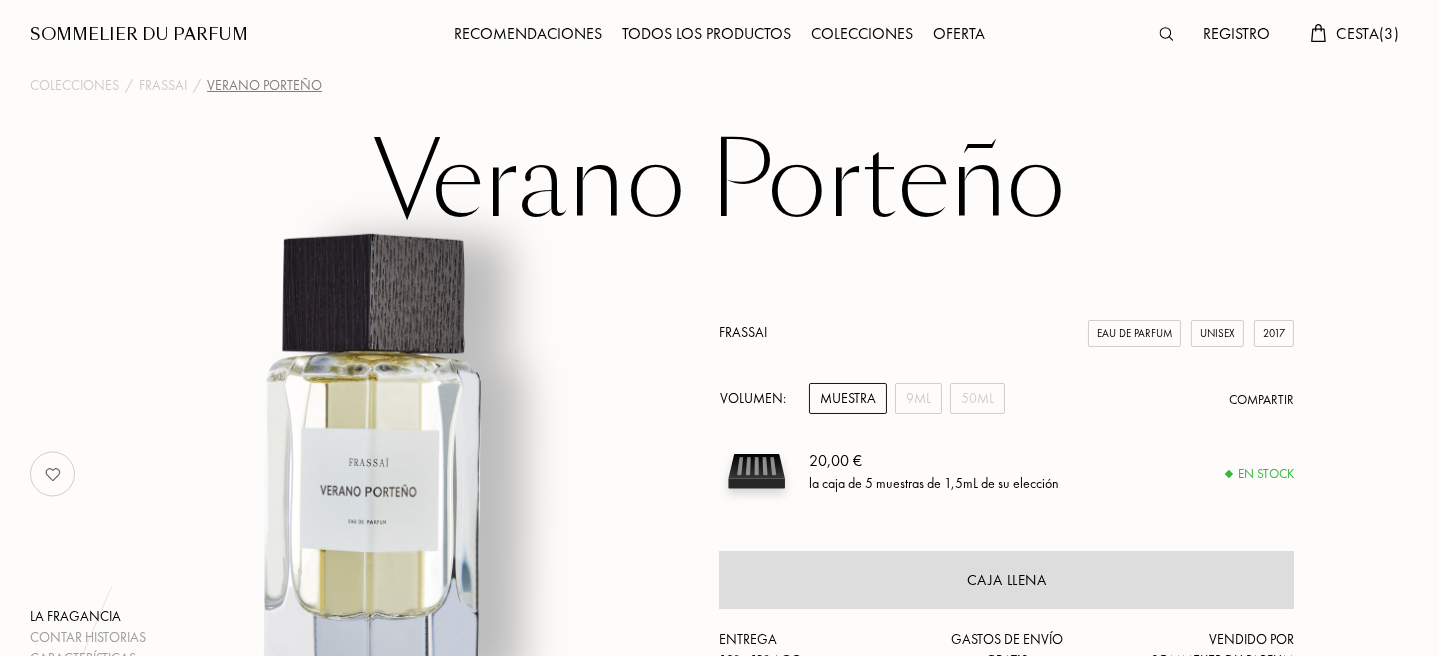 scroll, scrollTop: 100, scrollLeft: 0, axis: vertical 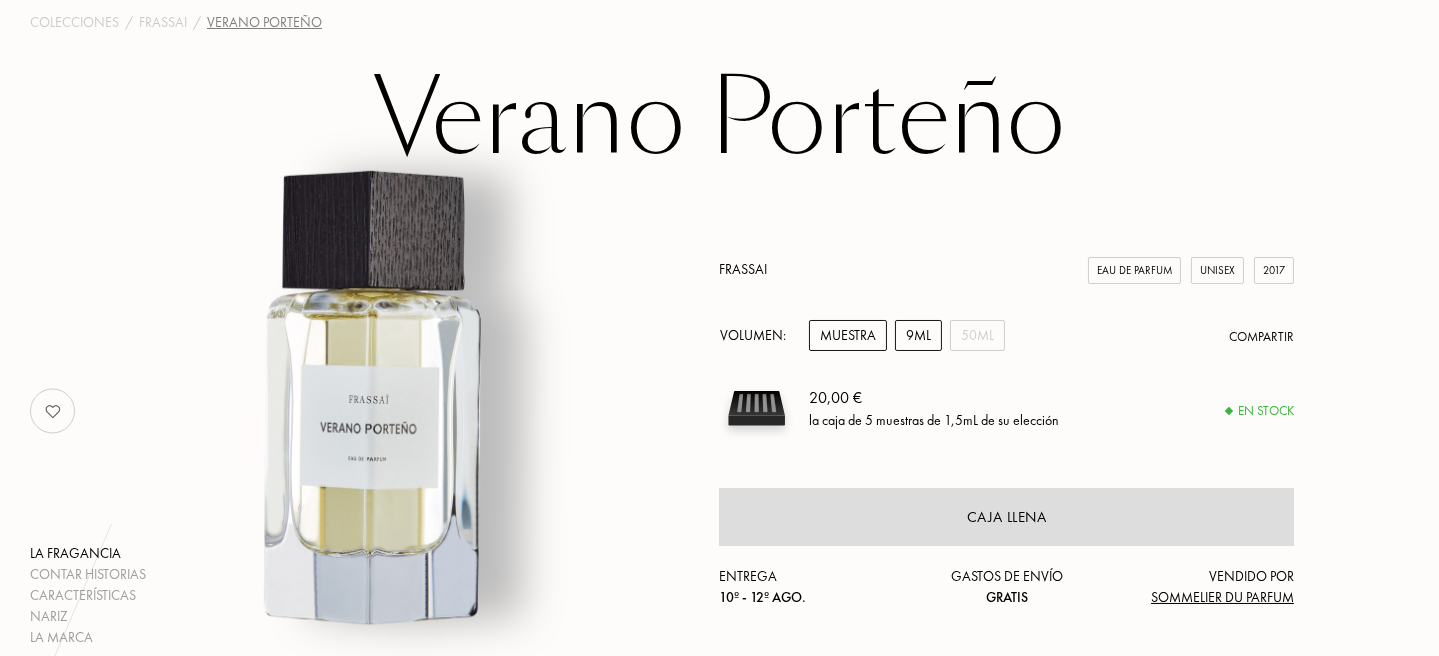click on "9mL" at bounding box center (918, 335) 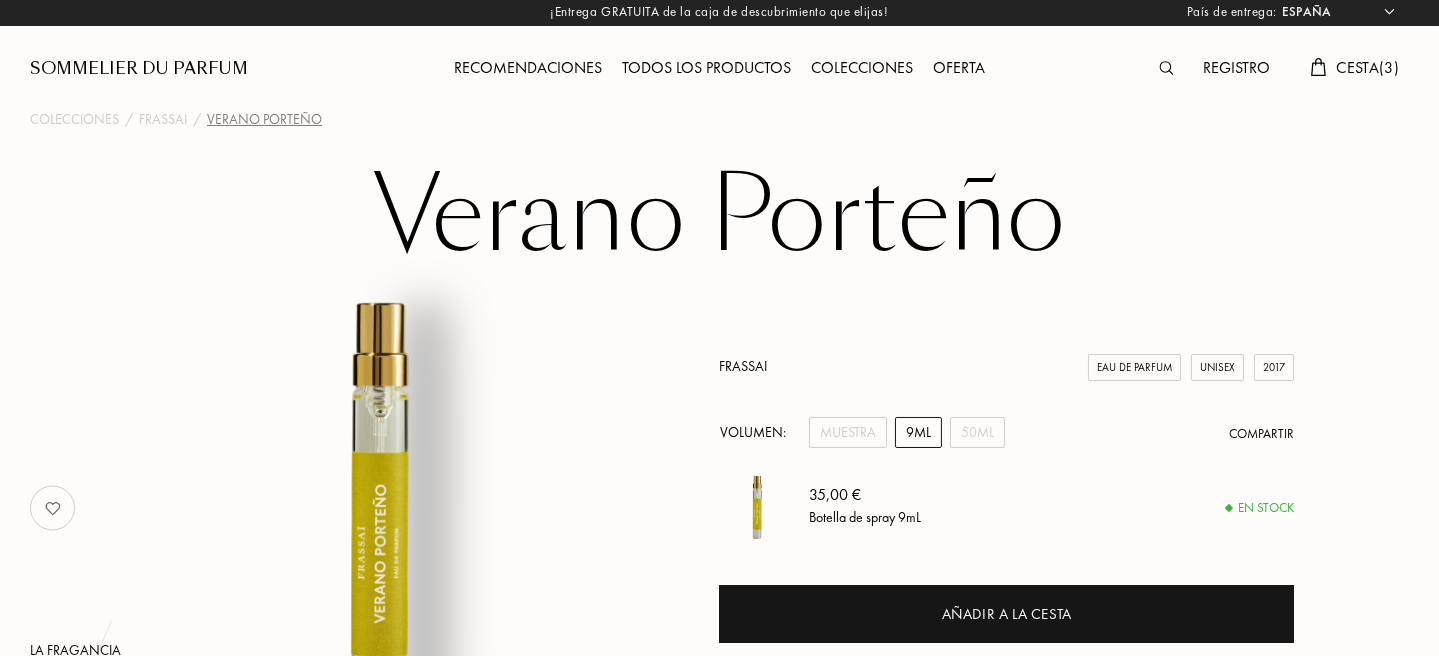 scroll, scrollTop: 0, scrollLeft: 0, axis: both 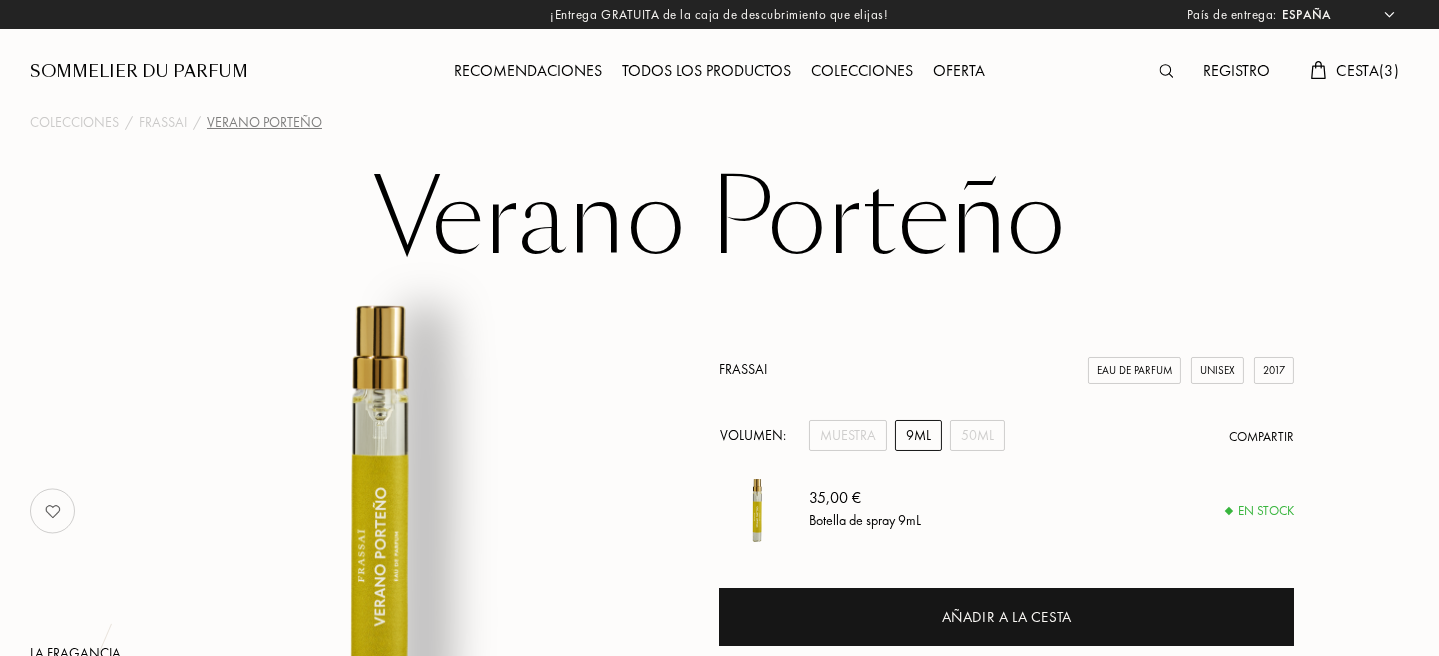 click at bounding box center (1171, 72) 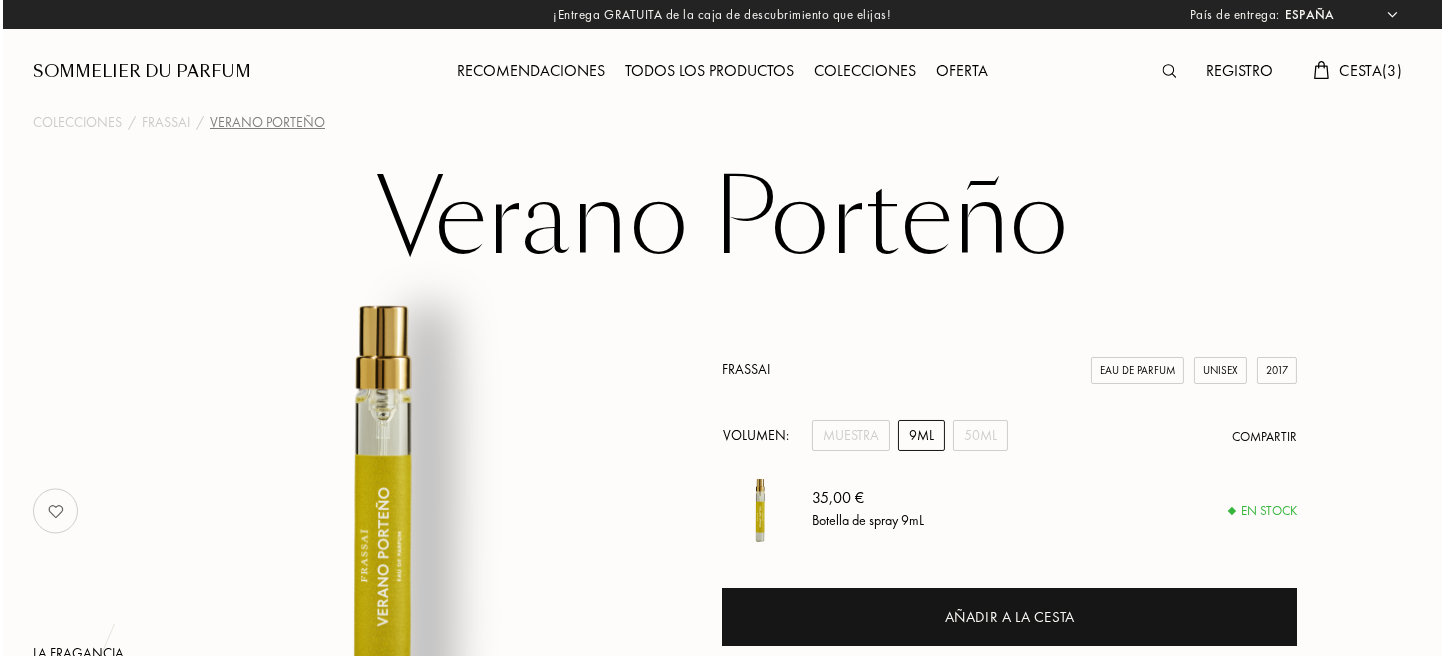 scroll, scrollTop: 1, scrollLeft: 0, axis: vertical 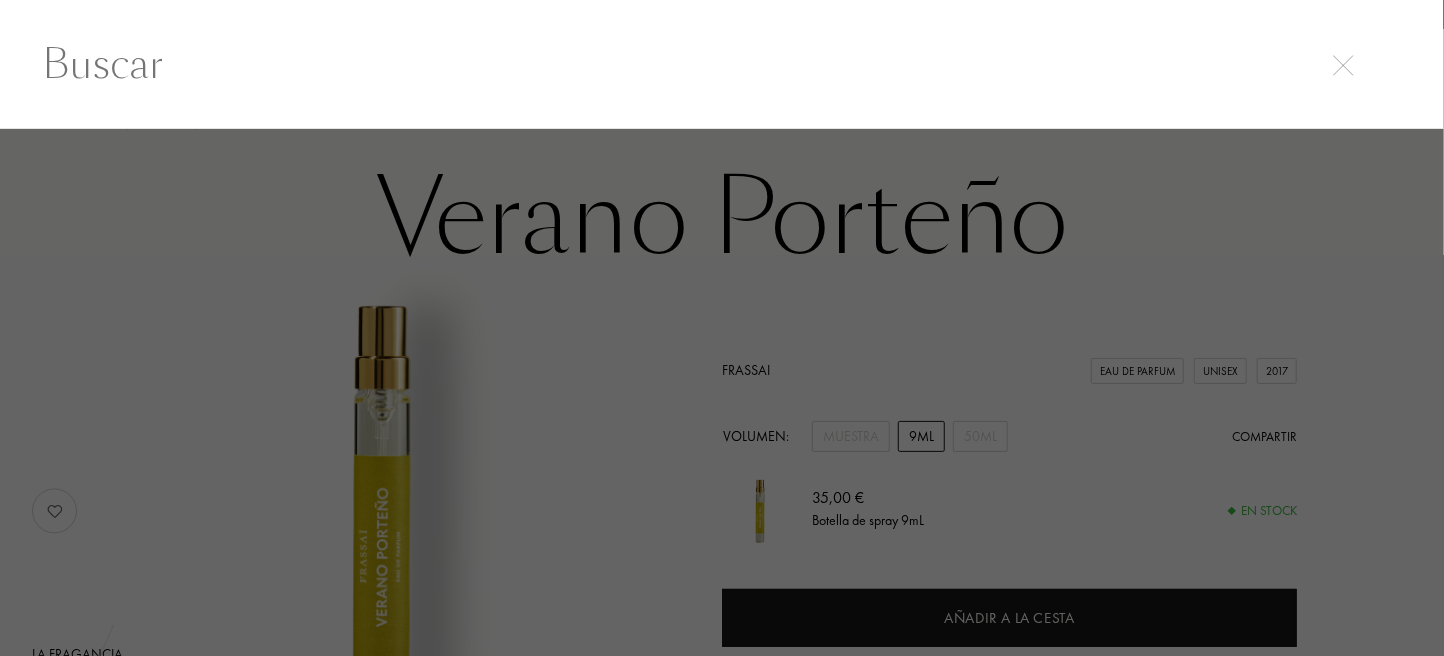 type on "z" 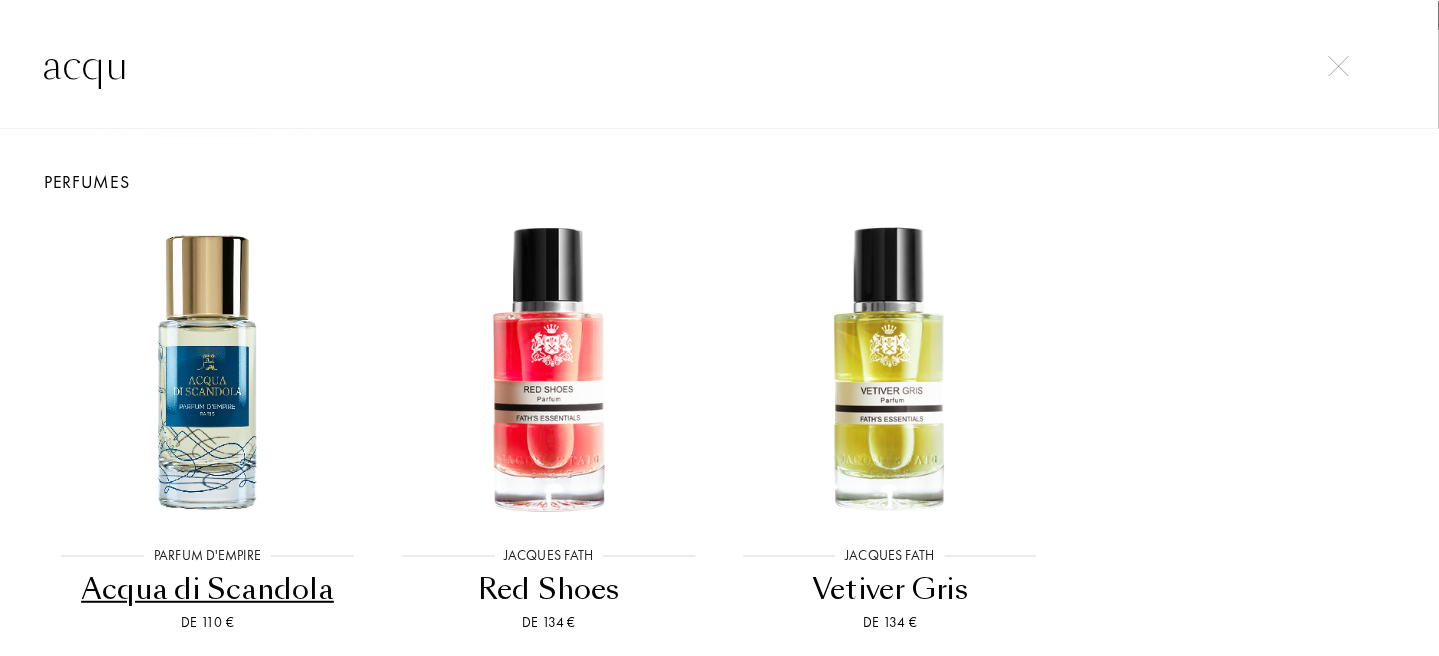 scroll, scrollTop: 499, scrollLeft: 0, axis: vertical 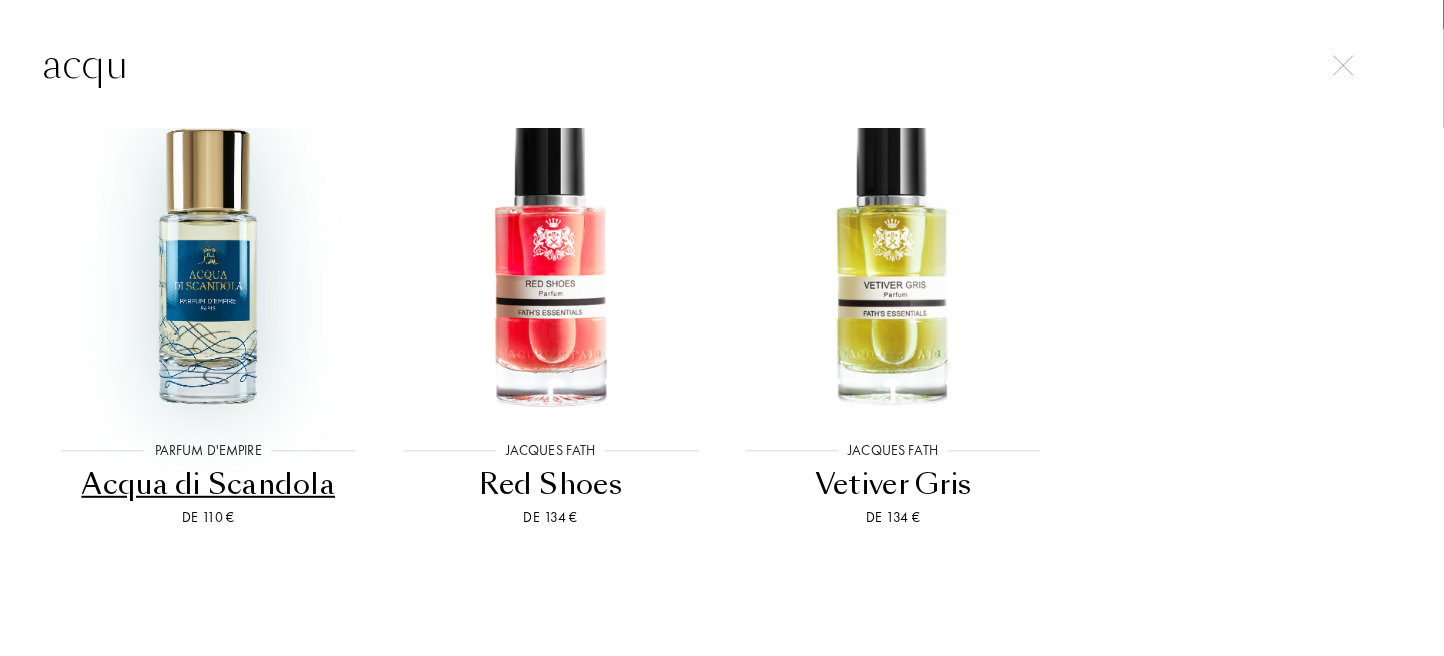 type on "acqu" 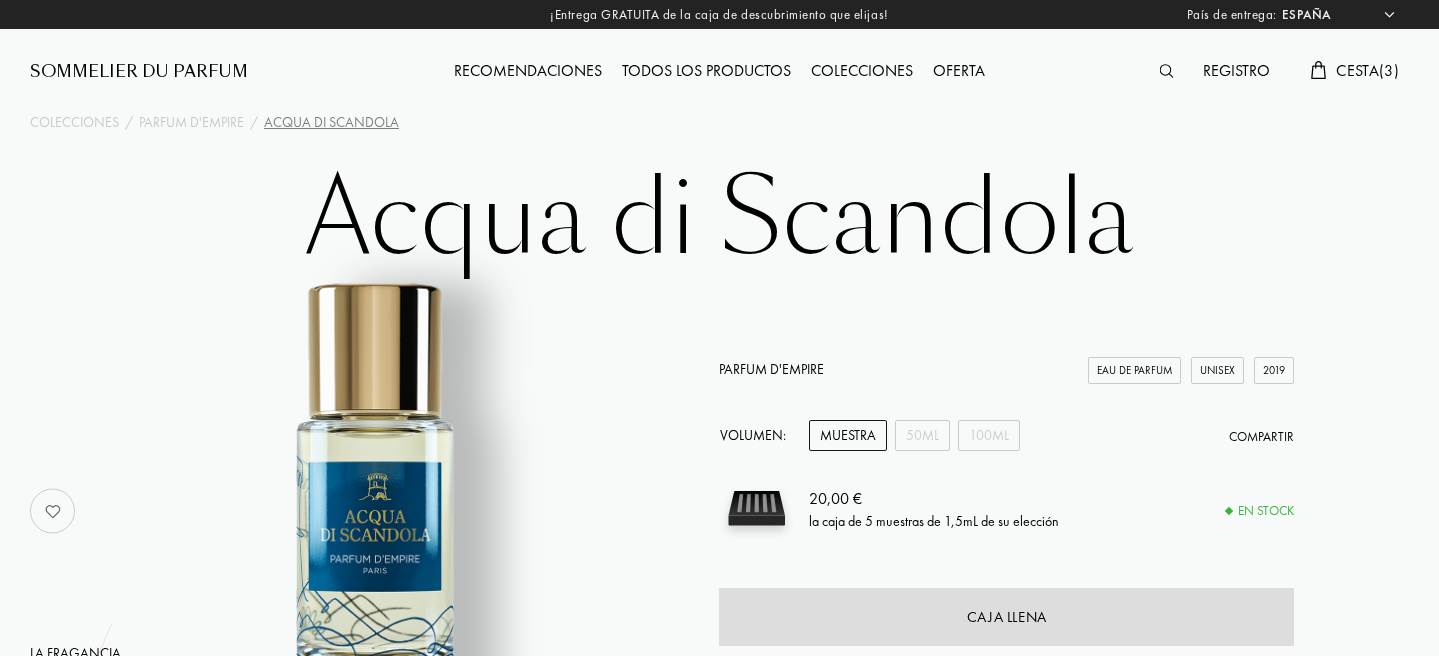 select on "ES" 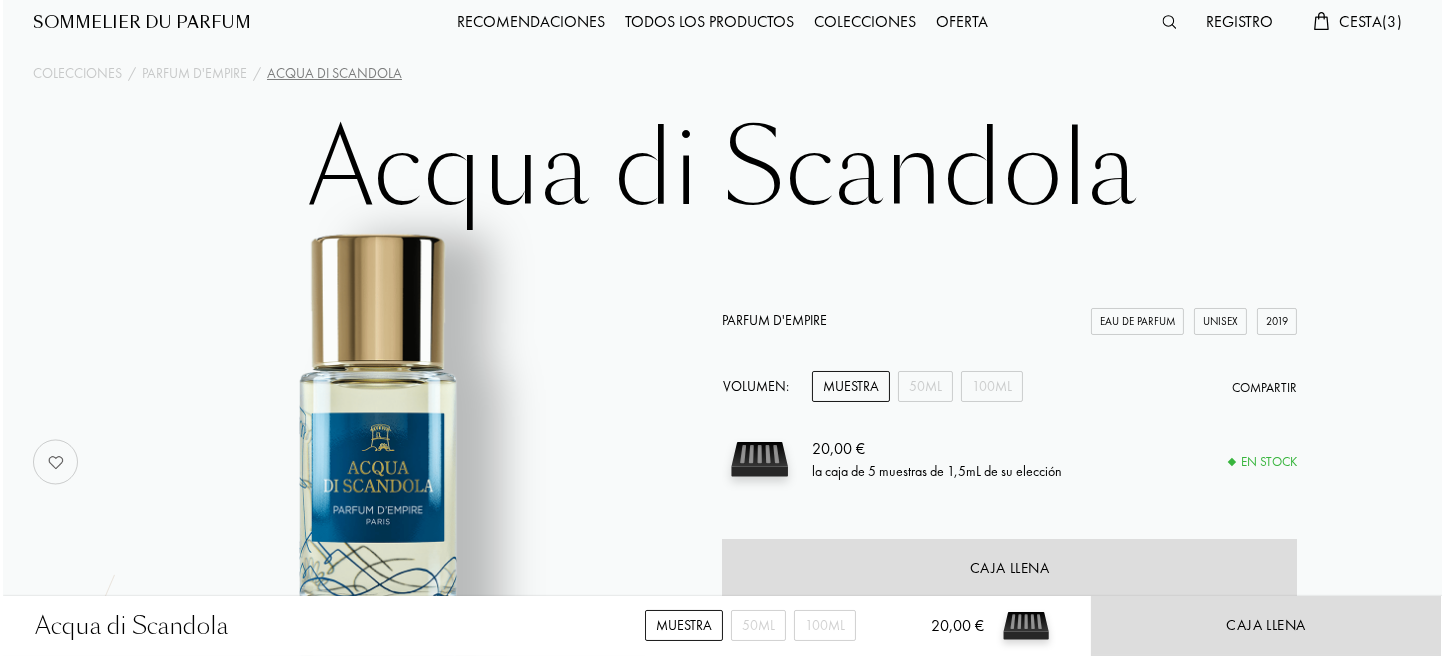 scroll, scrollTop: 0, scrollLeft: 0, axis: both 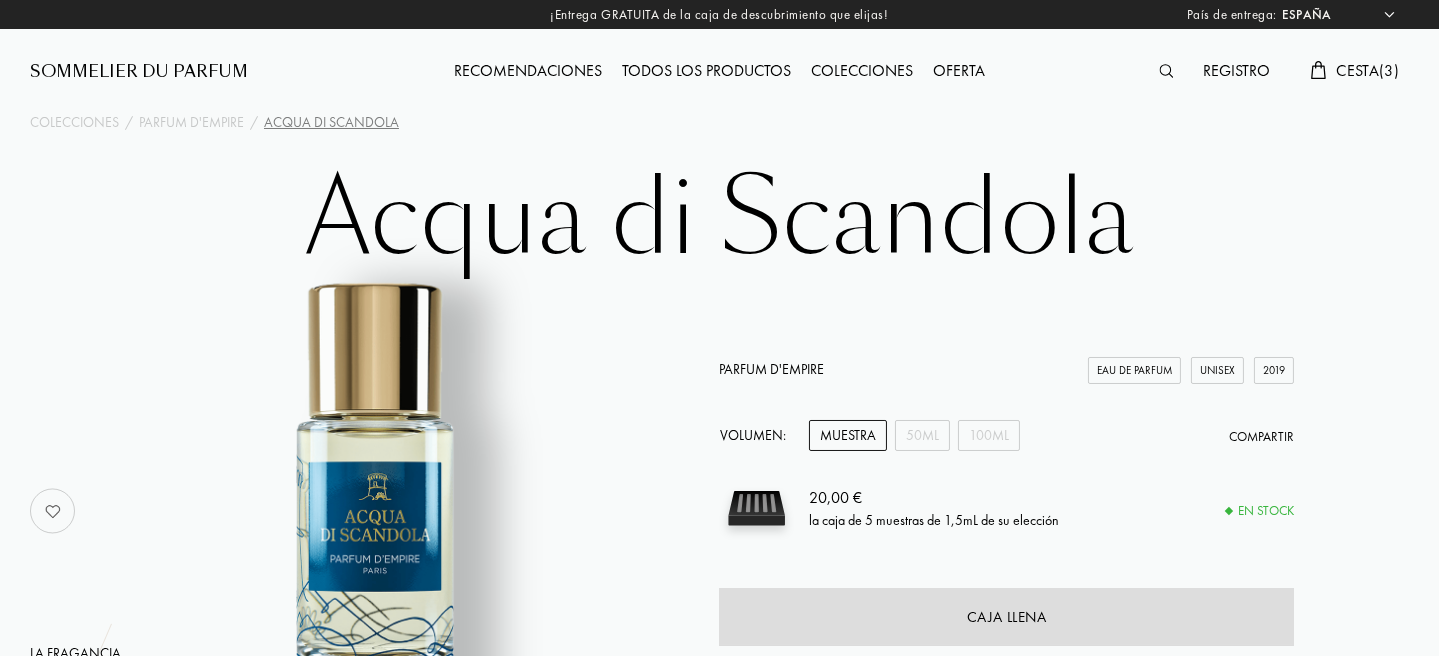 click on "Cesta ( 3 )" at bounding box center (1367, 70) 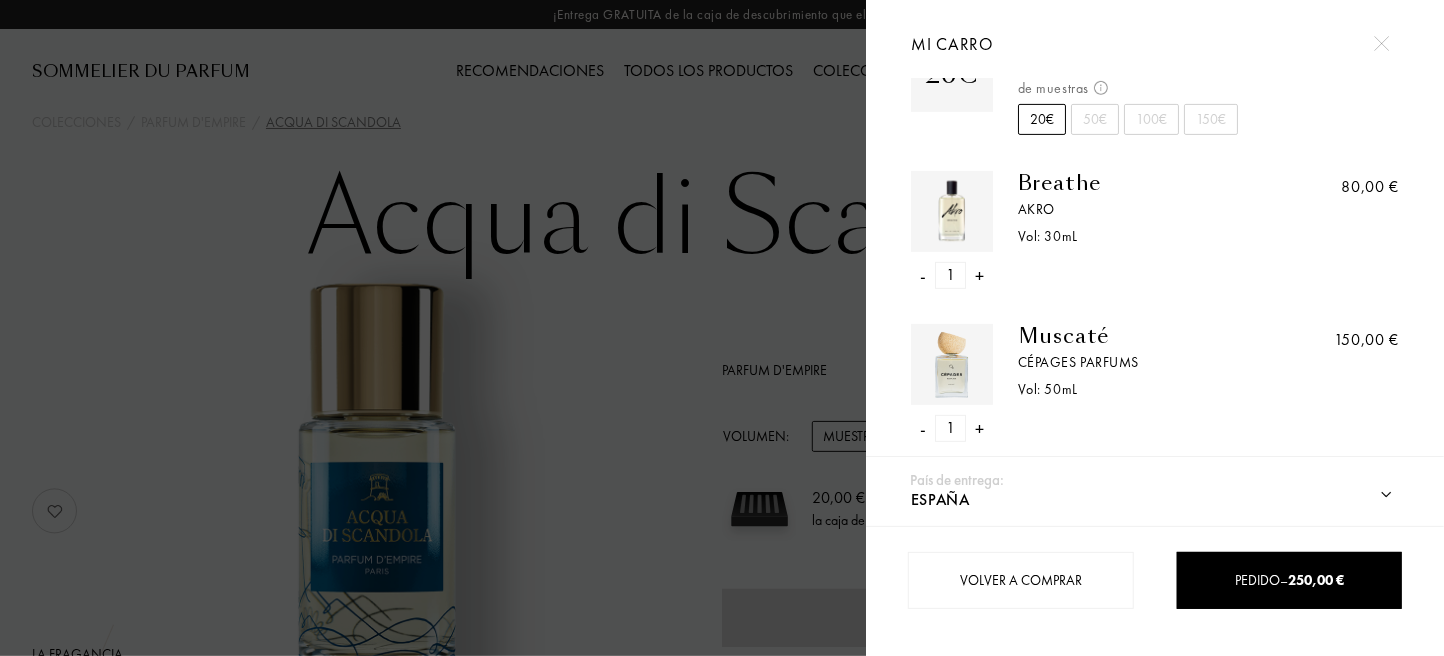 scroll, scrollTop: 390, scrollLeft: 0, axis: vertical 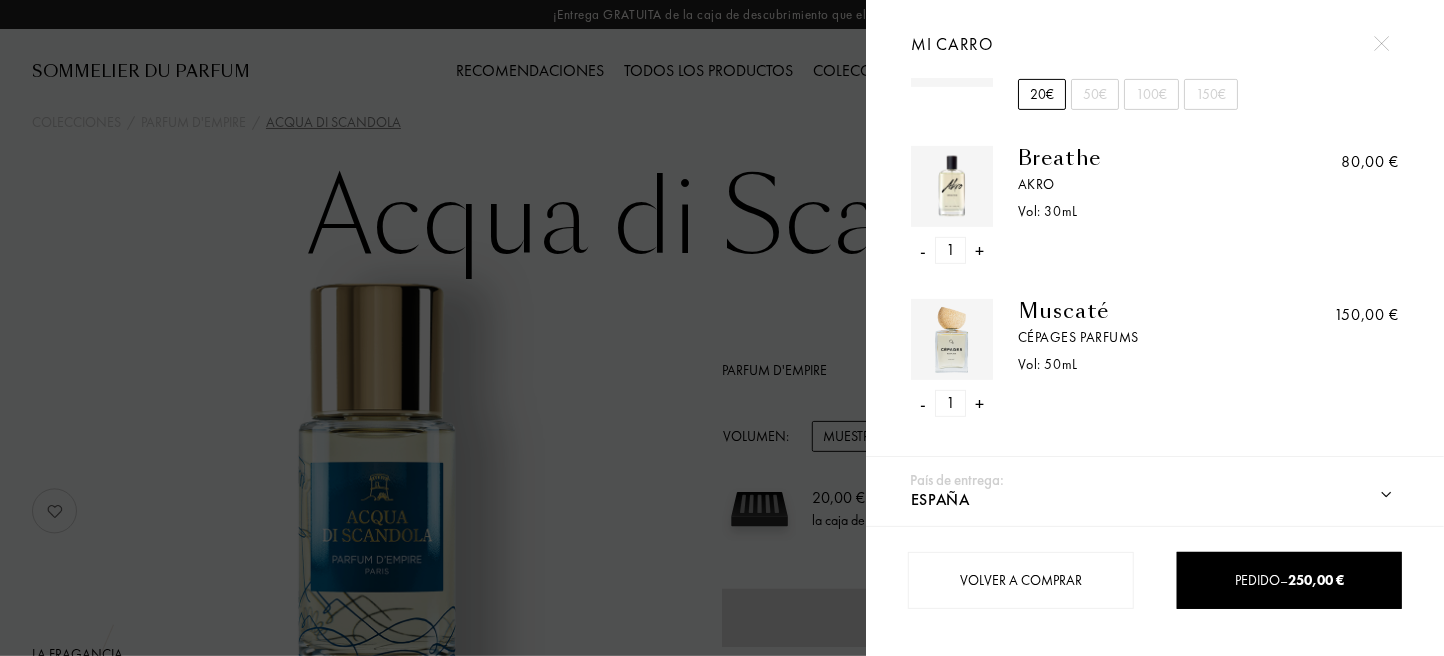 click on "- 1 +" at bounding box center (951, 403) 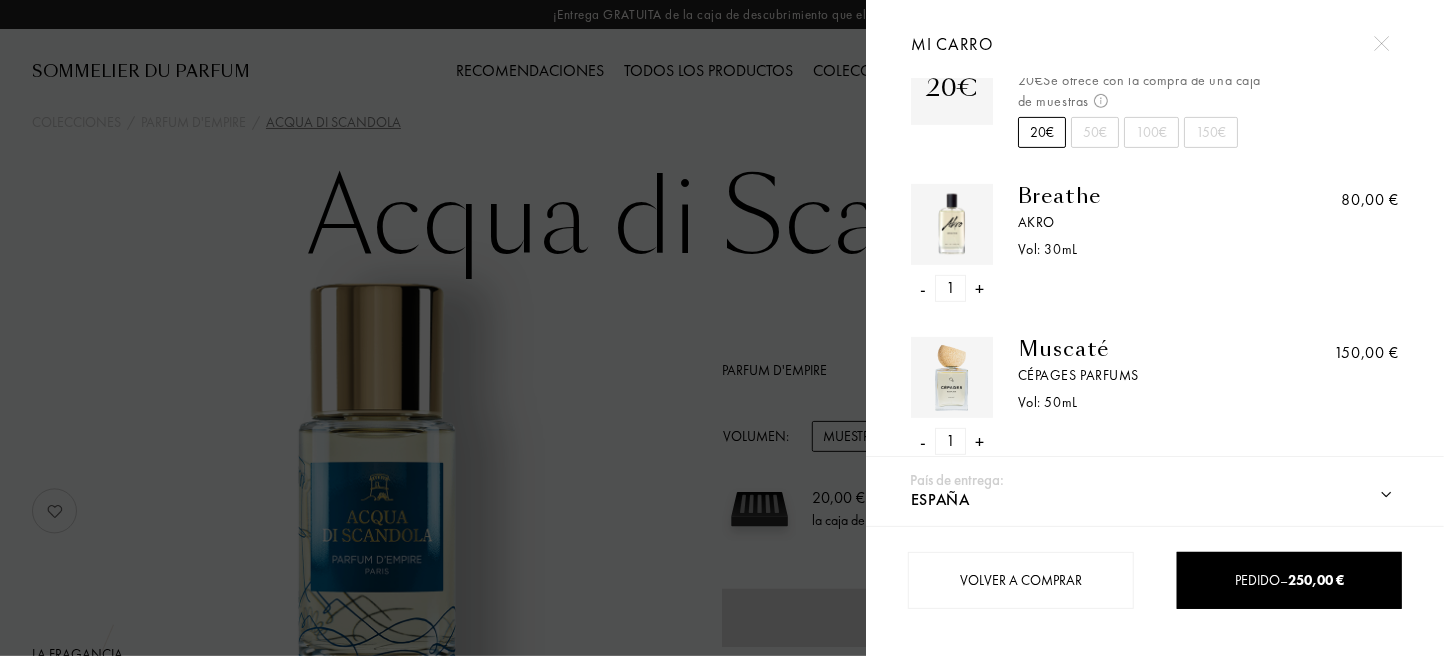 scroll, scrollTop: 390, scrollLeft: 0, axis: vertical 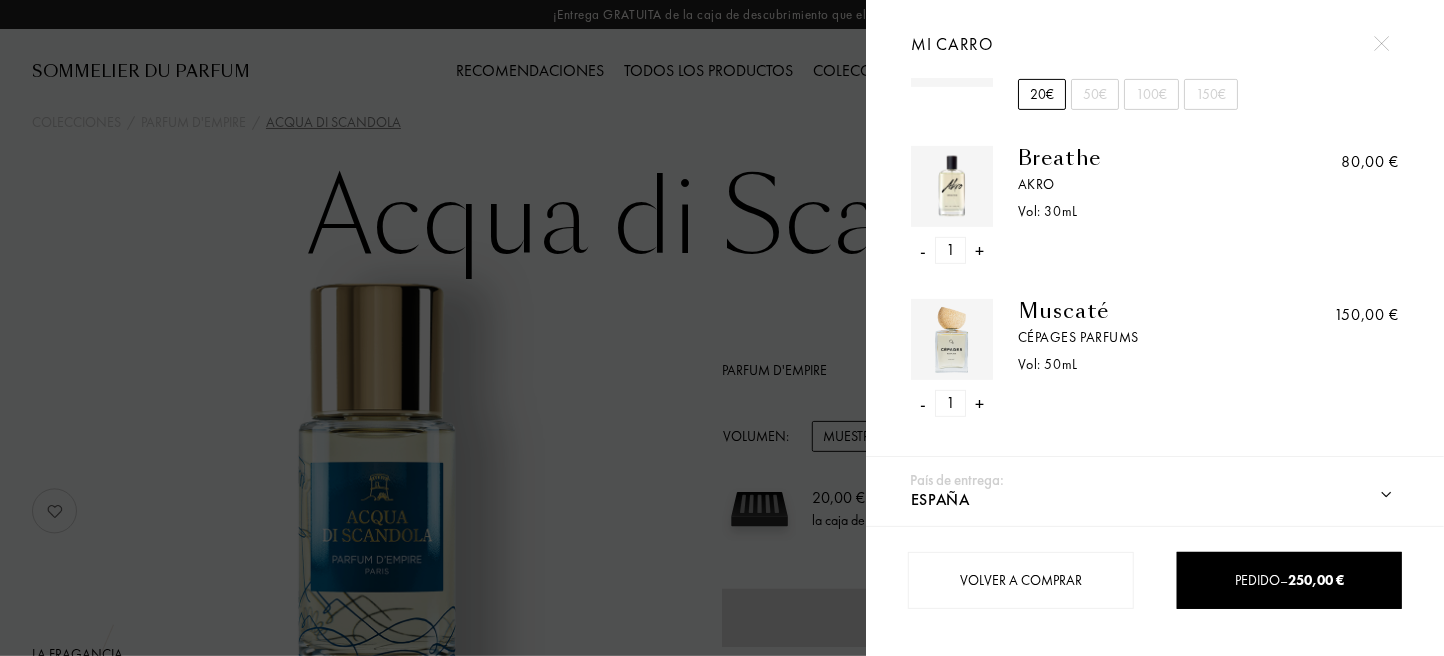 click on "-" at bounding box center (923, 403) 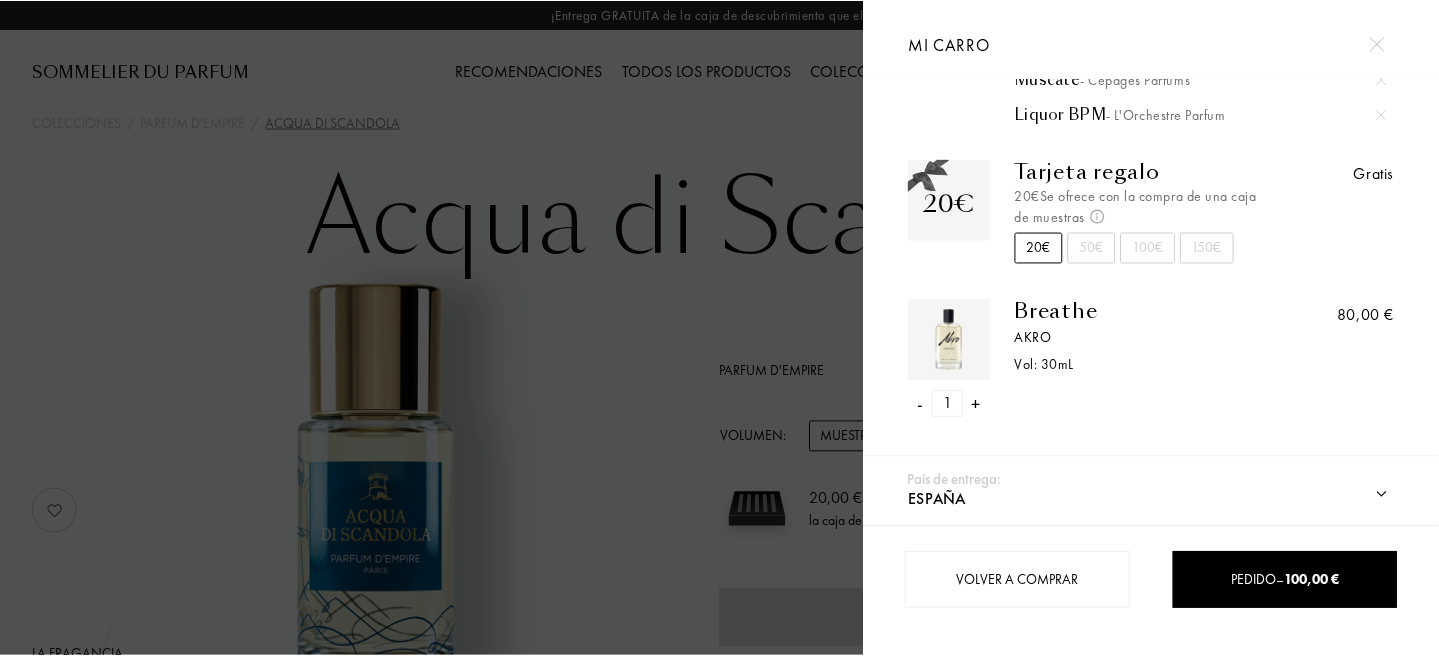scroll, scrollTop: 238, scrollLeft: 0, axis: vertical 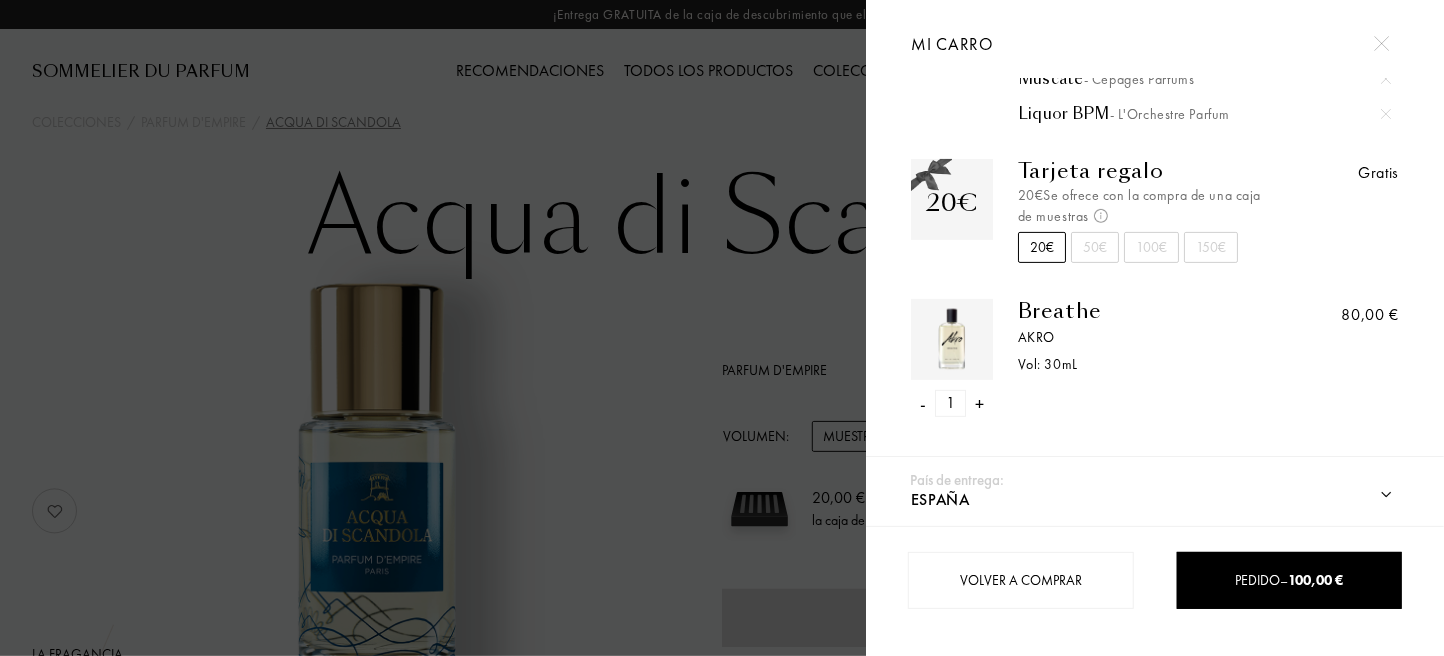 click at bounding box center (1381, 43) 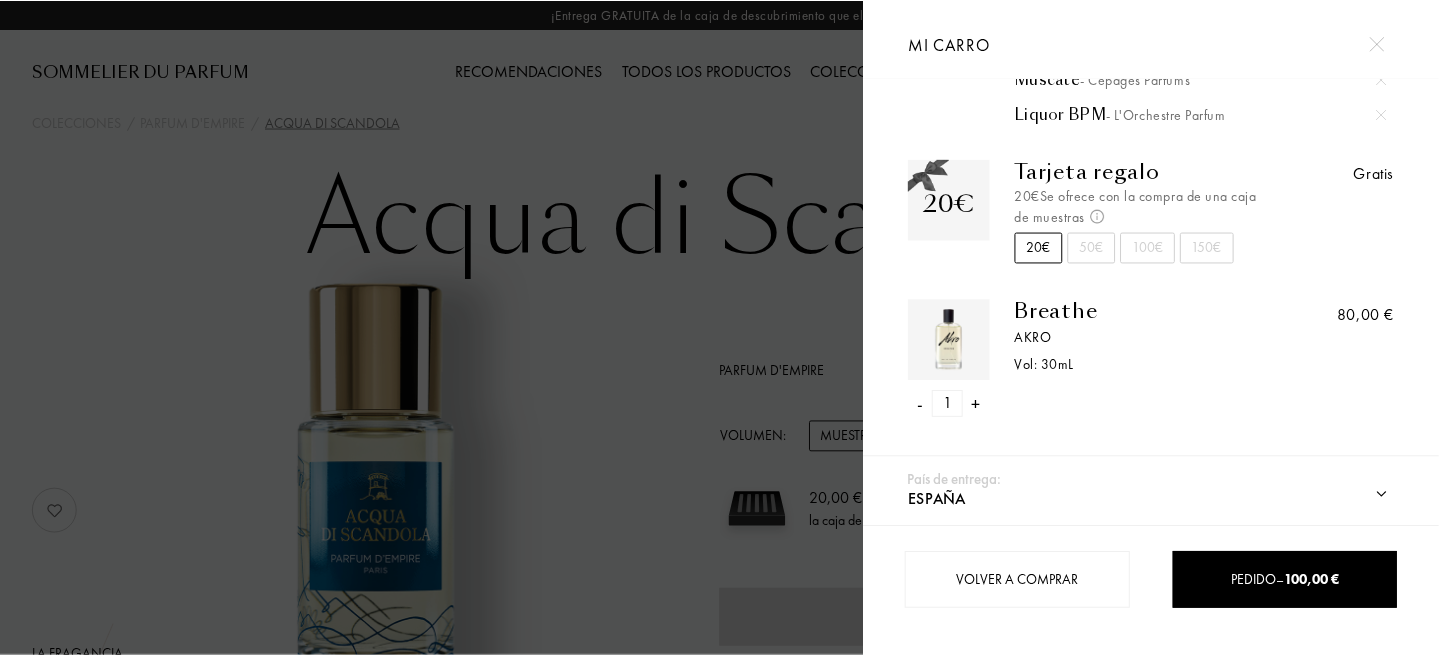 scroll, scrollTop: 237, scrollLeft: 0, axis: vertical 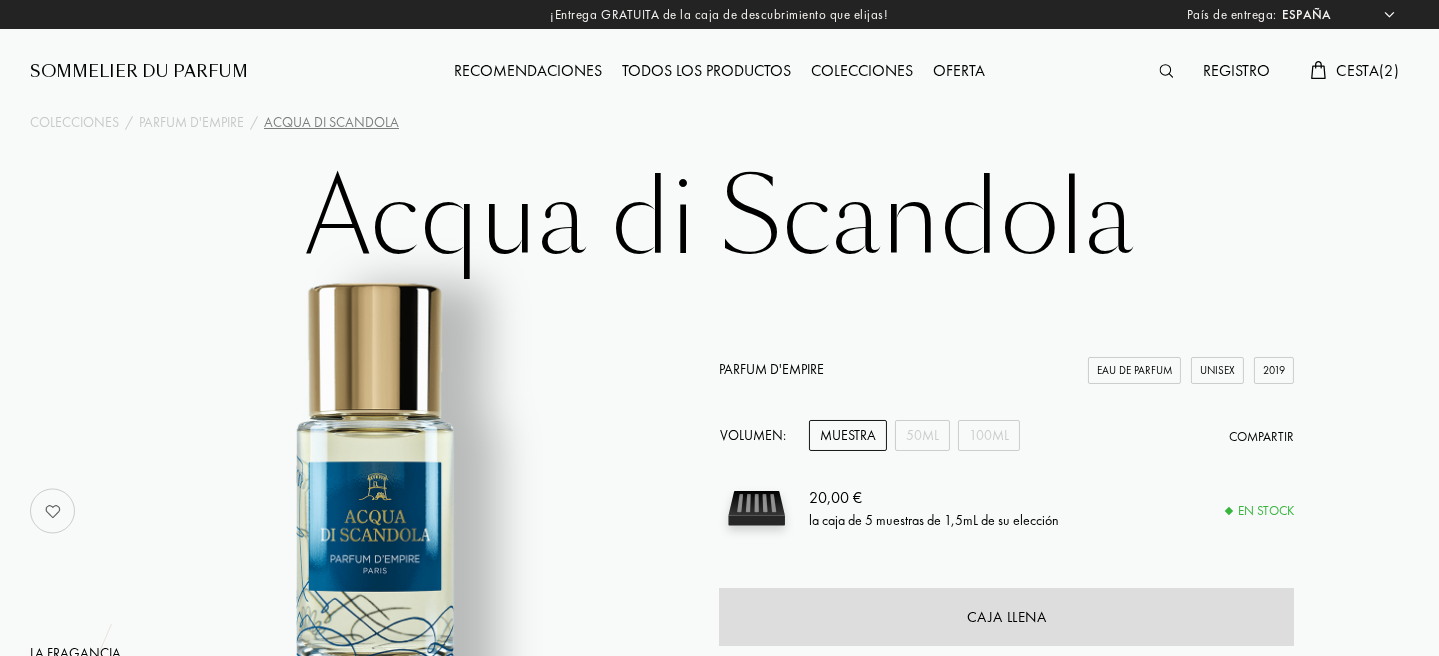 click on "Acqua di Scandola" at bounding box center [720, 219] 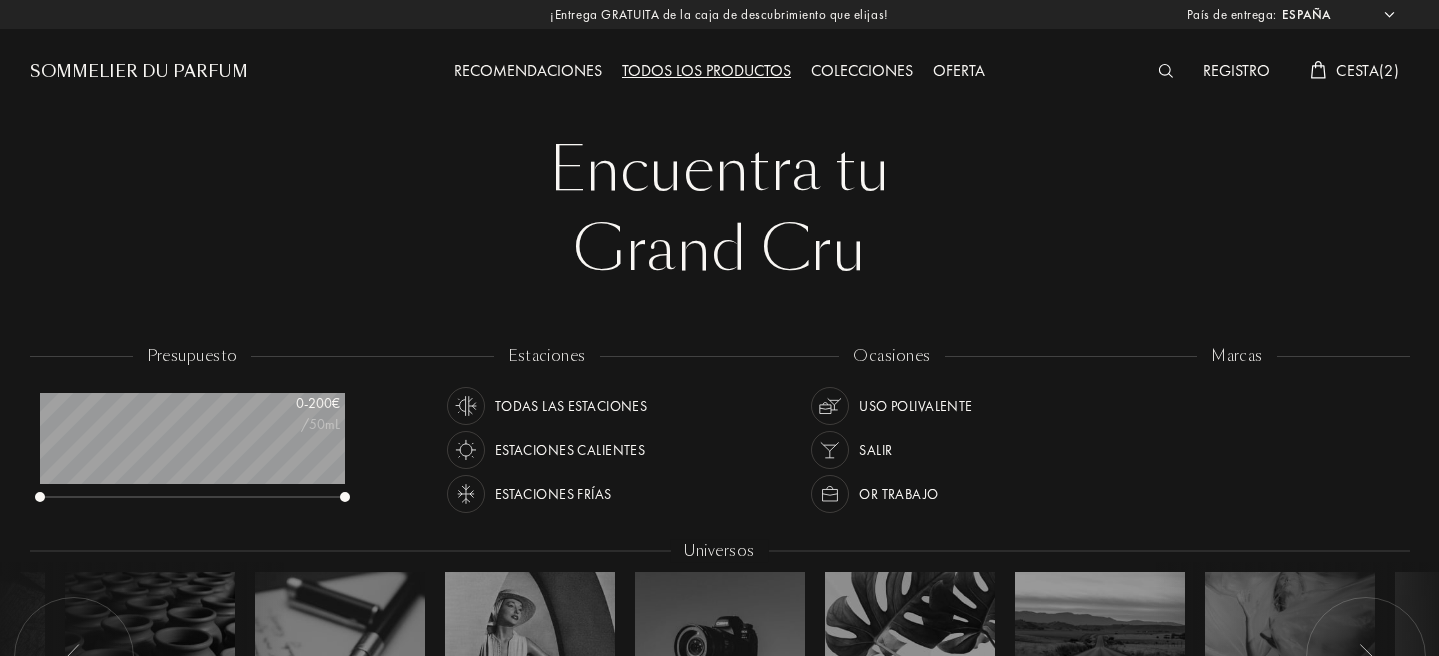 select on "ES" 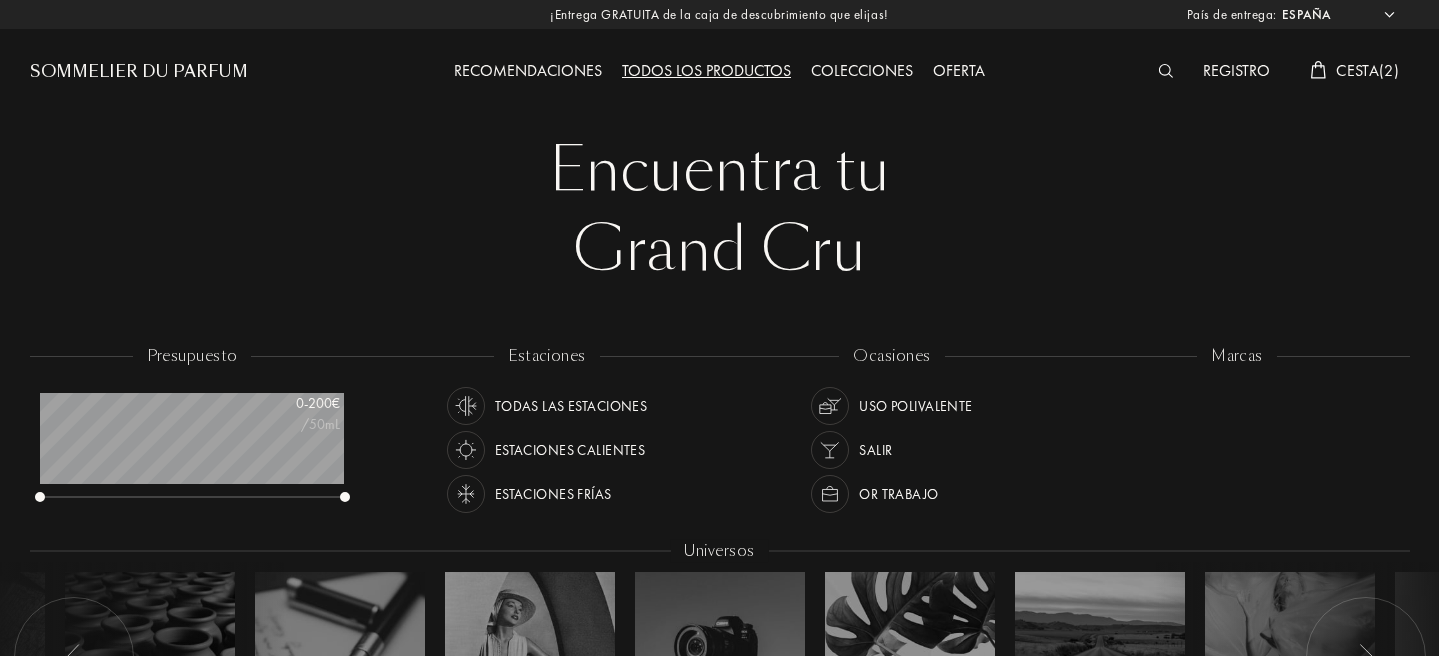 scroll, scrollTop: 84, scrollLeft: 0, axis: vertical 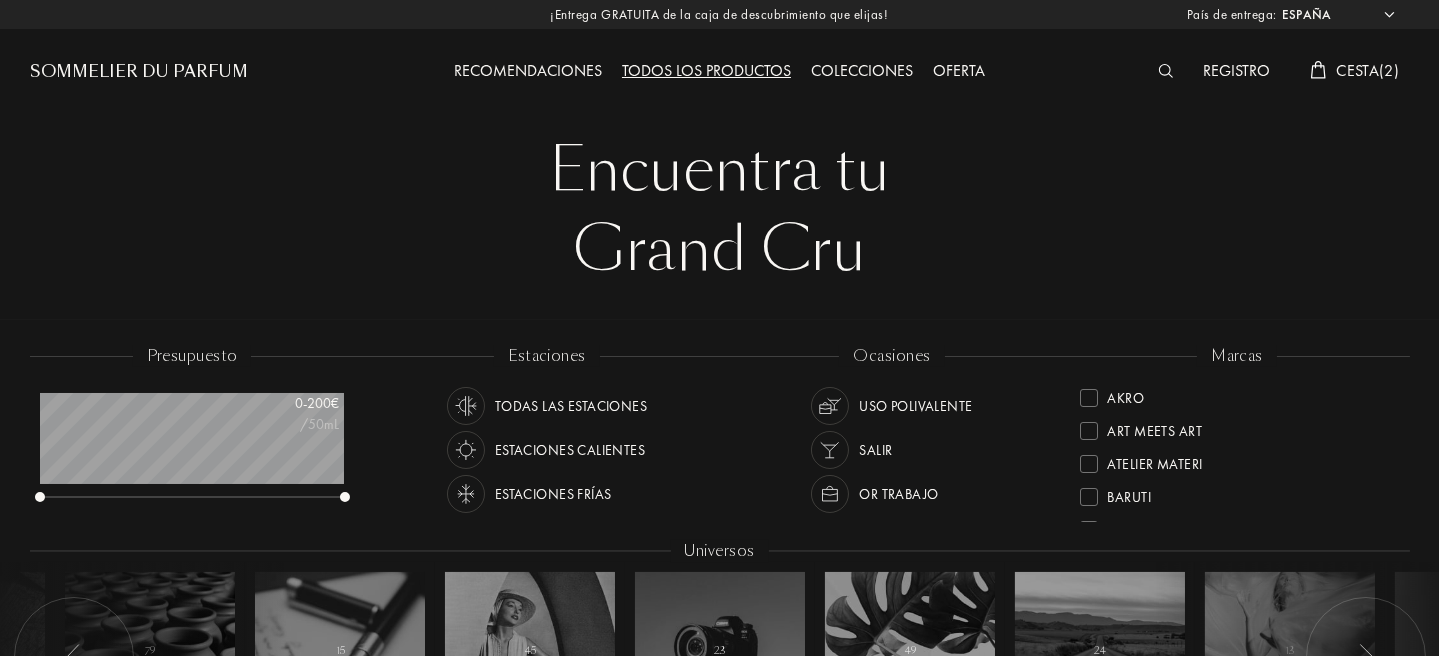click on "Registro" at bounding box center (1236, 72) 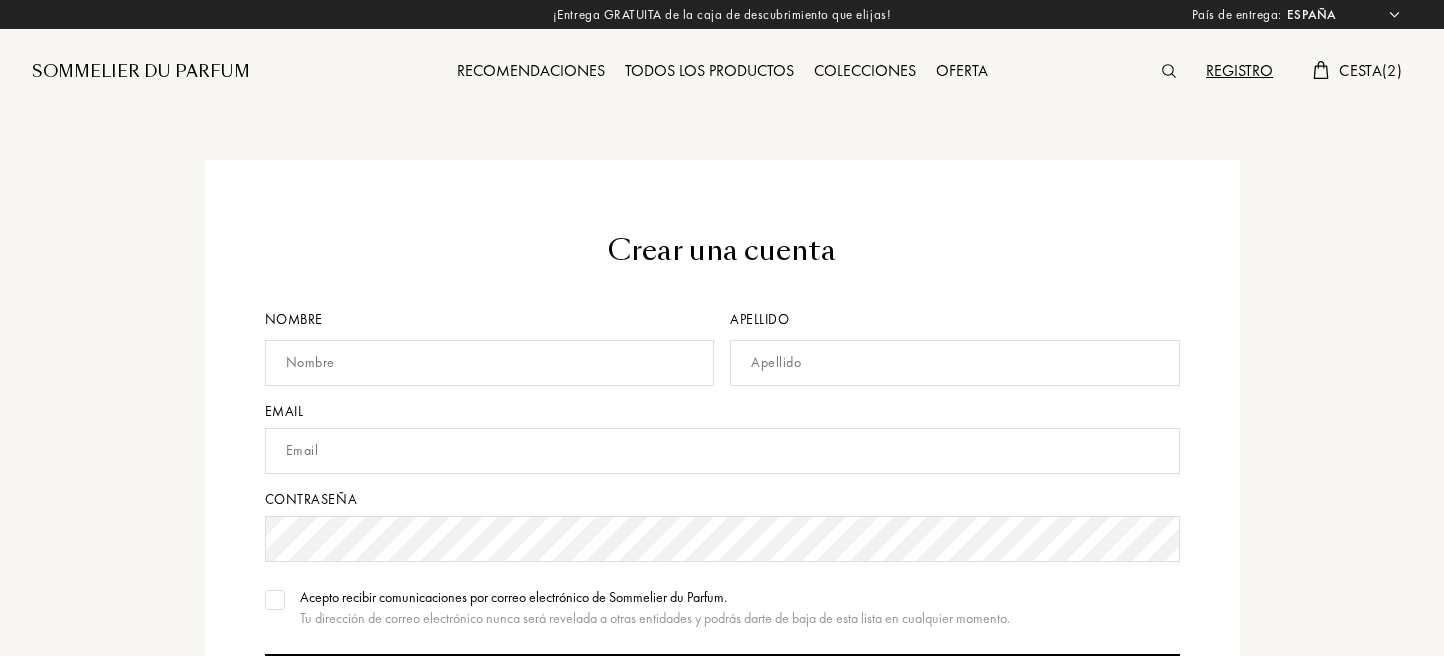 select on "ES" 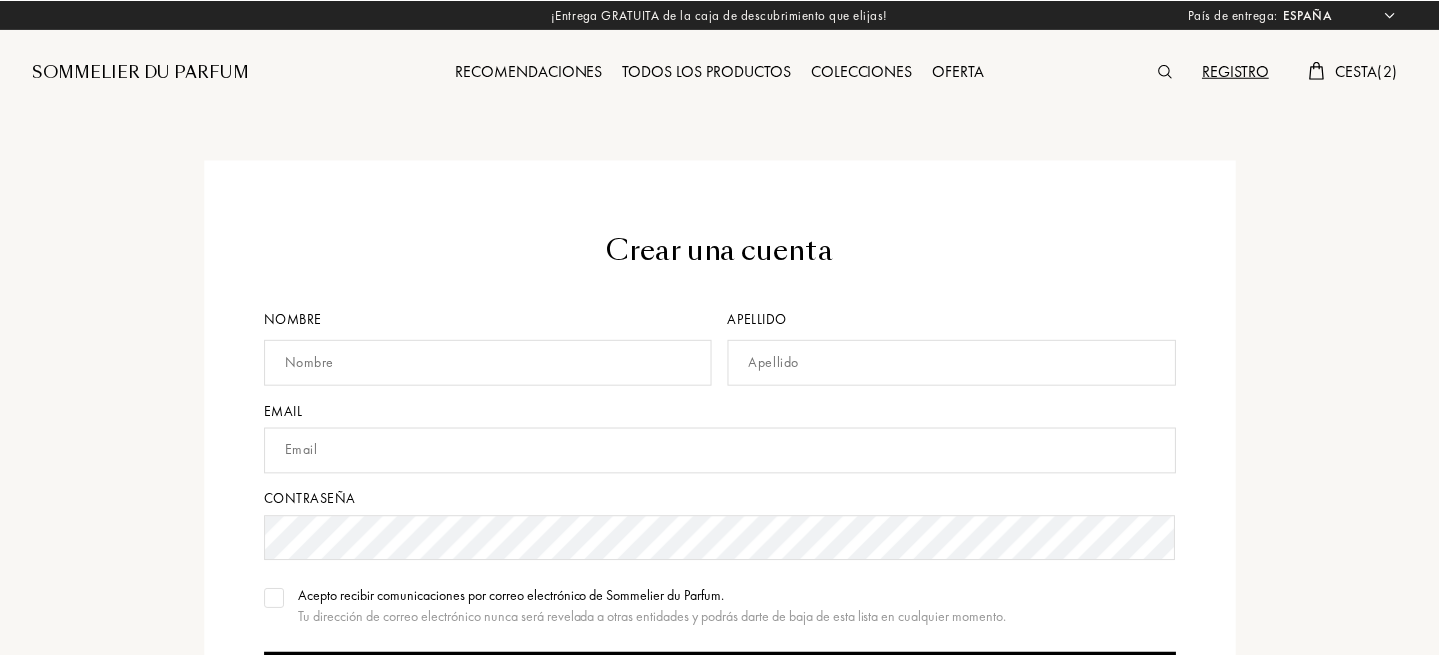 scroll, scrollTop: 0, scrollLeft: 0, axis: both 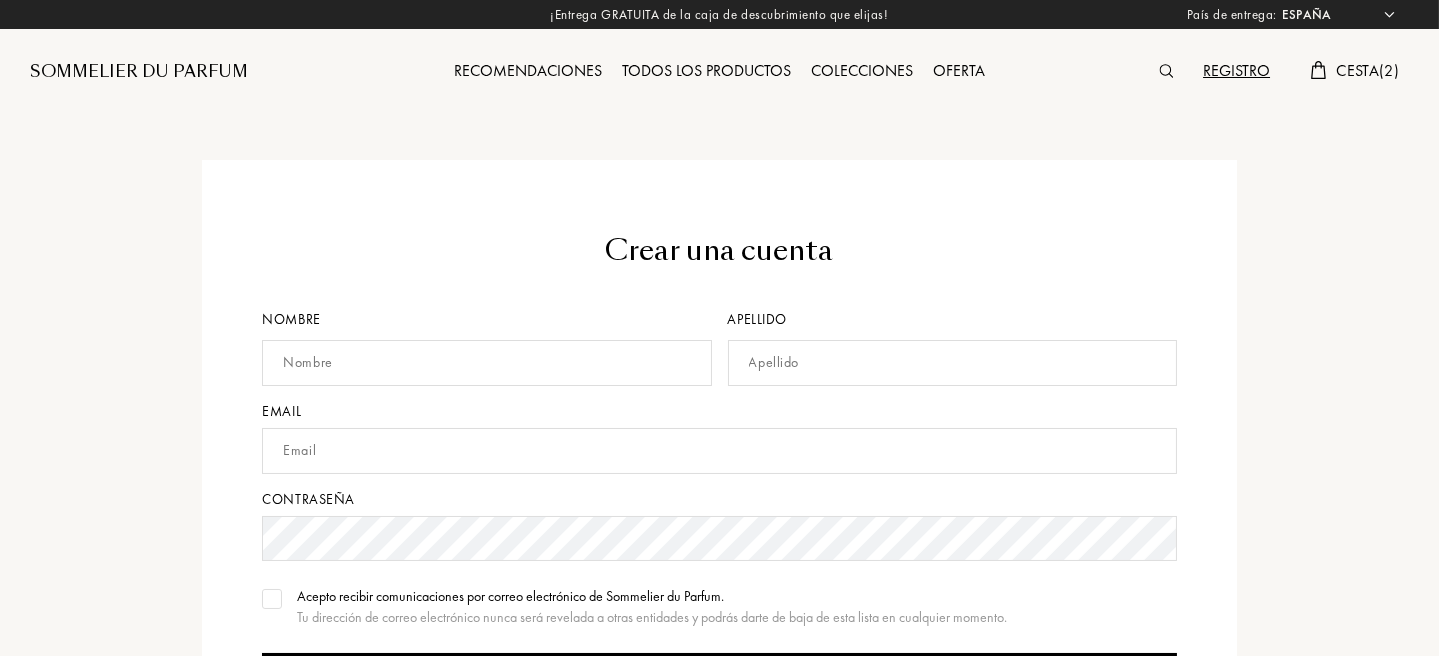 click at bounding box center [1166, 71] 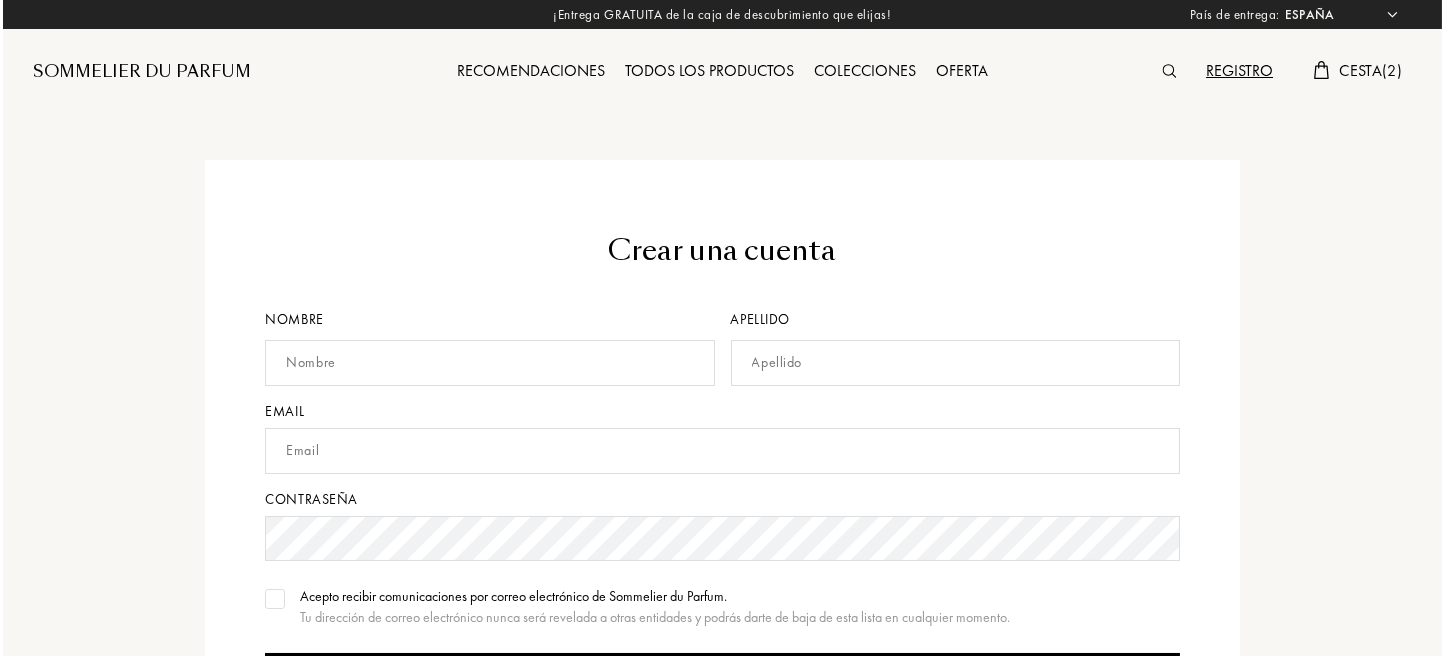 scroll, scrollTop: 1, scrollLeft: 0, axis: vertical 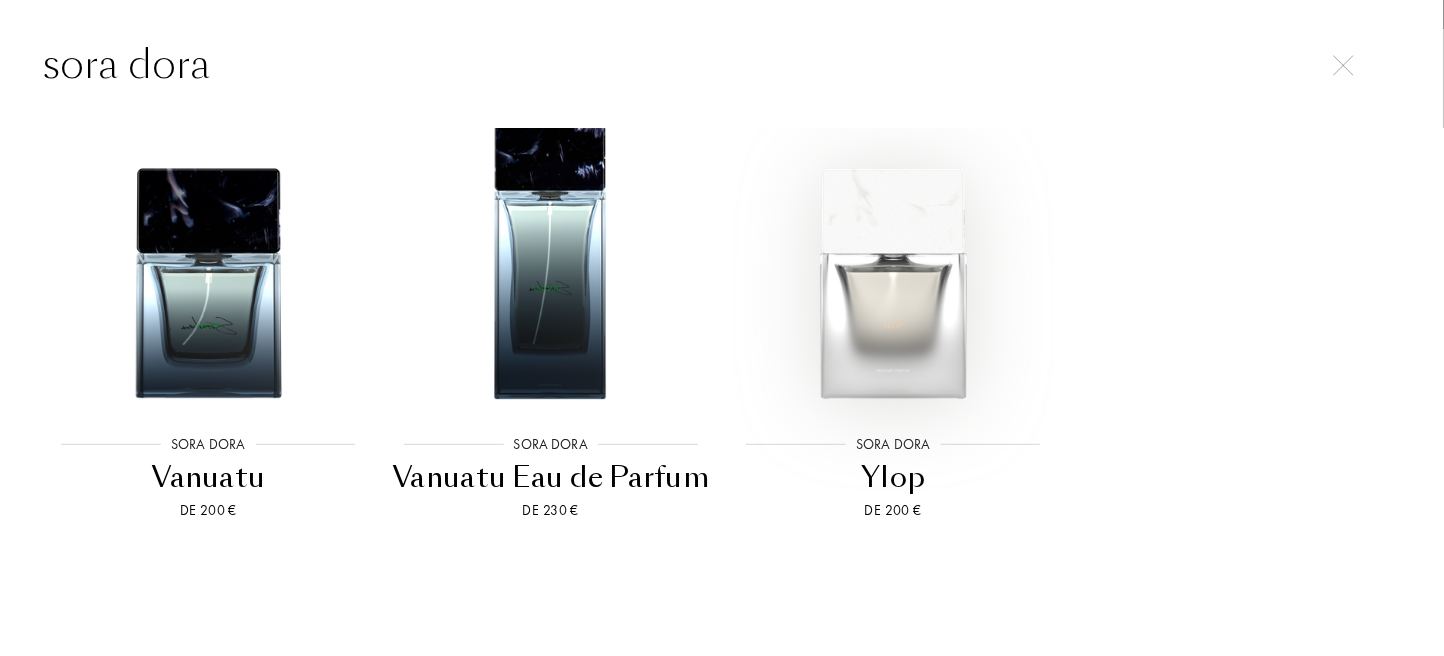 type on "sora dora" 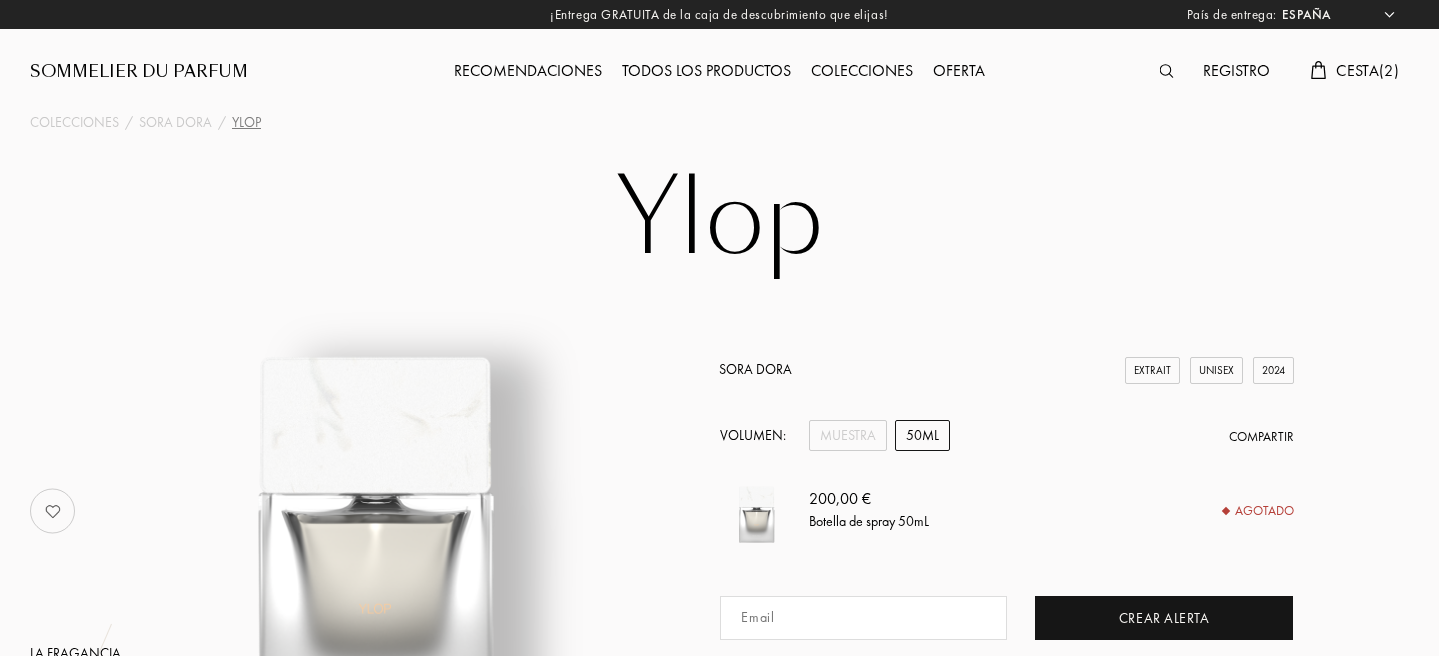 select on "ES" 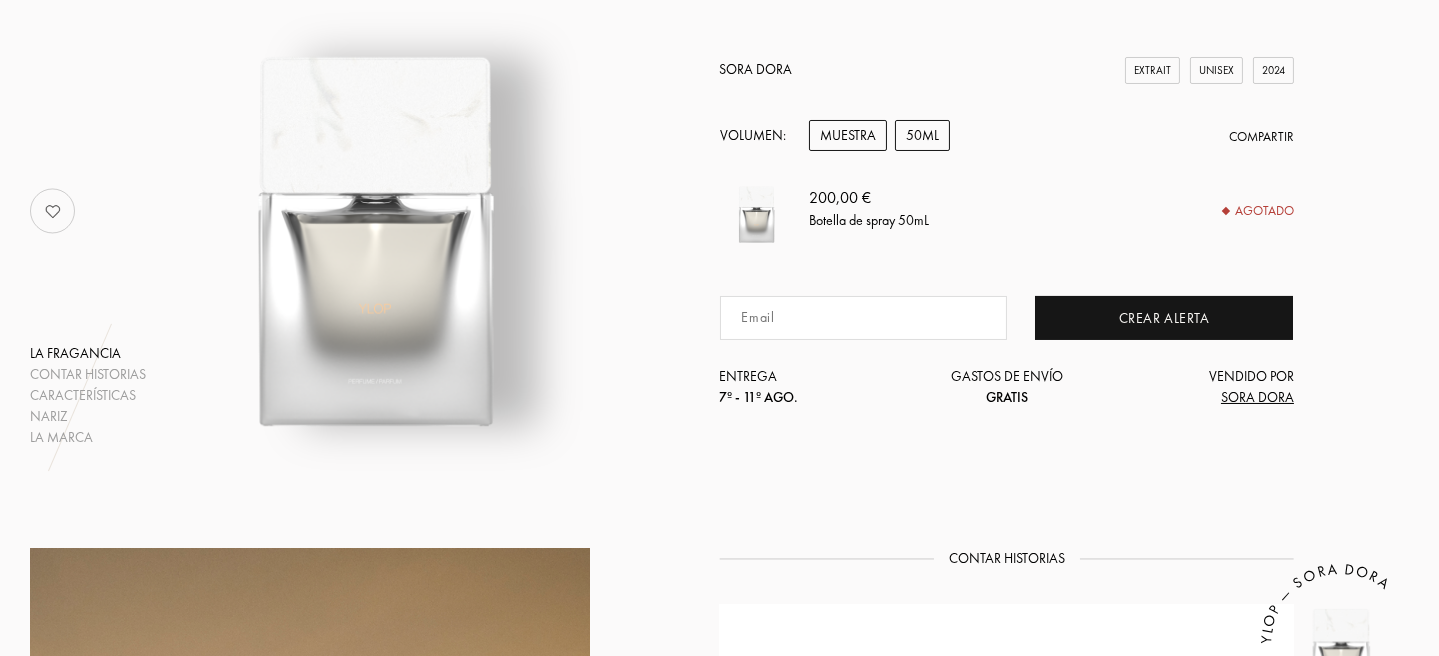 scroll, scrollTop: 299, scrollLeft: 0, axis: vertical 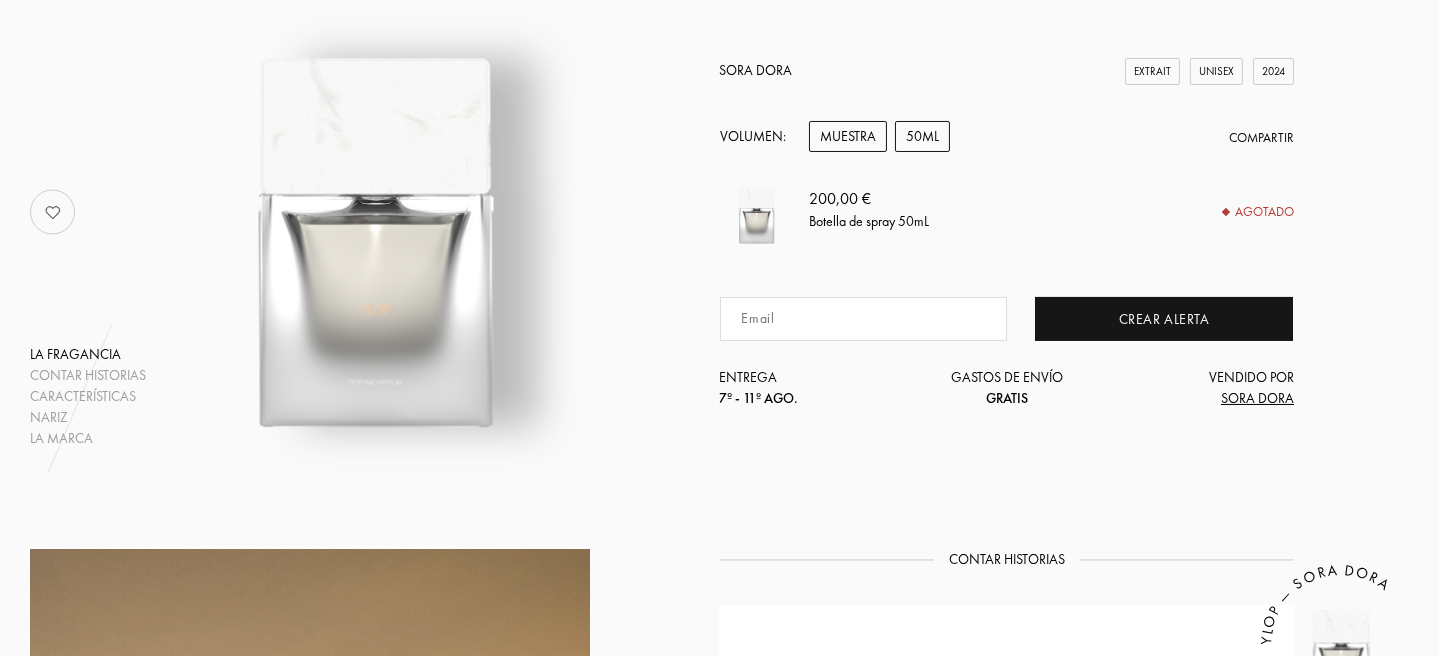 click on "Muestra" at bounding box center (848, 136) 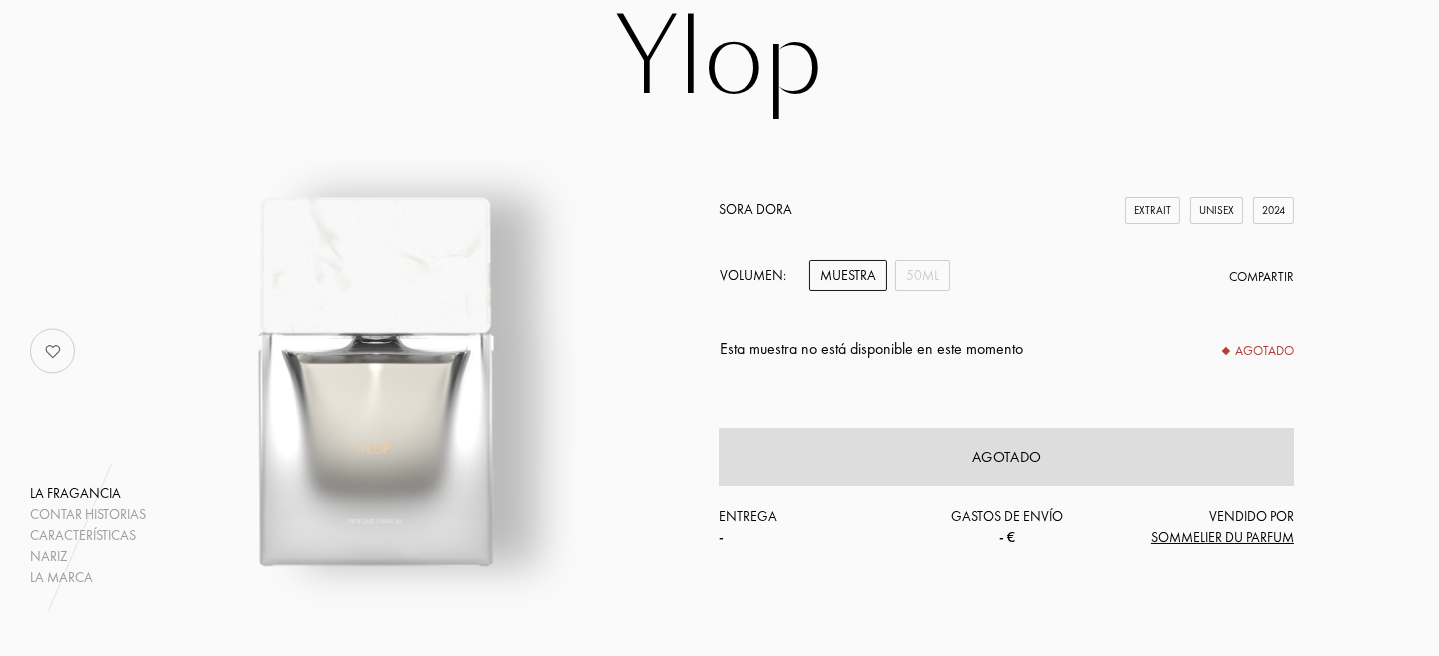 scroll, scrollTop: 0, scrollLeft: 0, axis: both 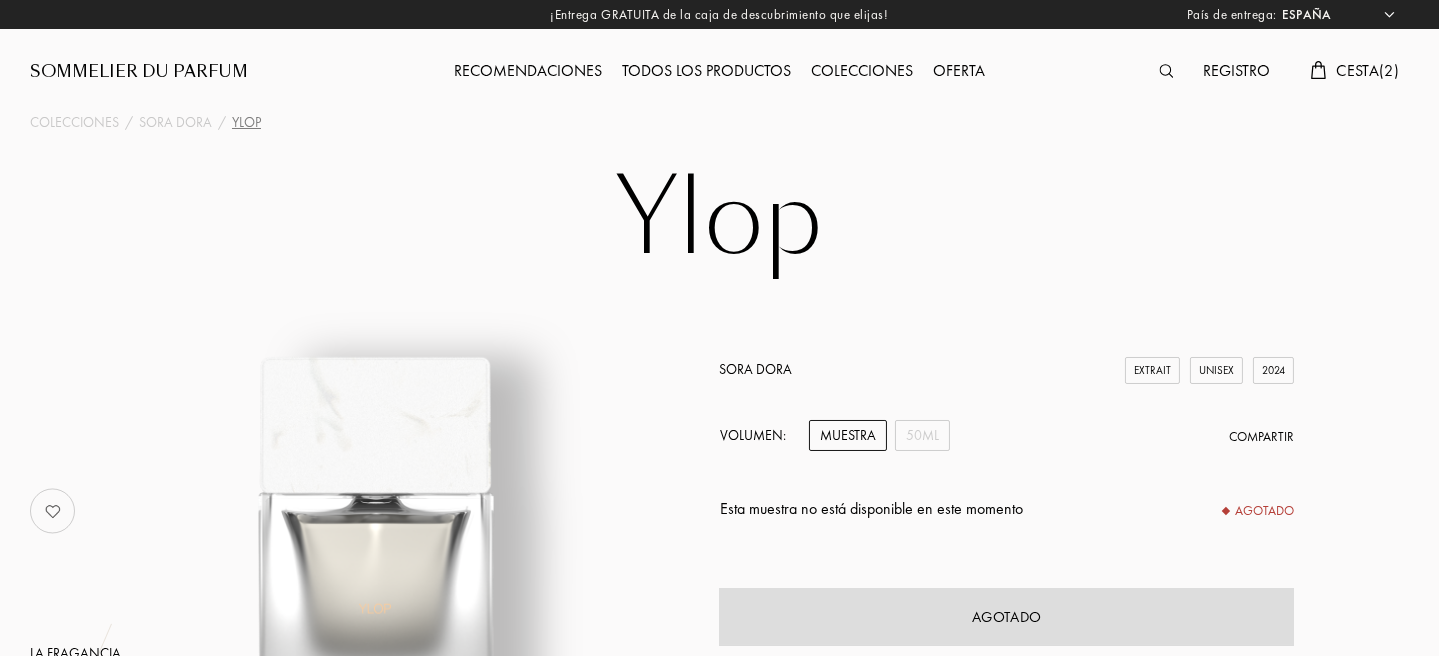 click on "Todos los productos" at bounding box center [706, 72] 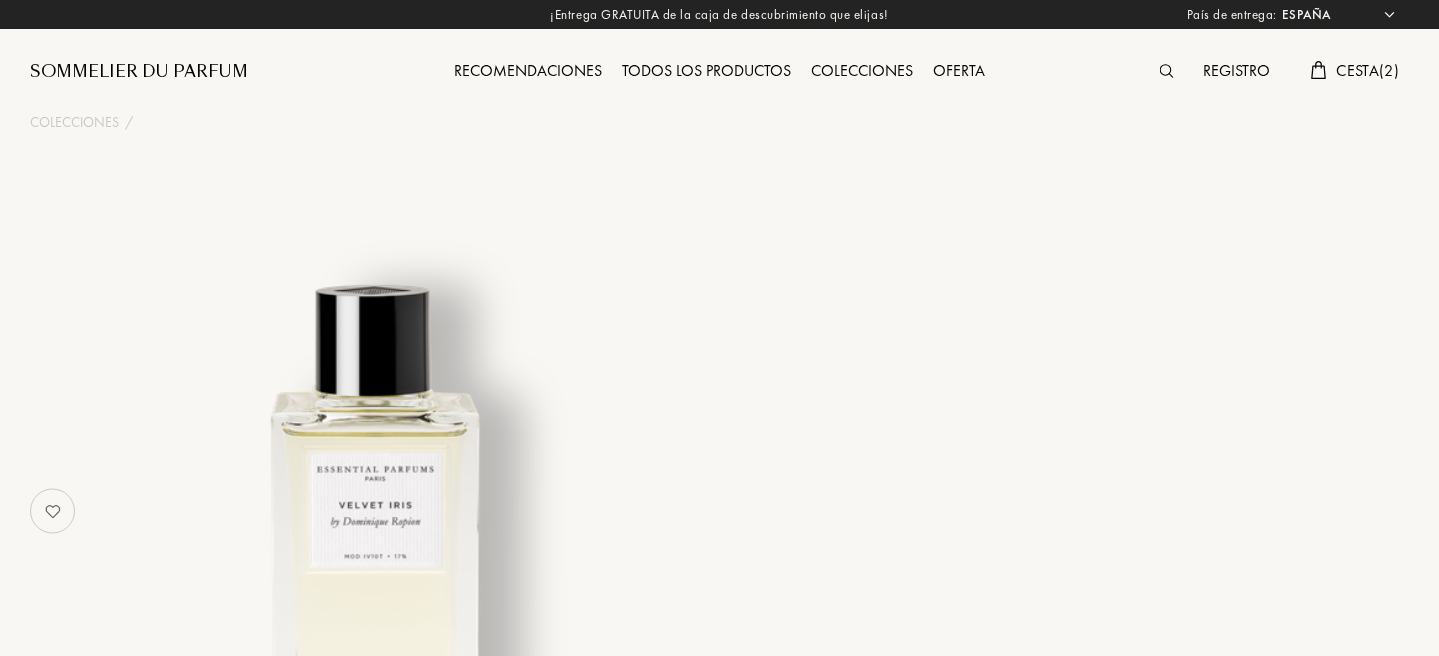 select on "ES" 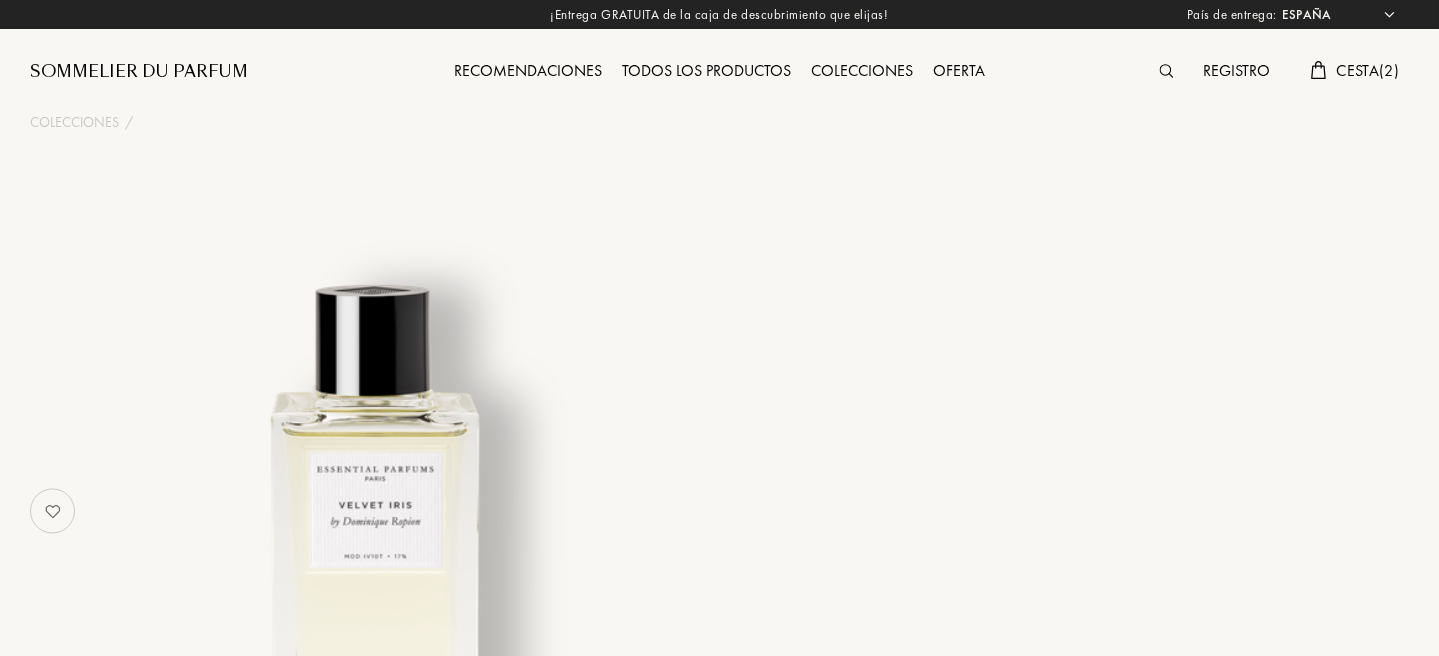 select on "3" 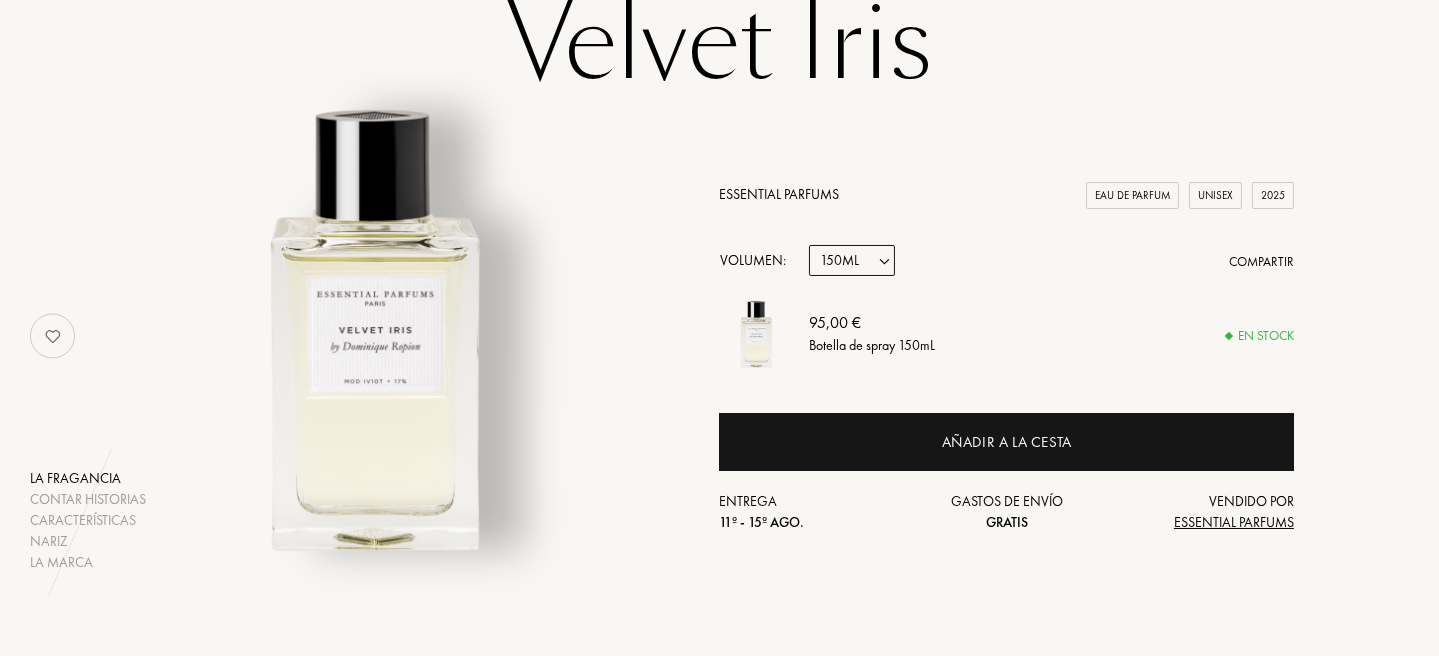 scroll, scrollTop: 200, scrollLeft: 0, axis: vertical 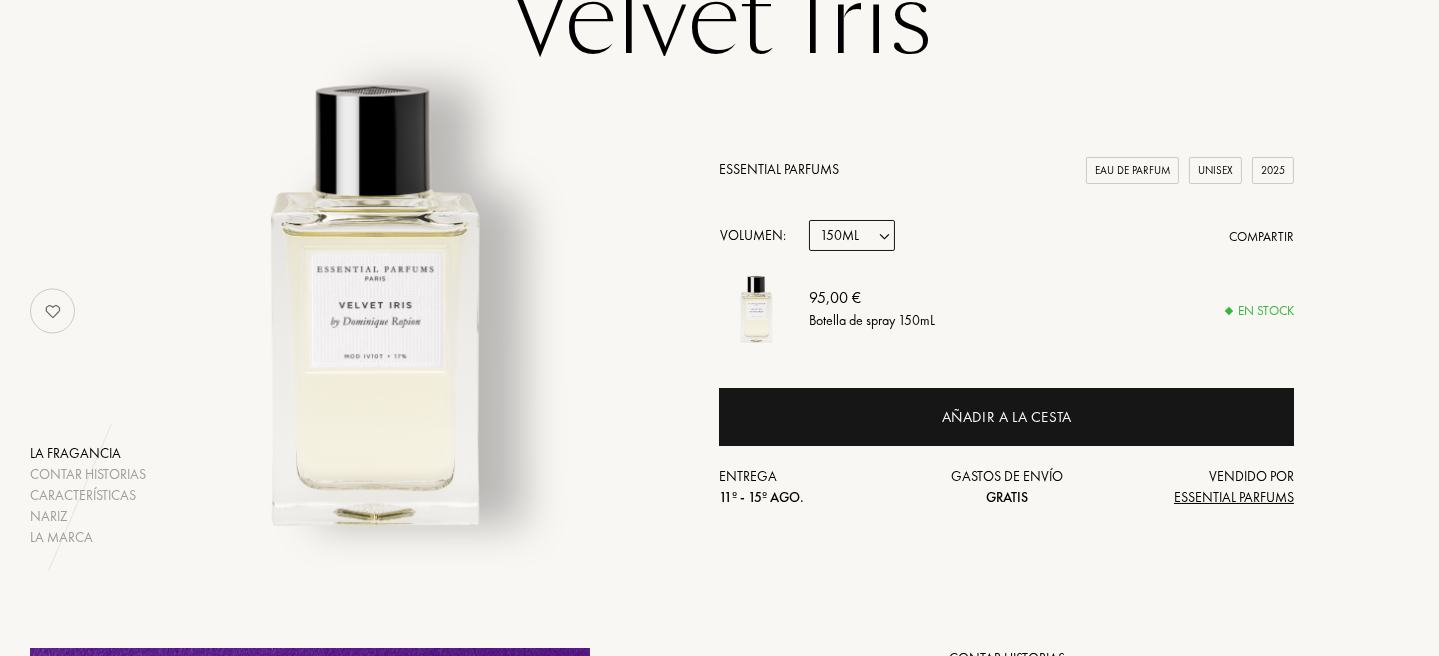 click on "Muestra 10mL 100mL 150mL" at bounding box center [852, 235] 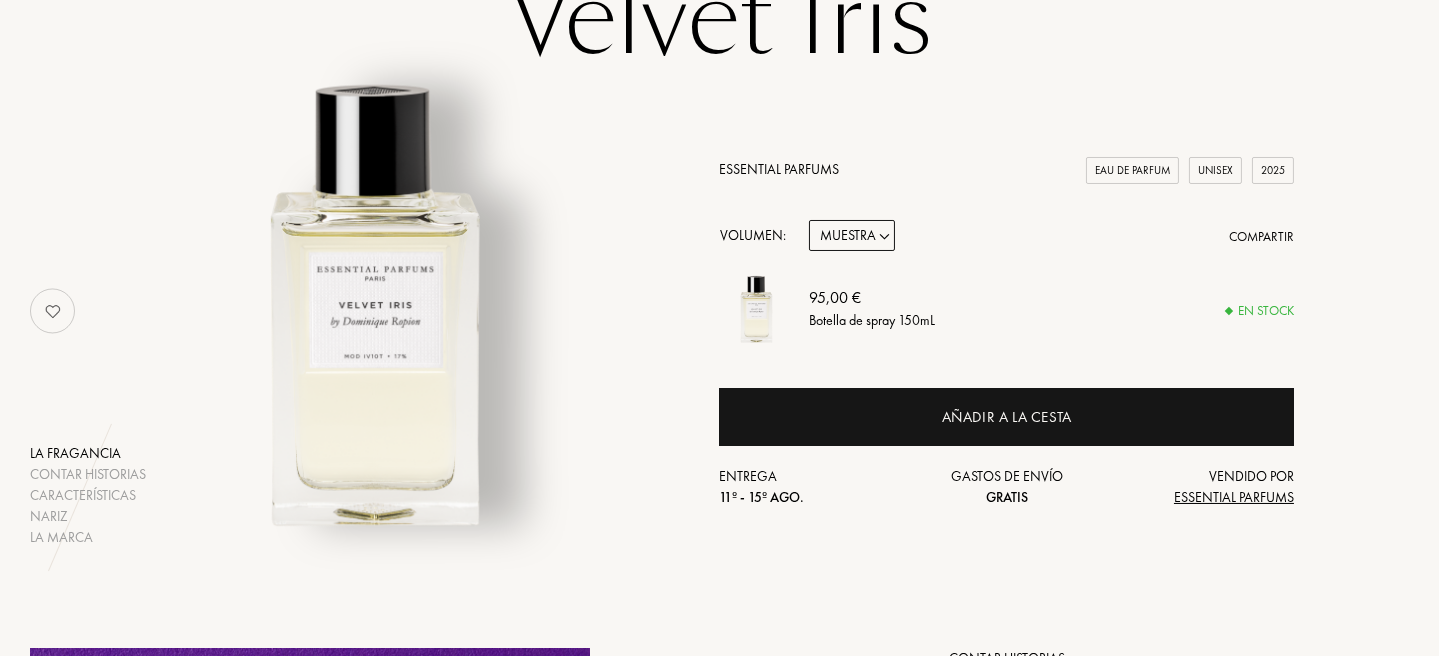 click on "Muestra 10mL 100mL 150mL" at bounding box center [852, 235] 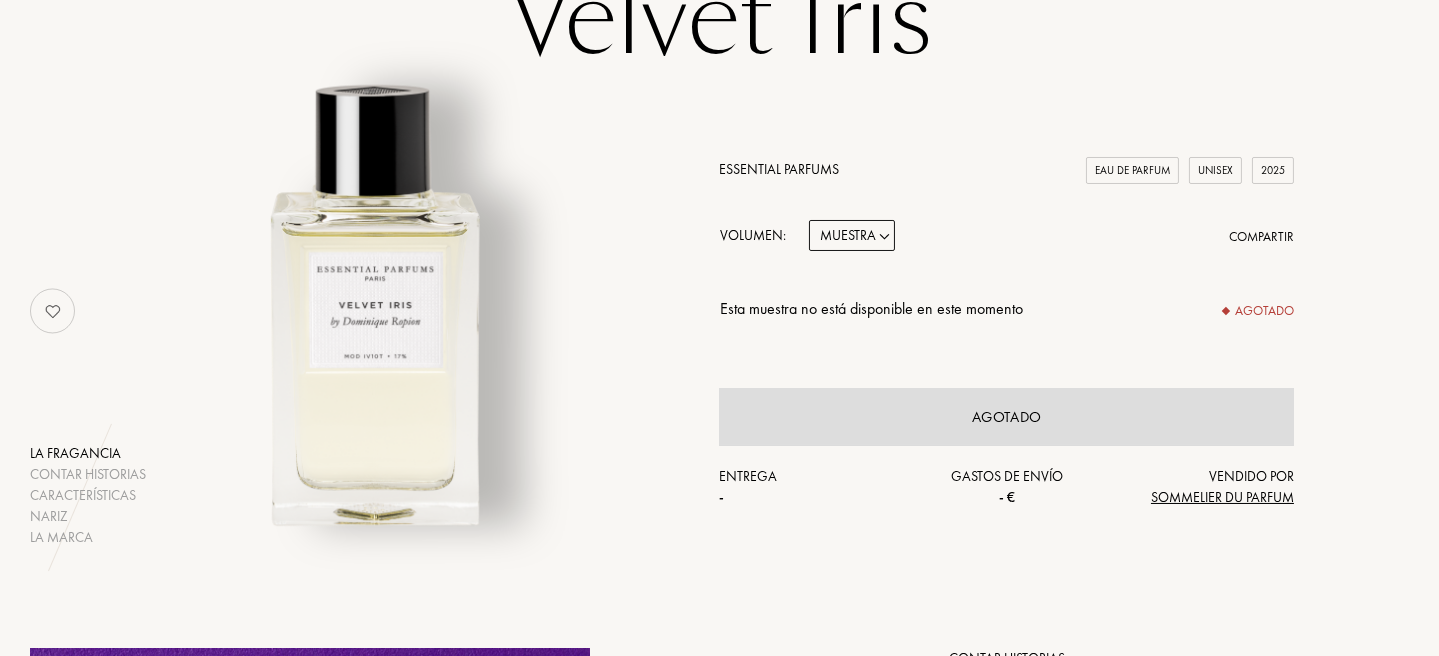 click on "Muestra 10mL 100mL 150mL" at bounding box center (852, 235) 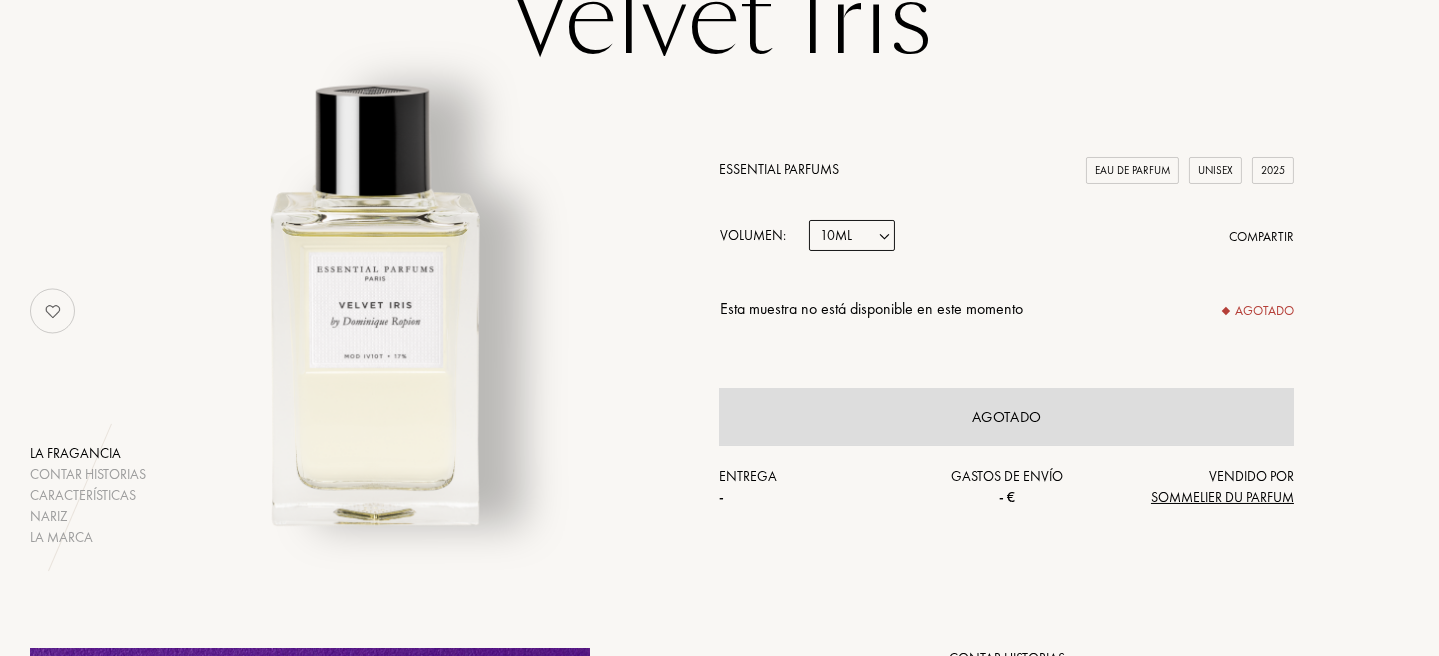 click on "Muestra 10mL 100mL 150mL" at bounding box center [852, 235] 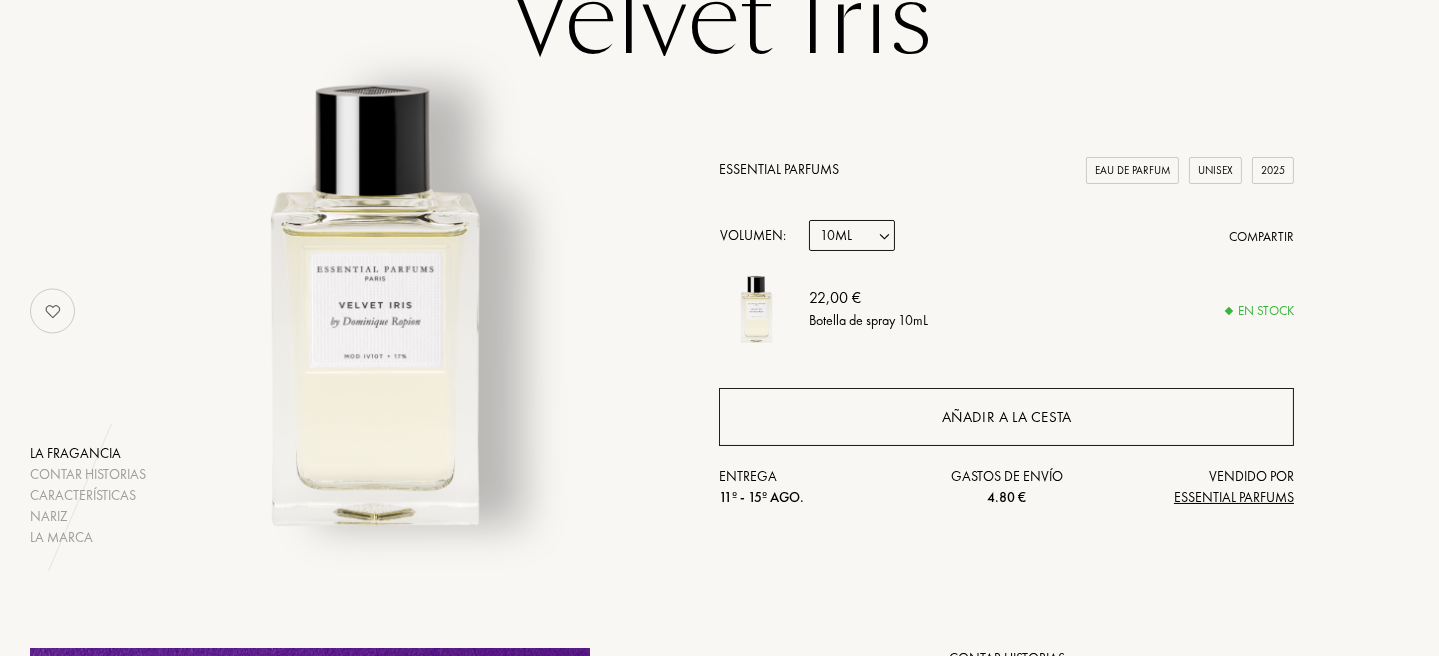 click on "Añadir a la cesta" at bounding box center [1007, 417] 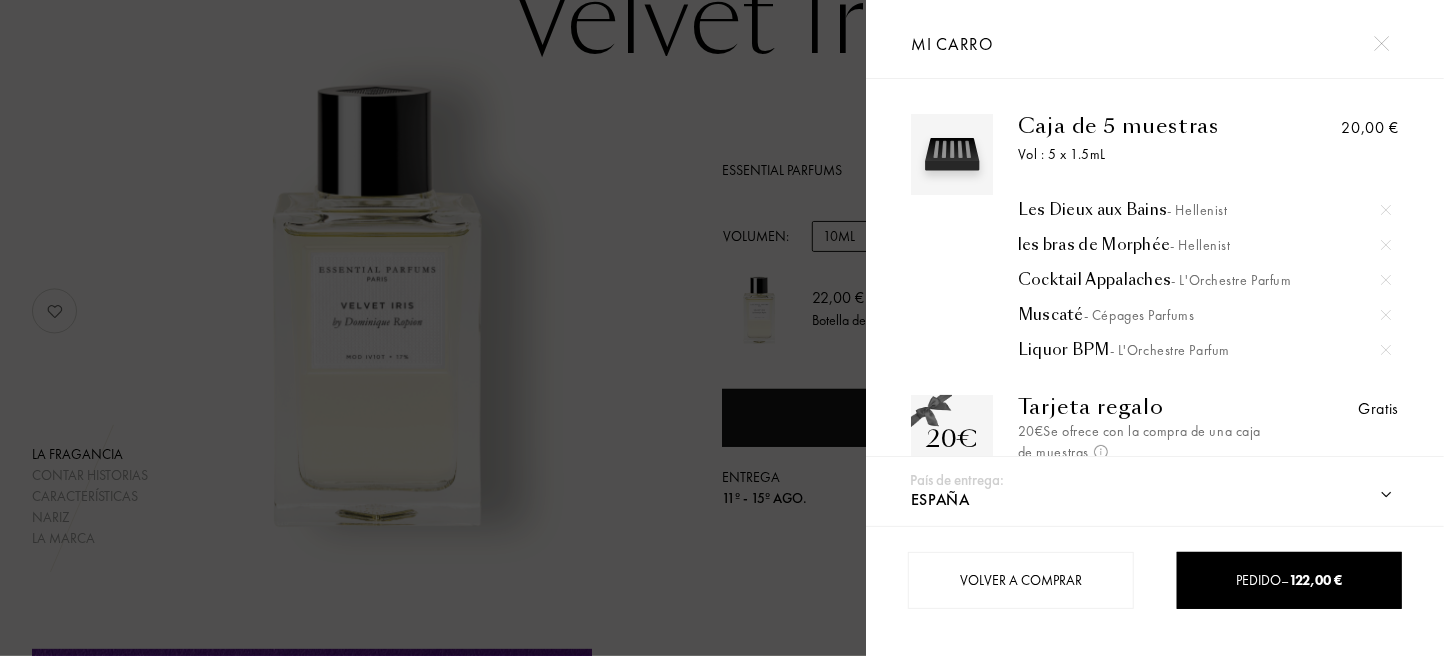 click at bounding box center (433, 328) 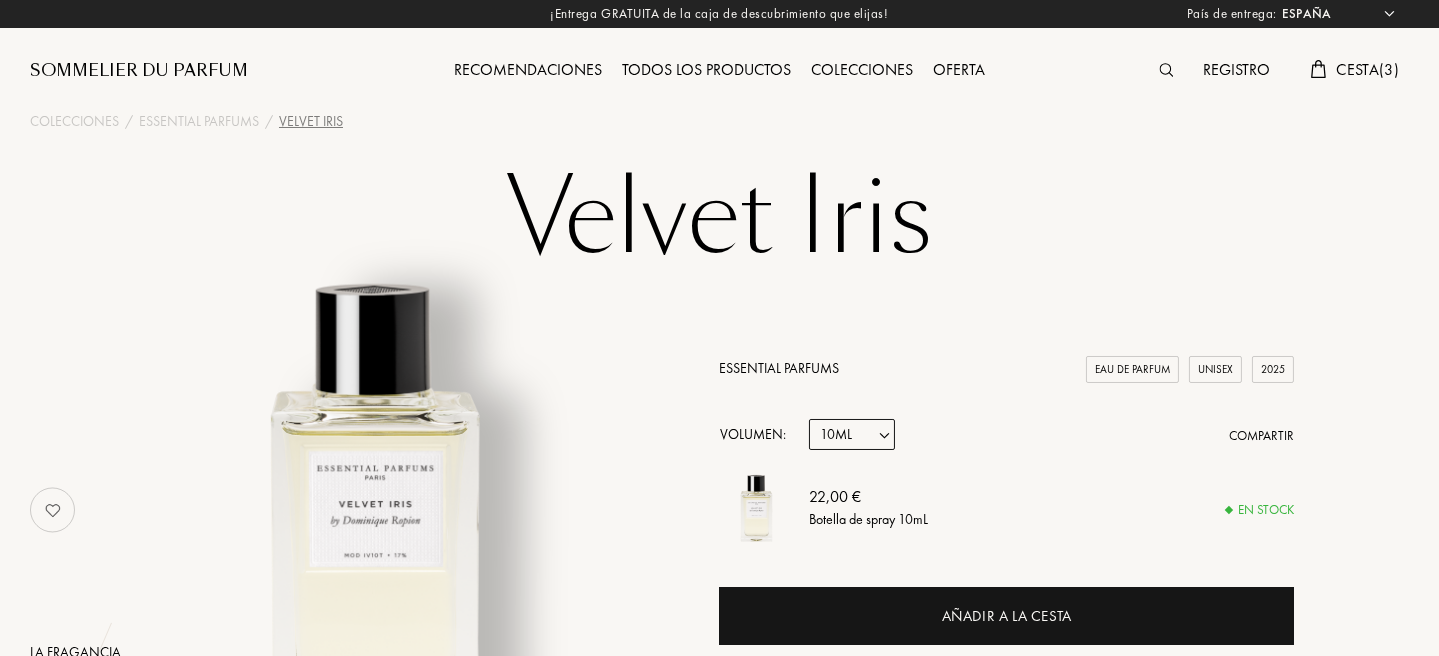 scroll, scrollTop: 0, scrollLeft: 0, axis: both 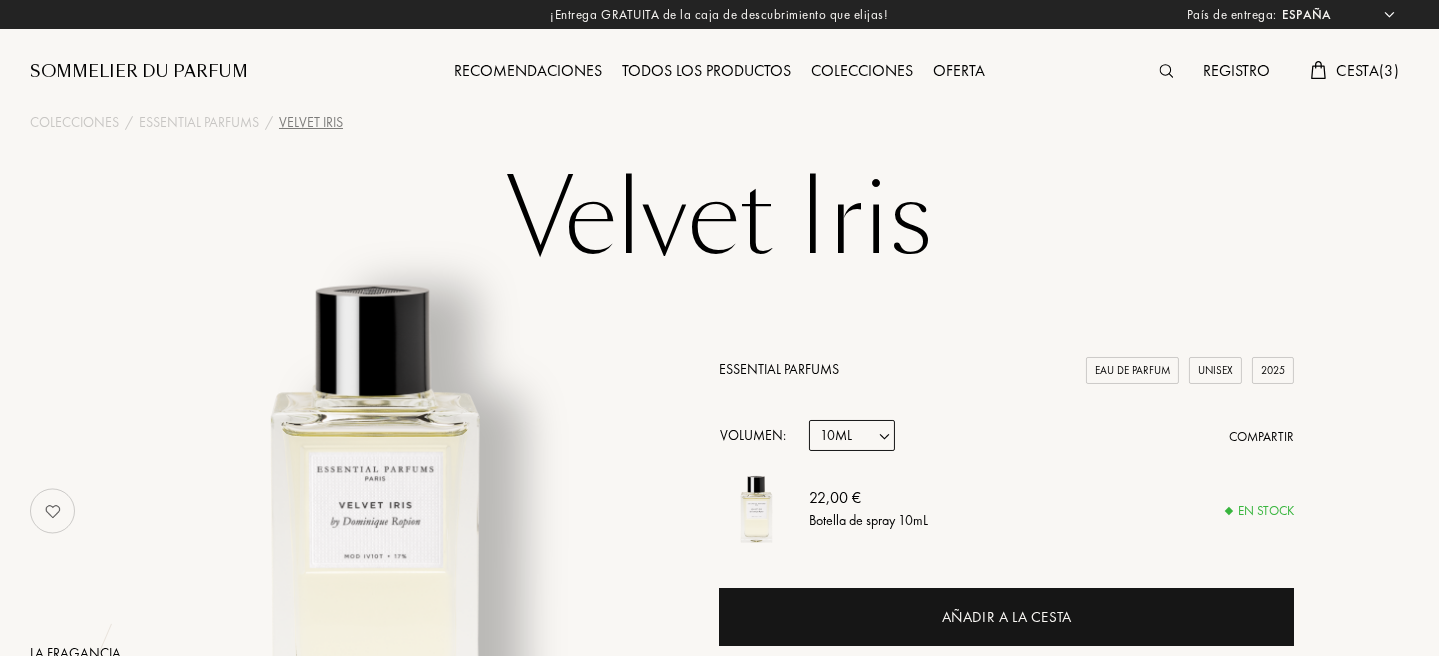 click on "Todos los productos" at bounding box center [706, 72] 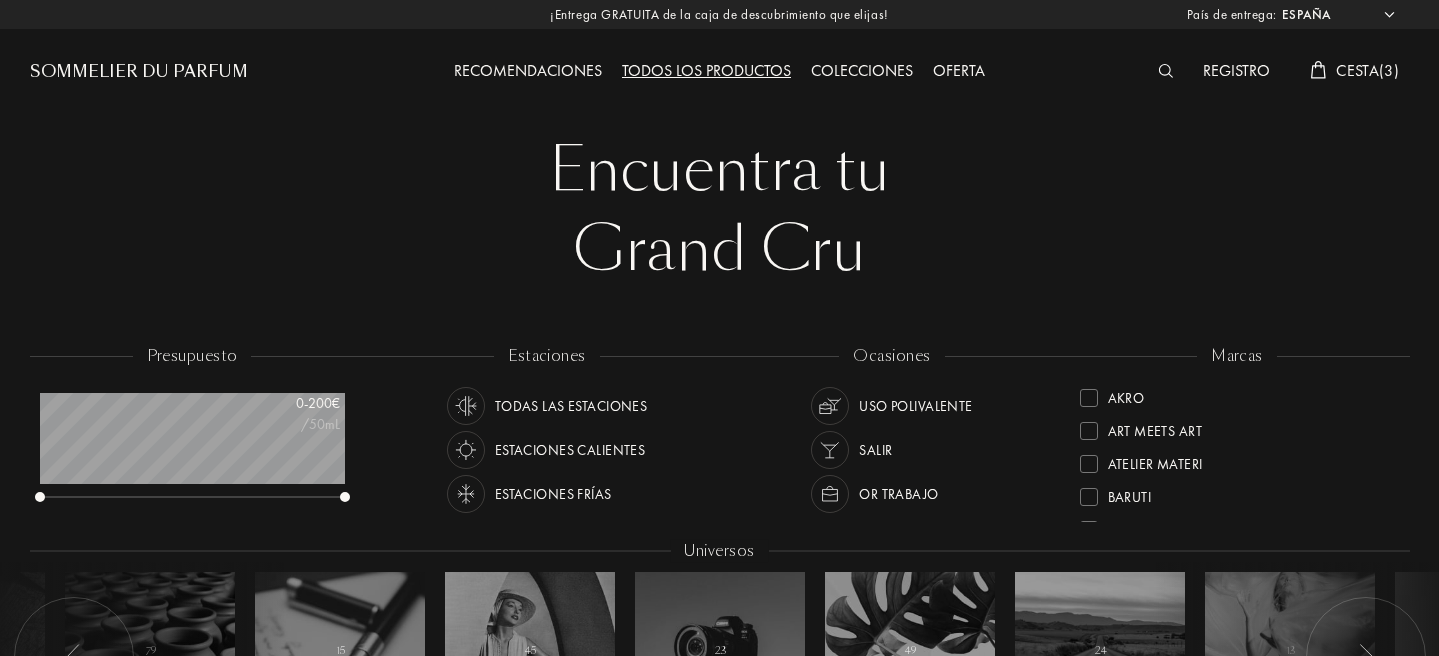 select on "ES" 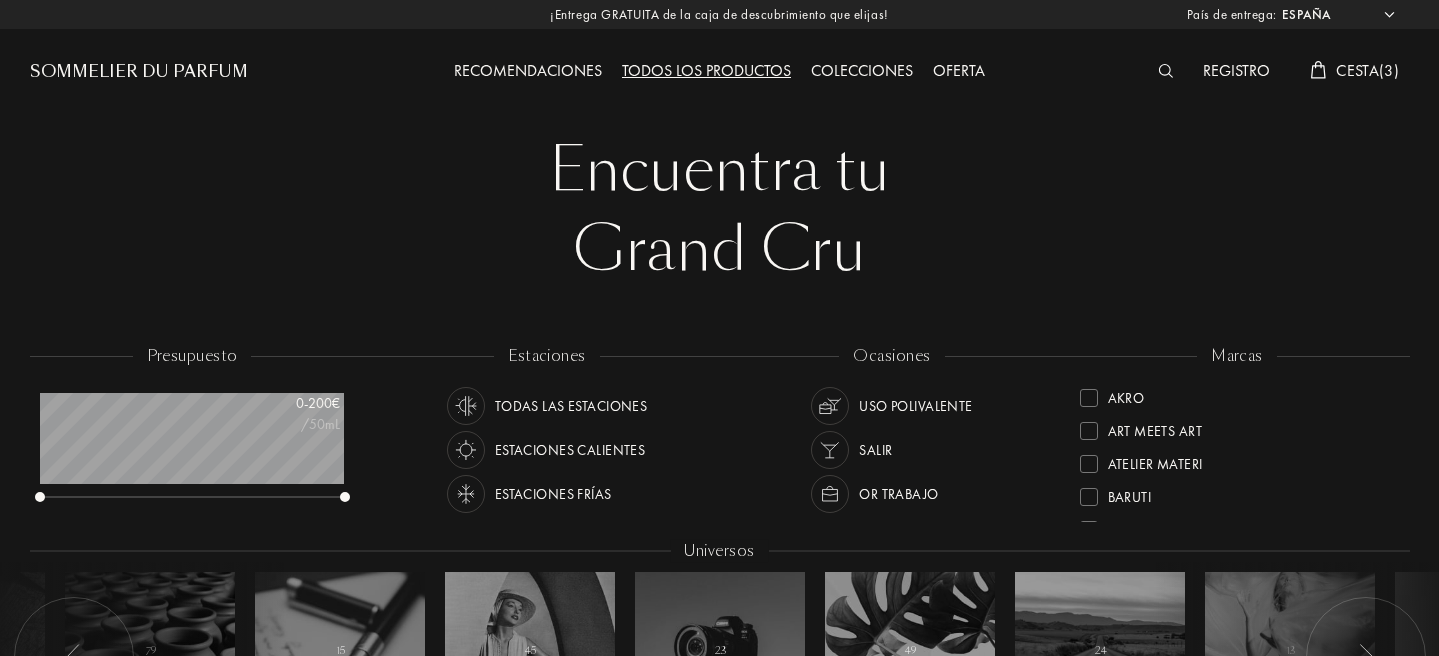 scroll, scrollTop: 700, scrollLeft: 0, axis: vertical 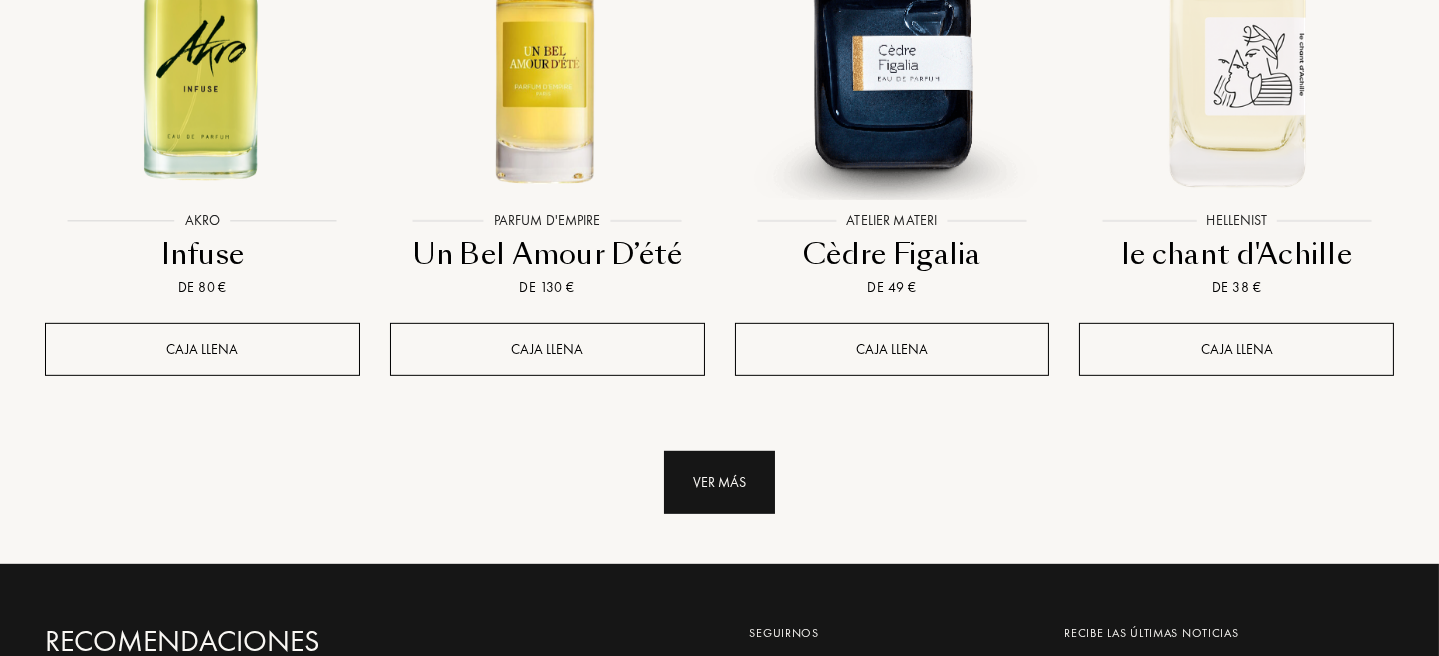 click on "Ver más" at bounding box center (719, 482) 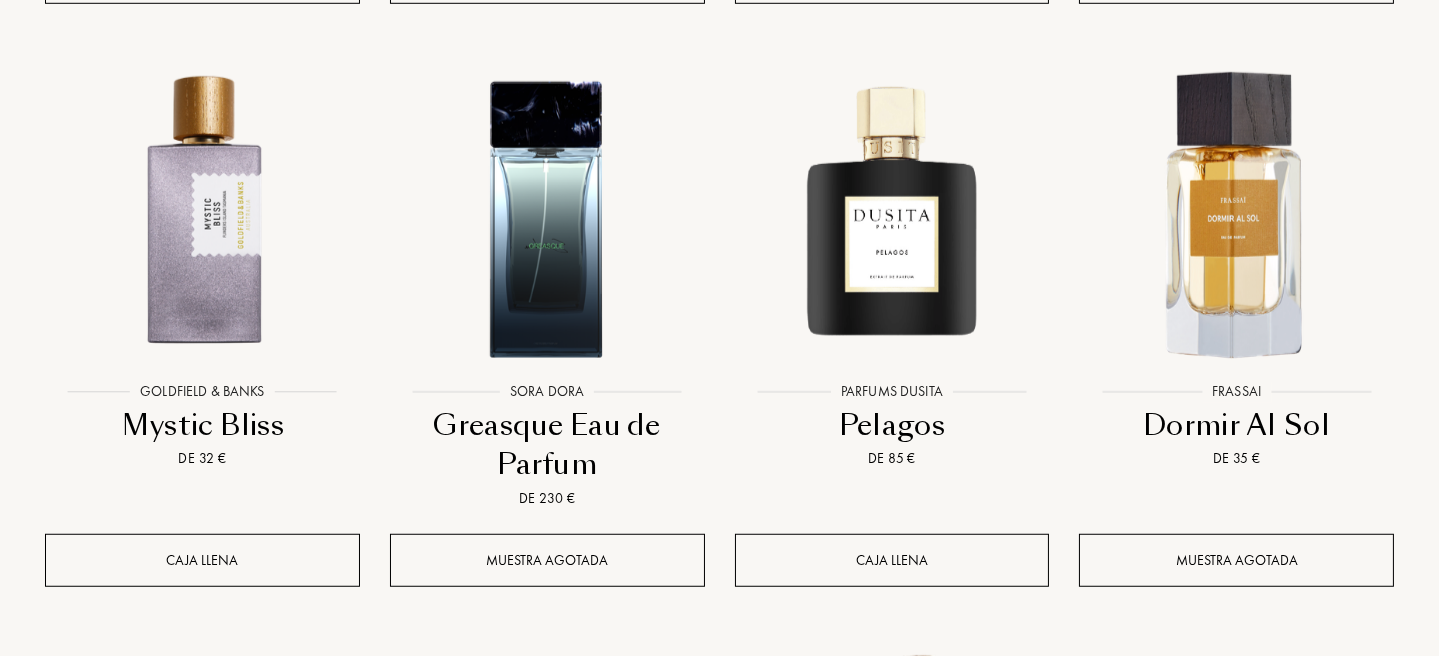 scroll, scrollTop: 3100, scrollLeft: 0, axis: vertical 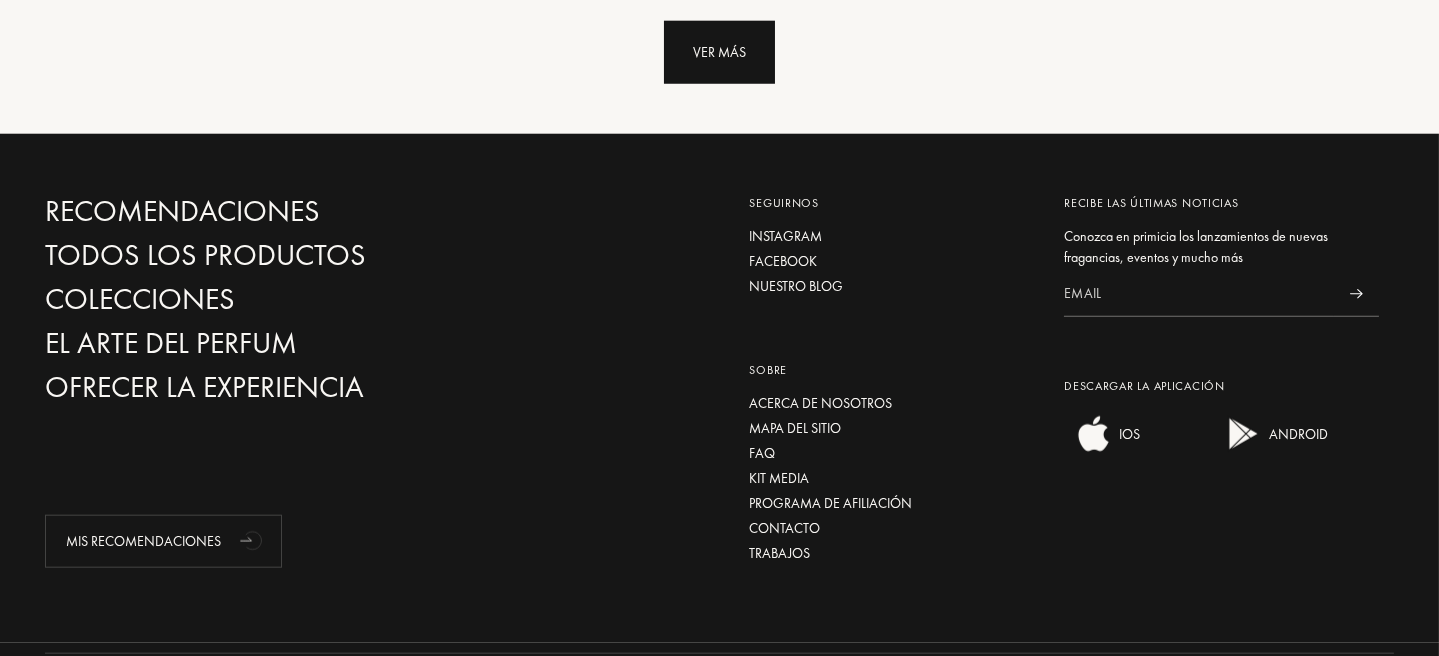click on "Ver más" at bounding box center [719, 52] 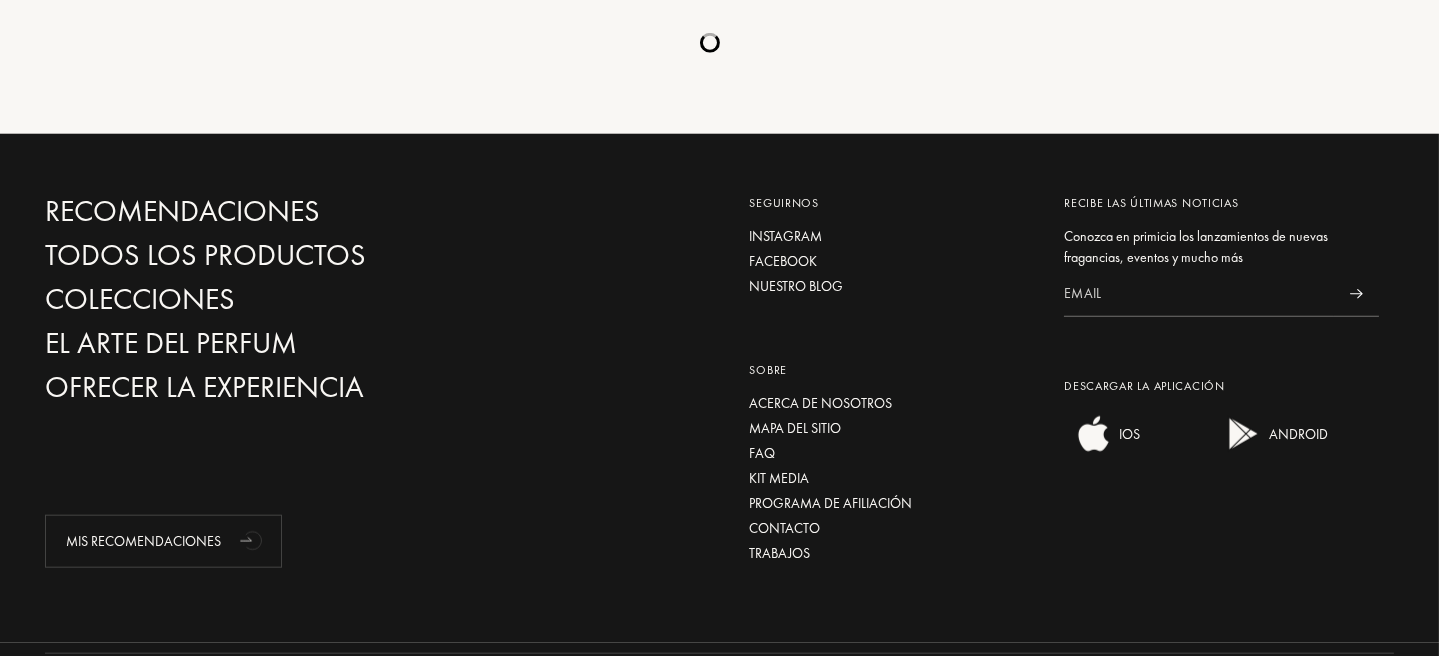 scroll, scrollTop: 5946, scrollLeft: 0, axis: vertical 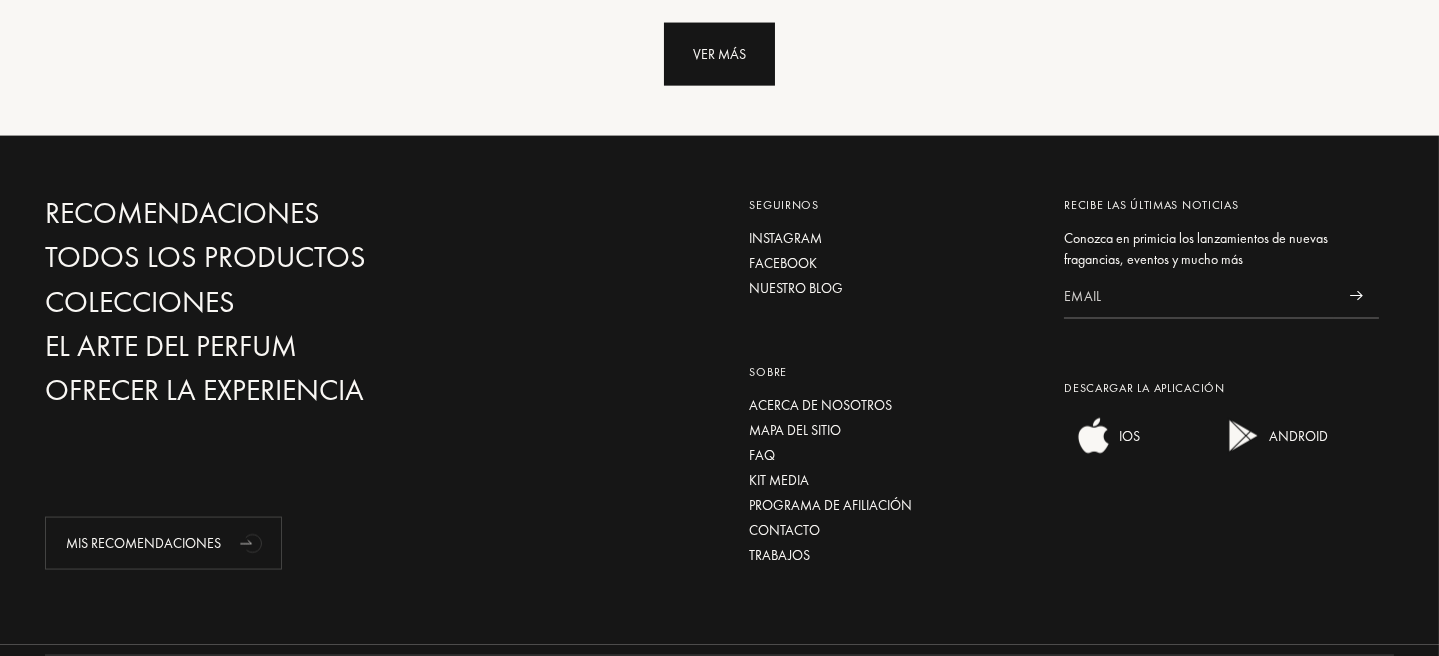 click on "Ver más" at bounding box center (719, 54) 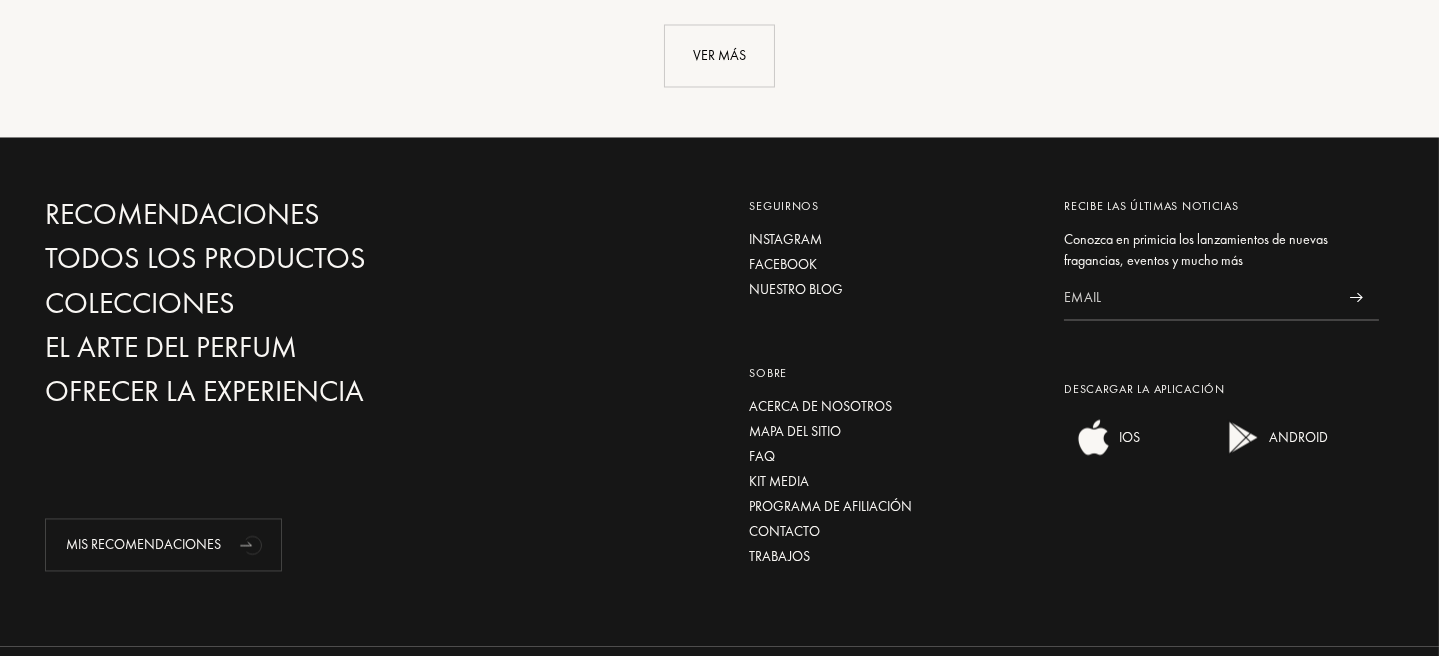 click on "Ver más" at bounding box center [719, 55] 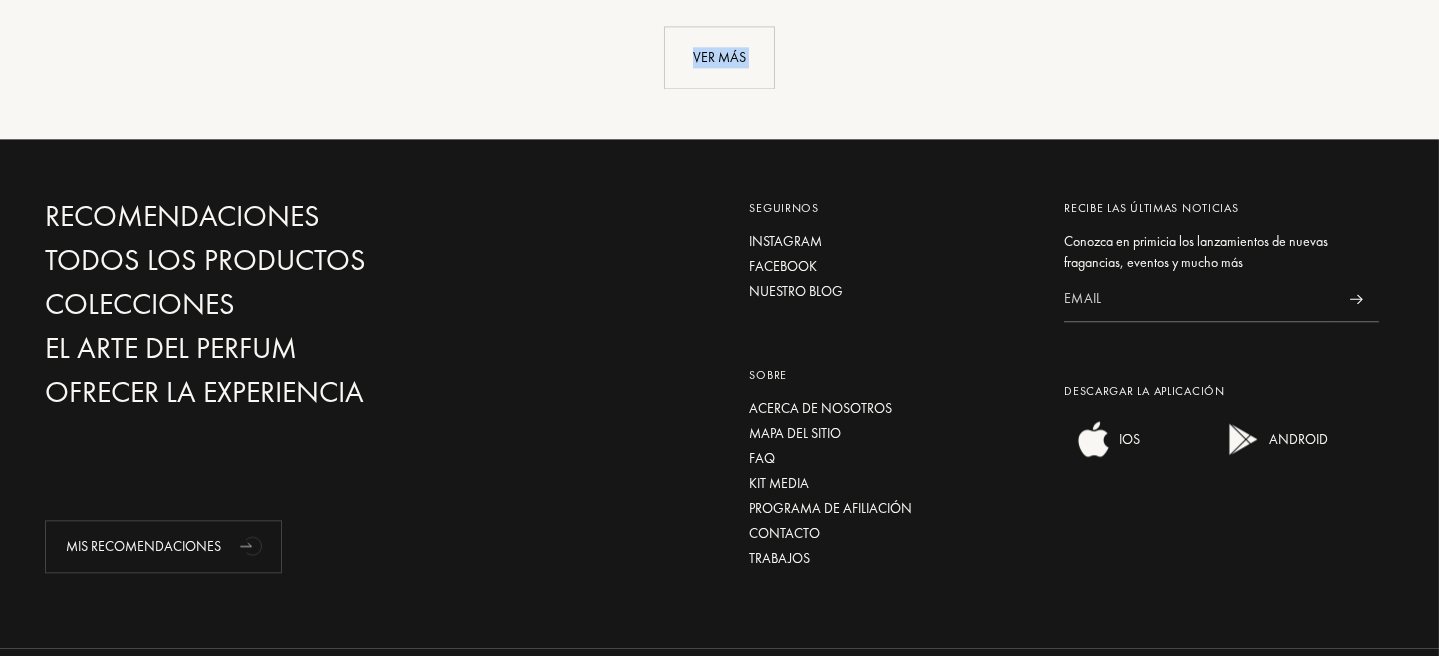 click on "Ver más" at bounding box center [719, 57] 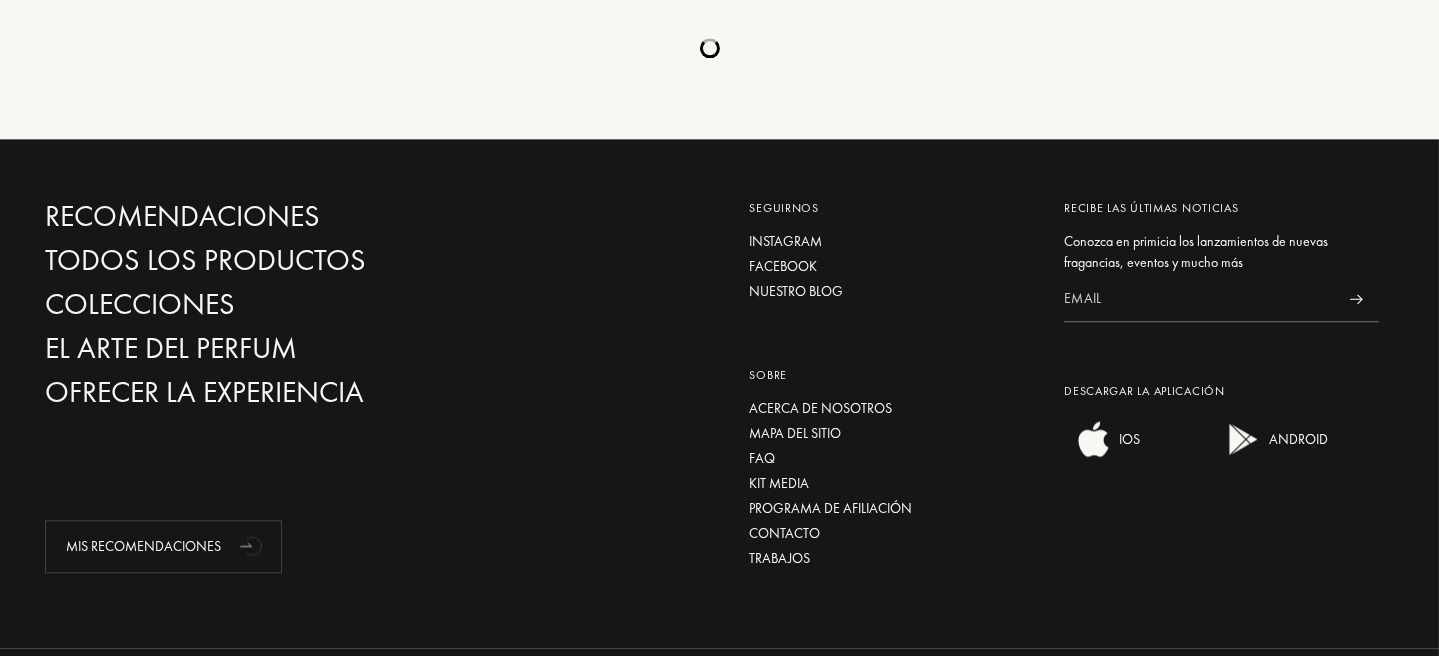 click on "..." at bounding box center (719, 57) 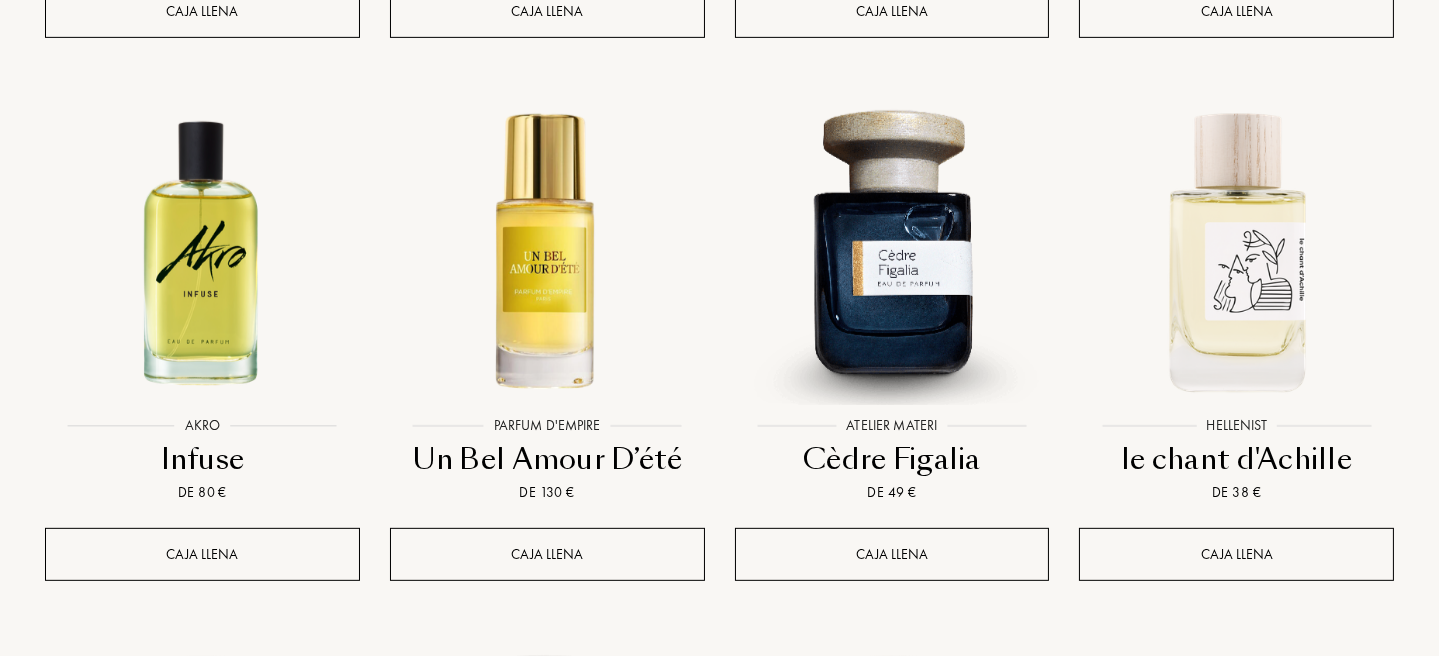 scroll, scrollTop: 1900, scrollLeft: 0, axis: vertical 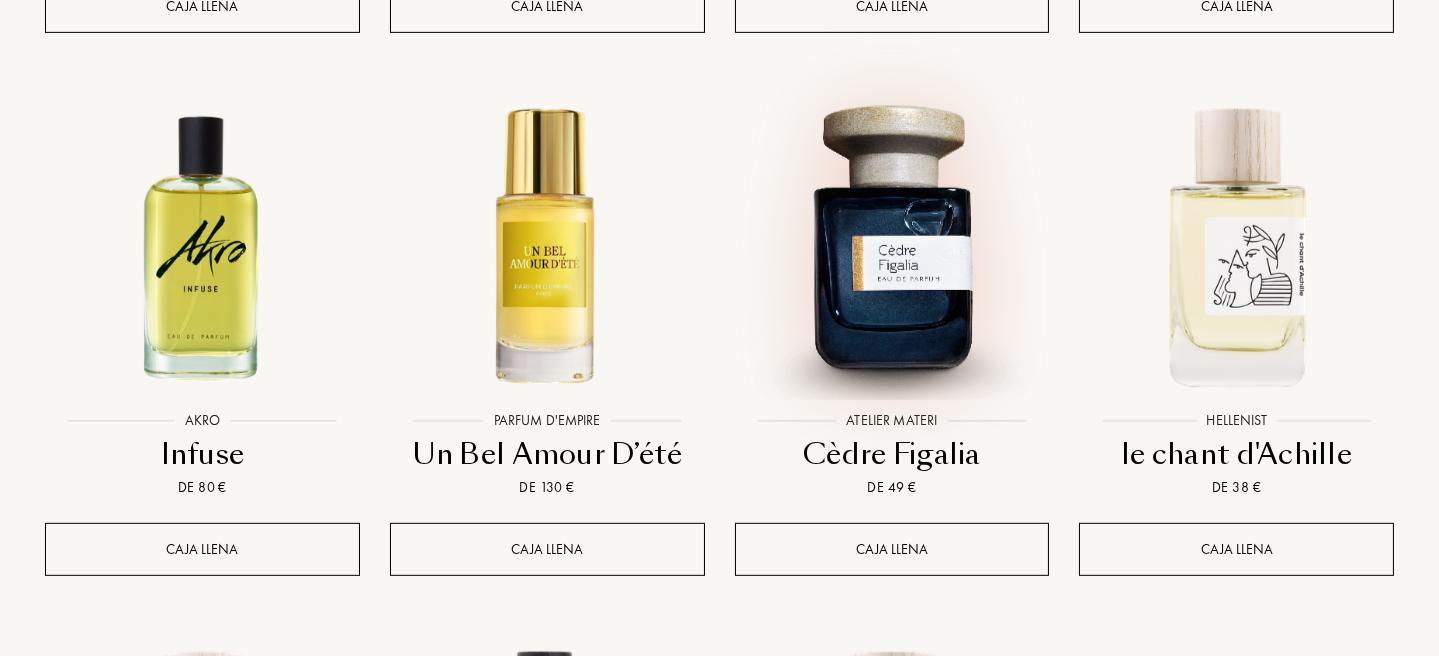 click at bounding box center (892, 245) 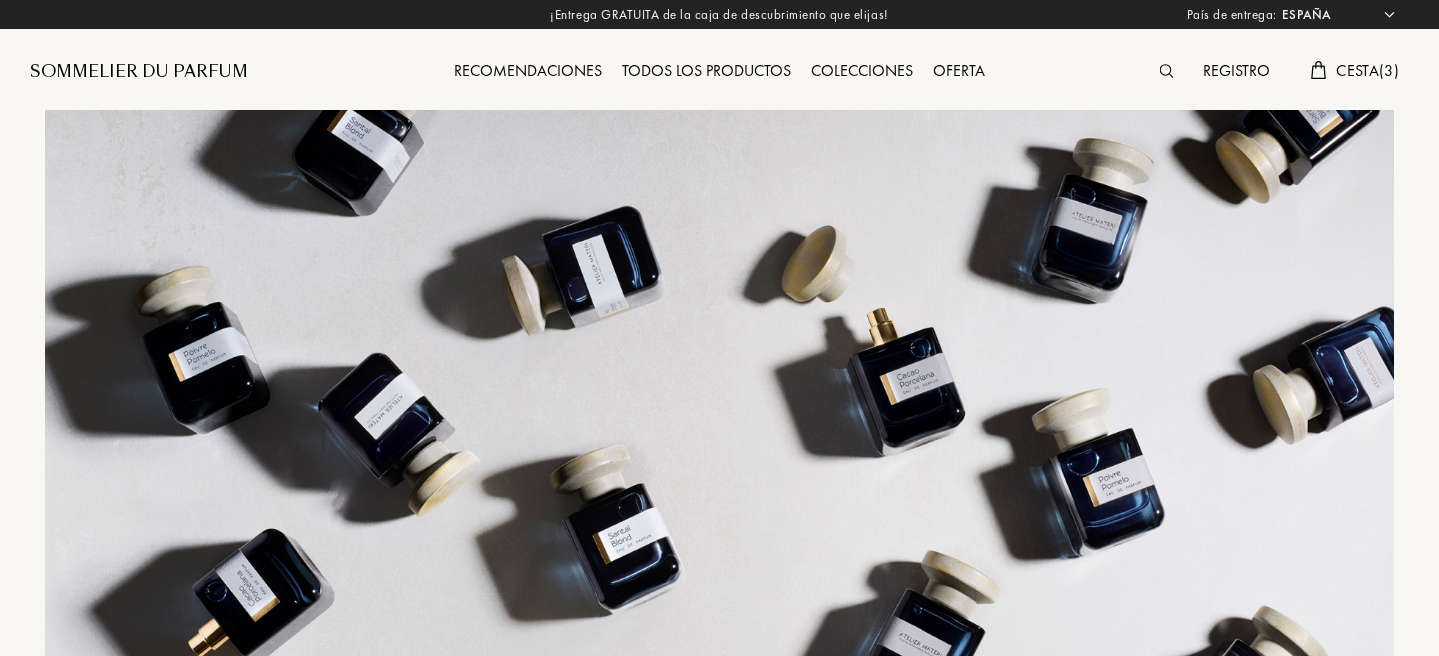 select on "ES" 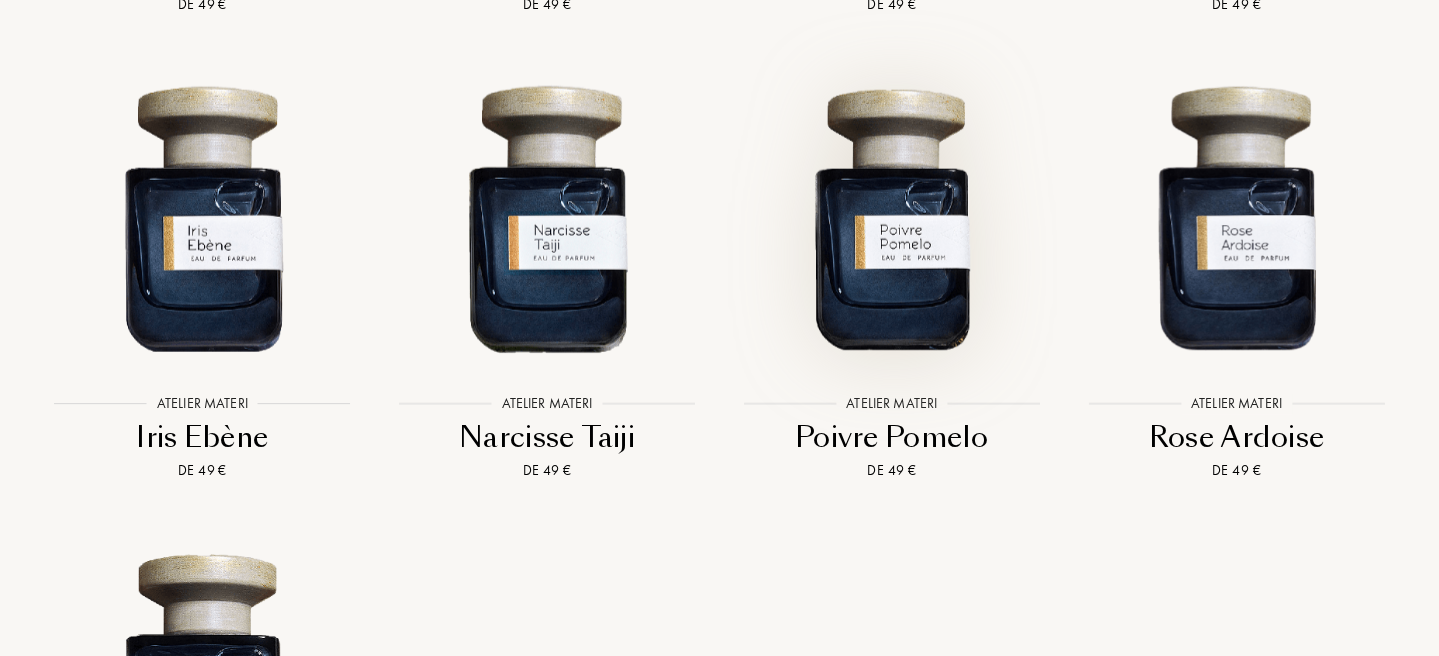scroll, scrollTop: 4992, scrollLeft: 0, axis: vertical 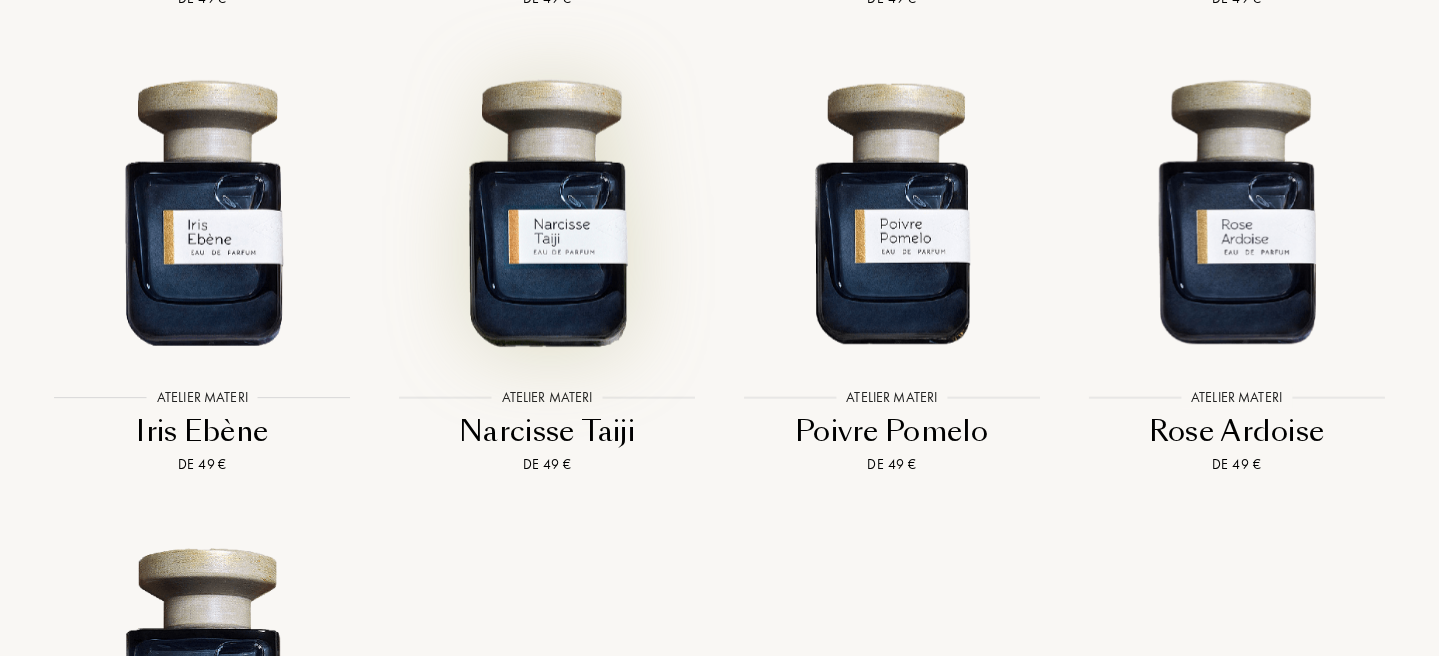 click at bounding box center [547, 211] 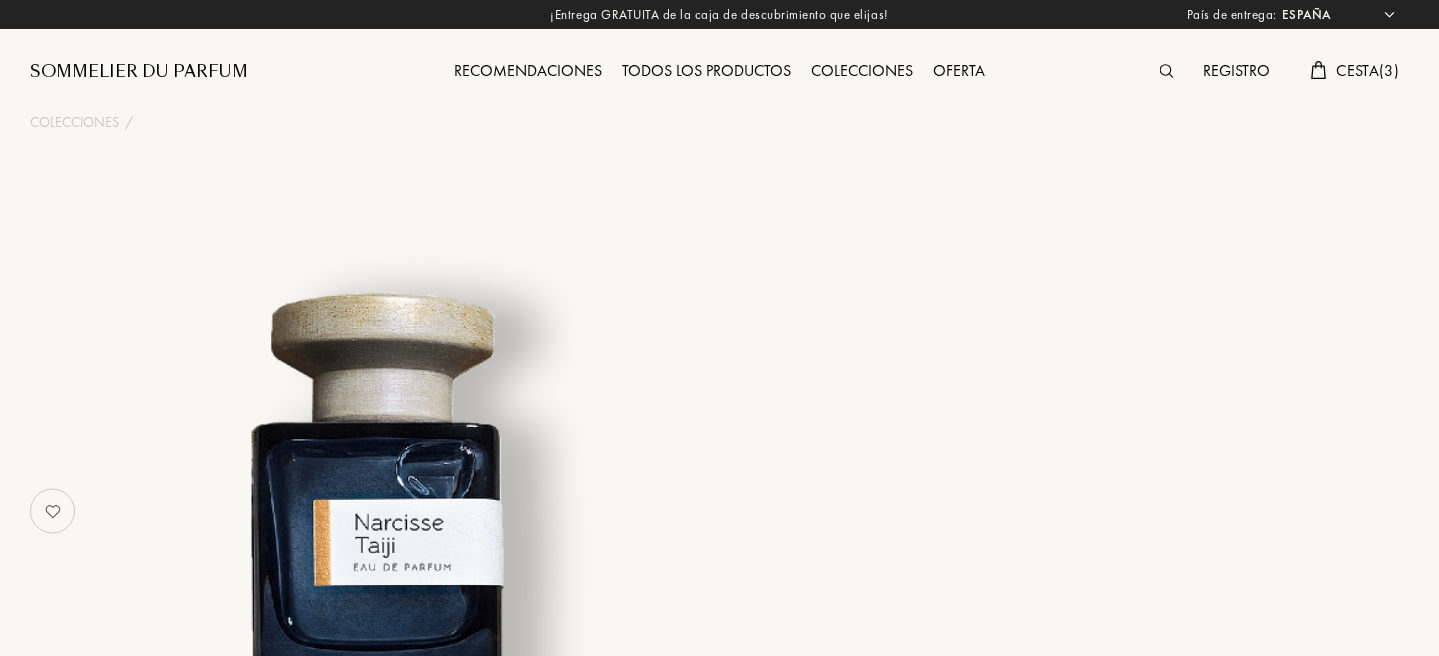 select on "ES" 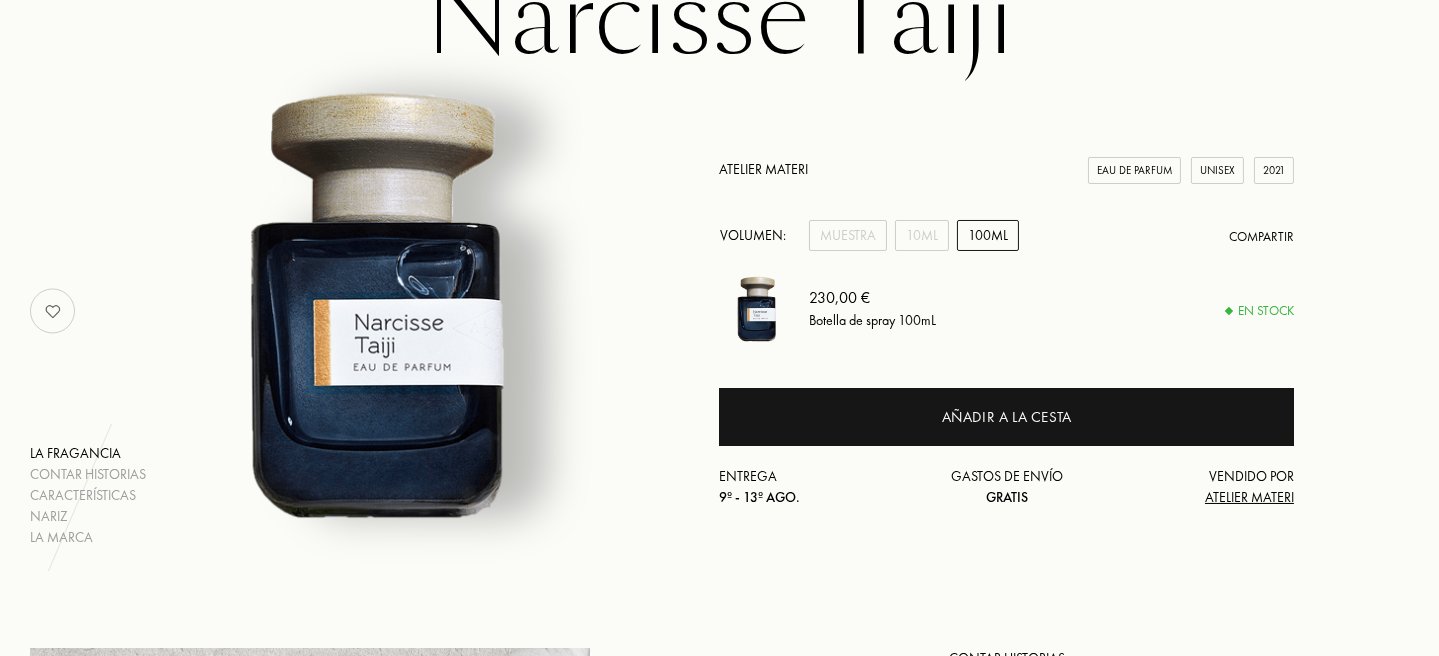 scroll, scrollTop: 0, scrollLeft: 0, axis: both 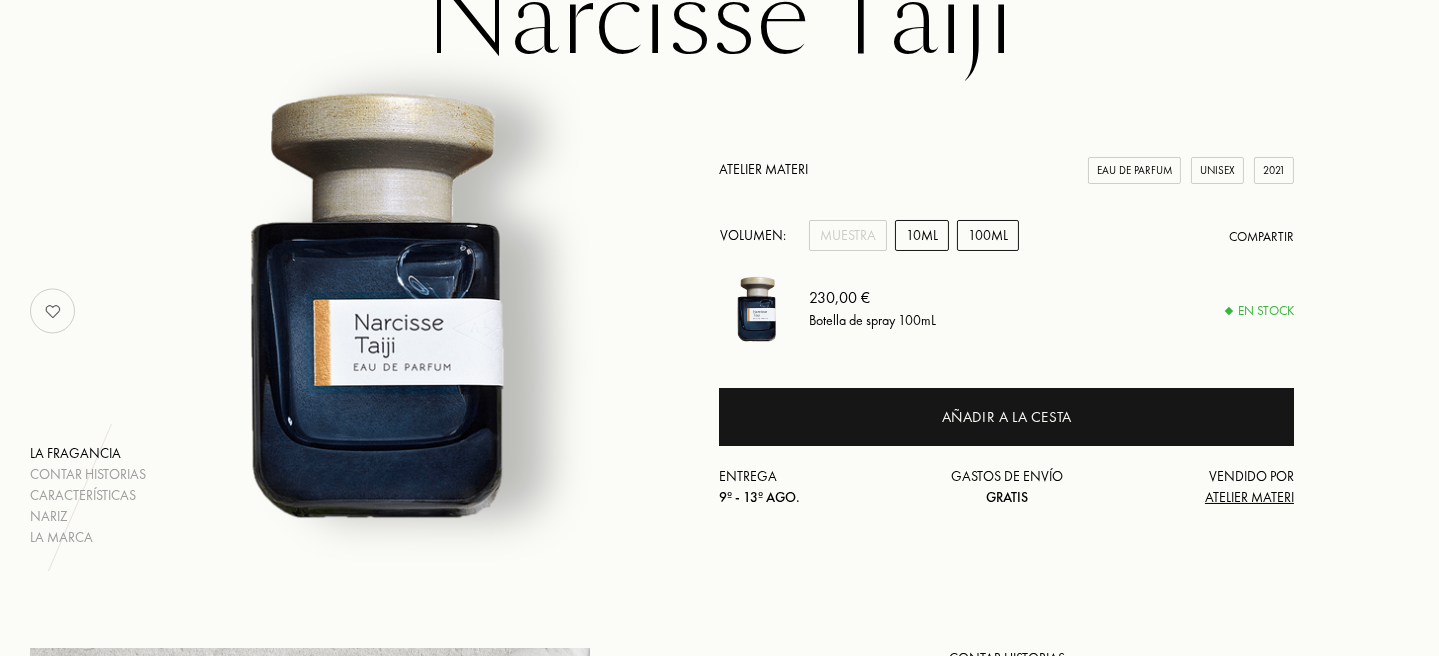 click on "10mL" at bounding box center (922, 235) 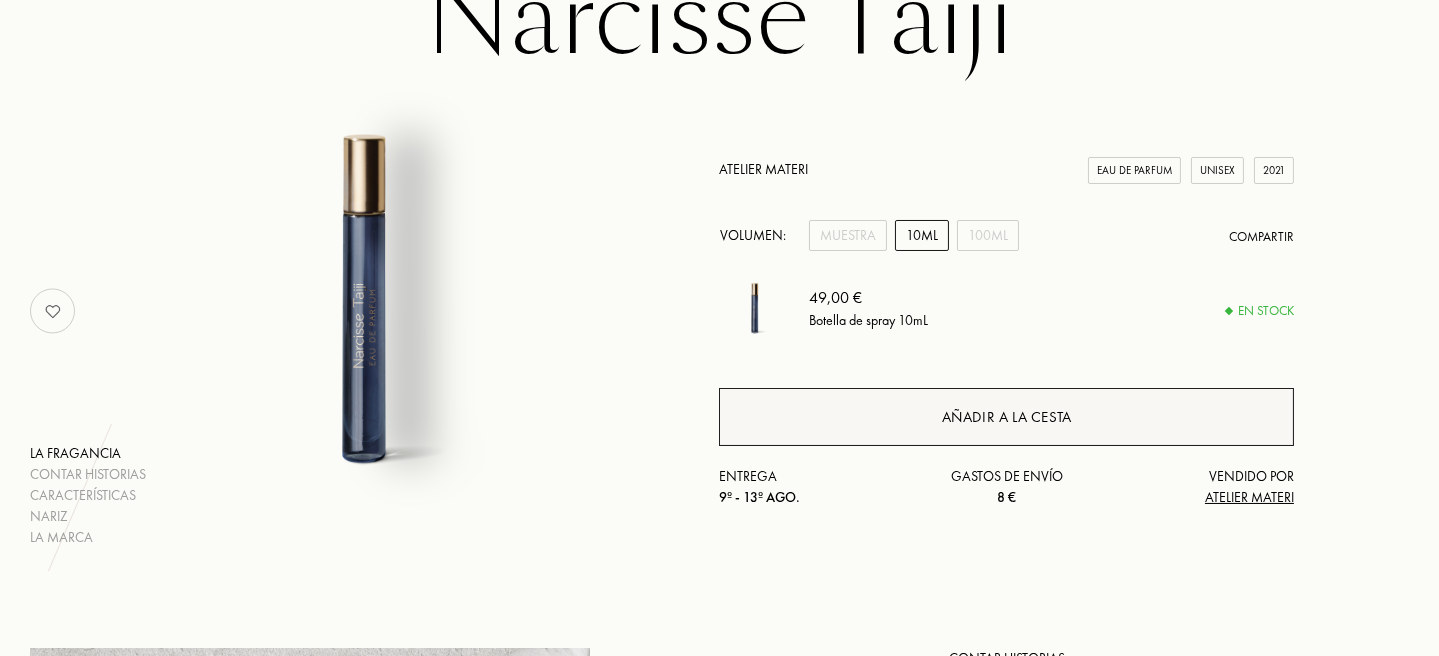 click on "Añadir a la cesta" at bounding box center (1007, 417) 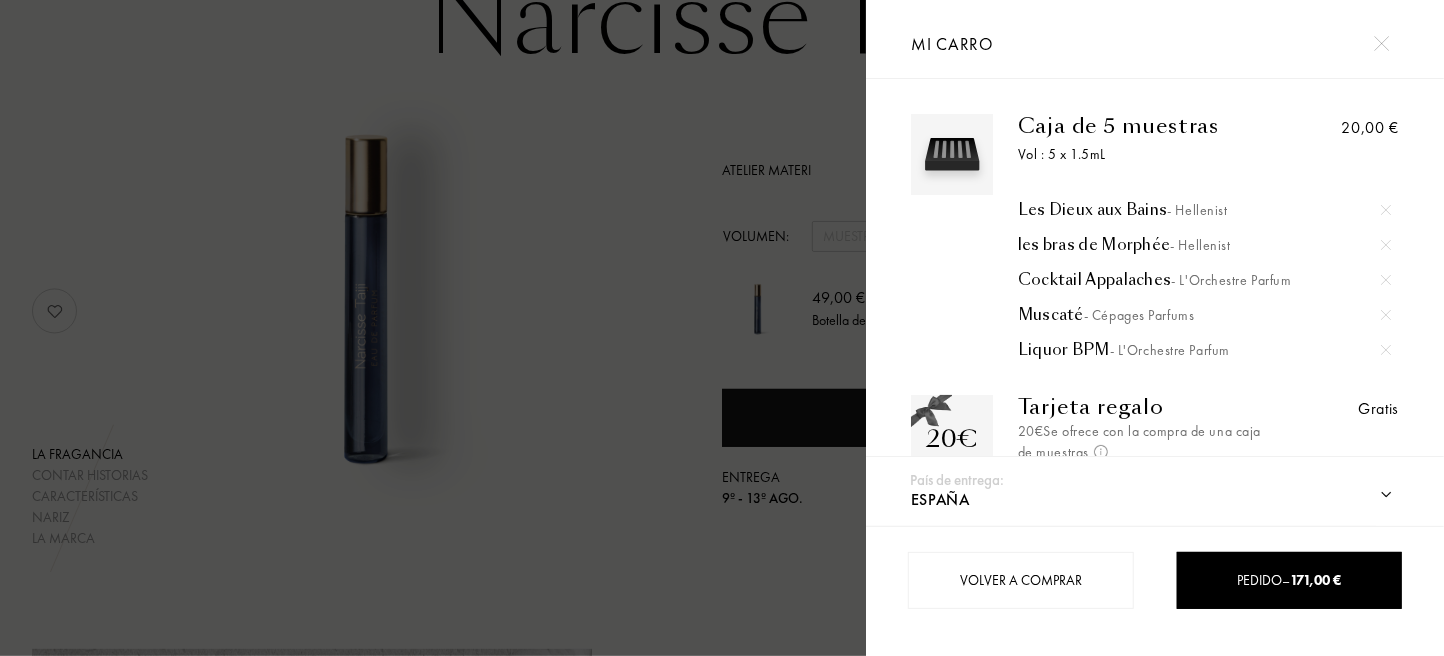 click at bounding box center (433, 328) 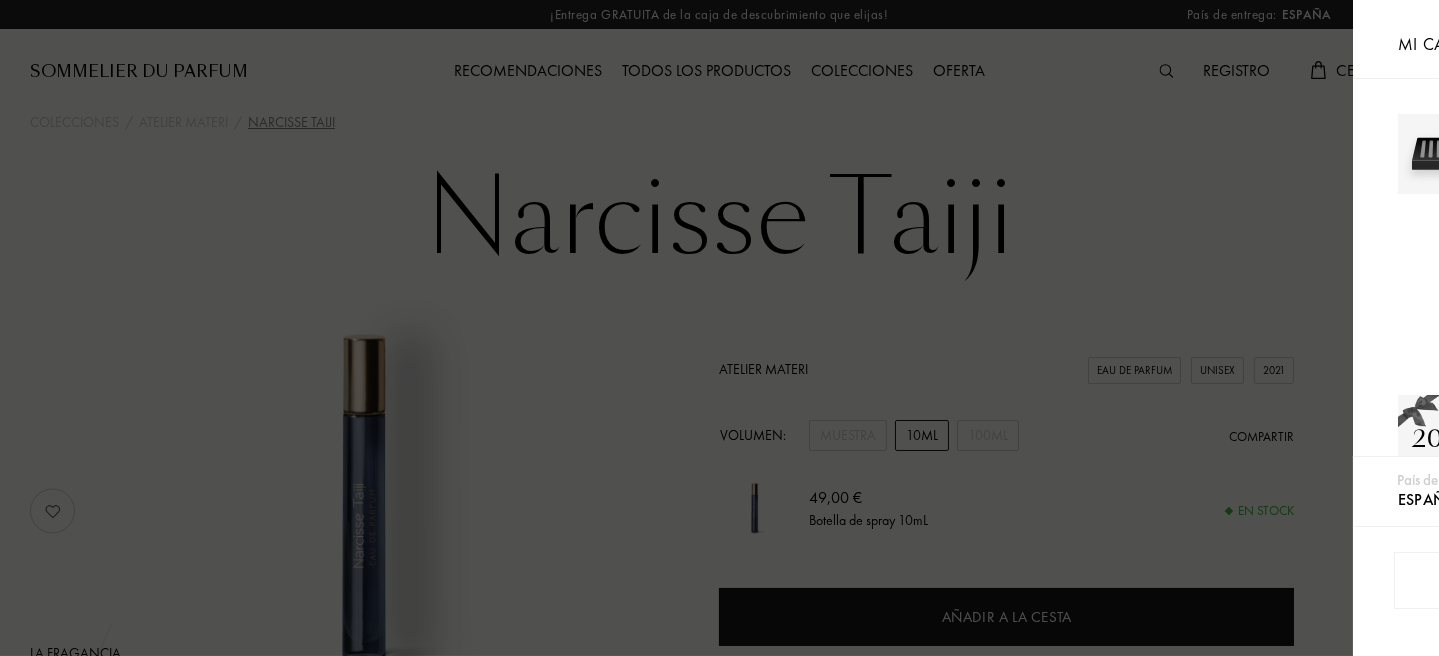scroll, scrollTop: 0, scrollLeft: 0, axis: both 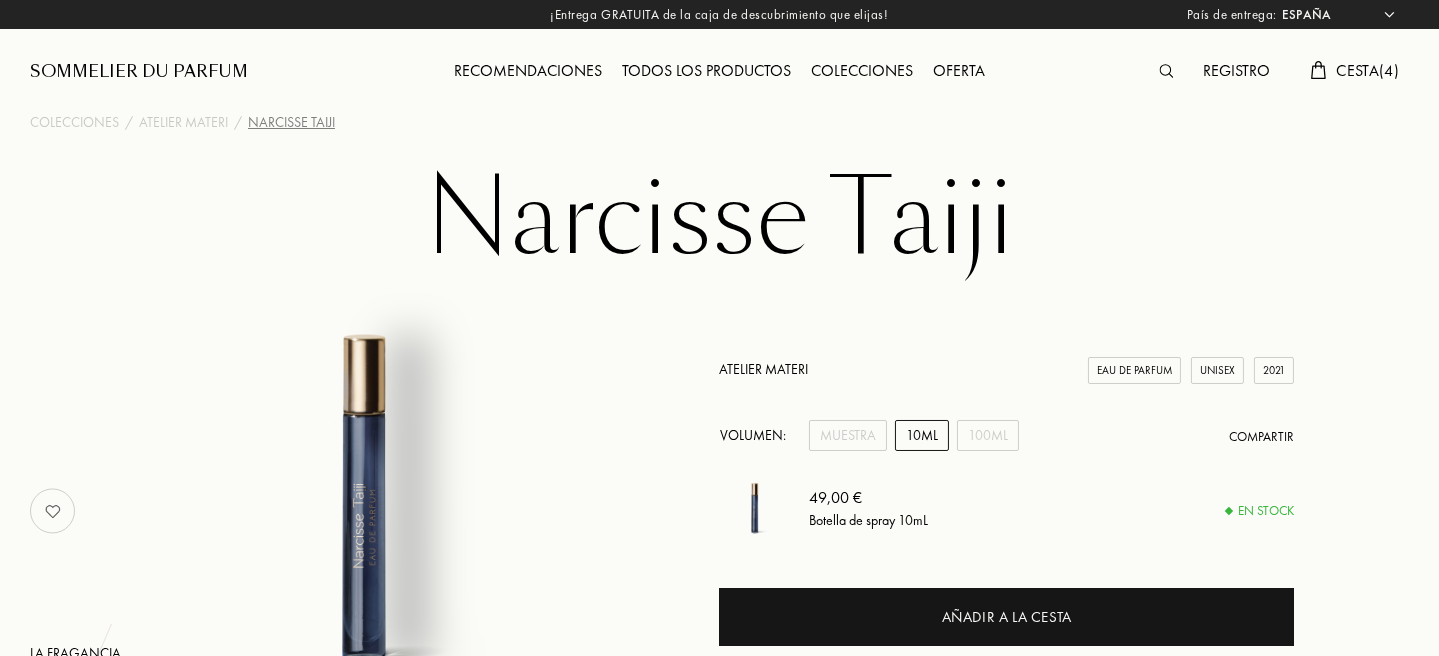 click on "Todos los productos" at bounding box center [706, 72] 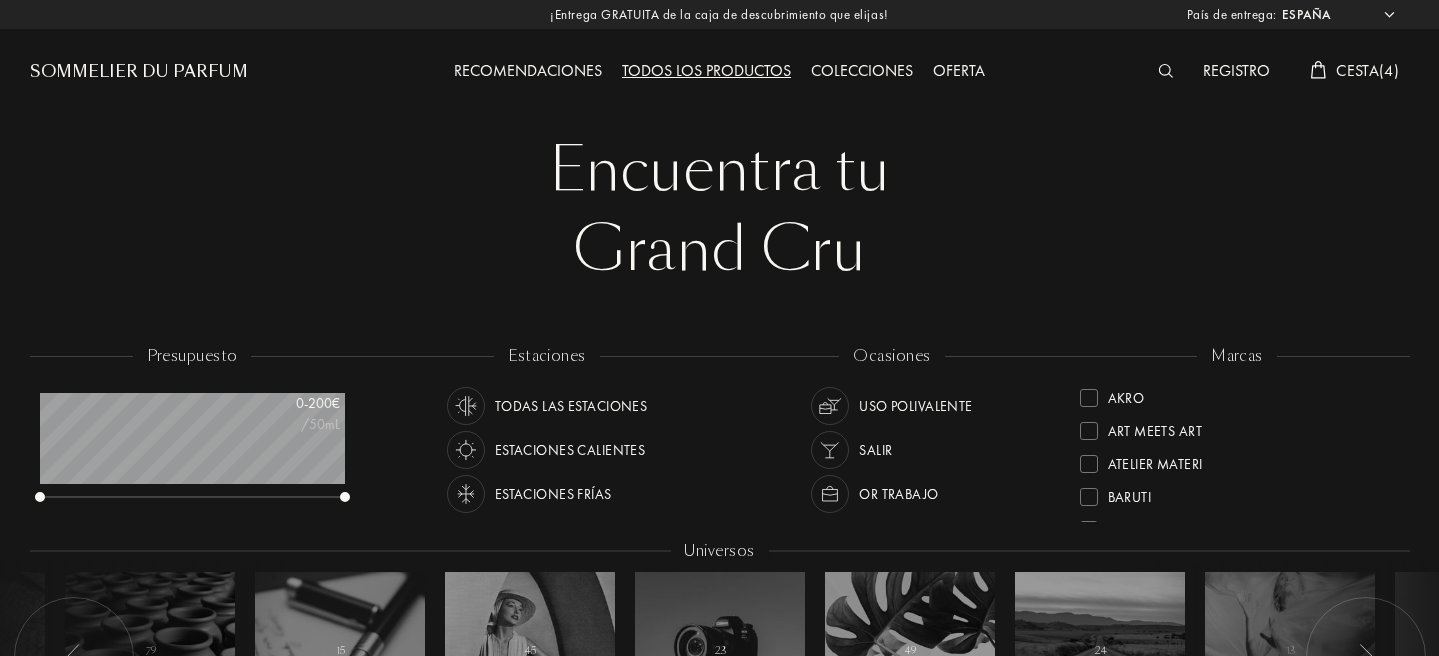 select on "ES" 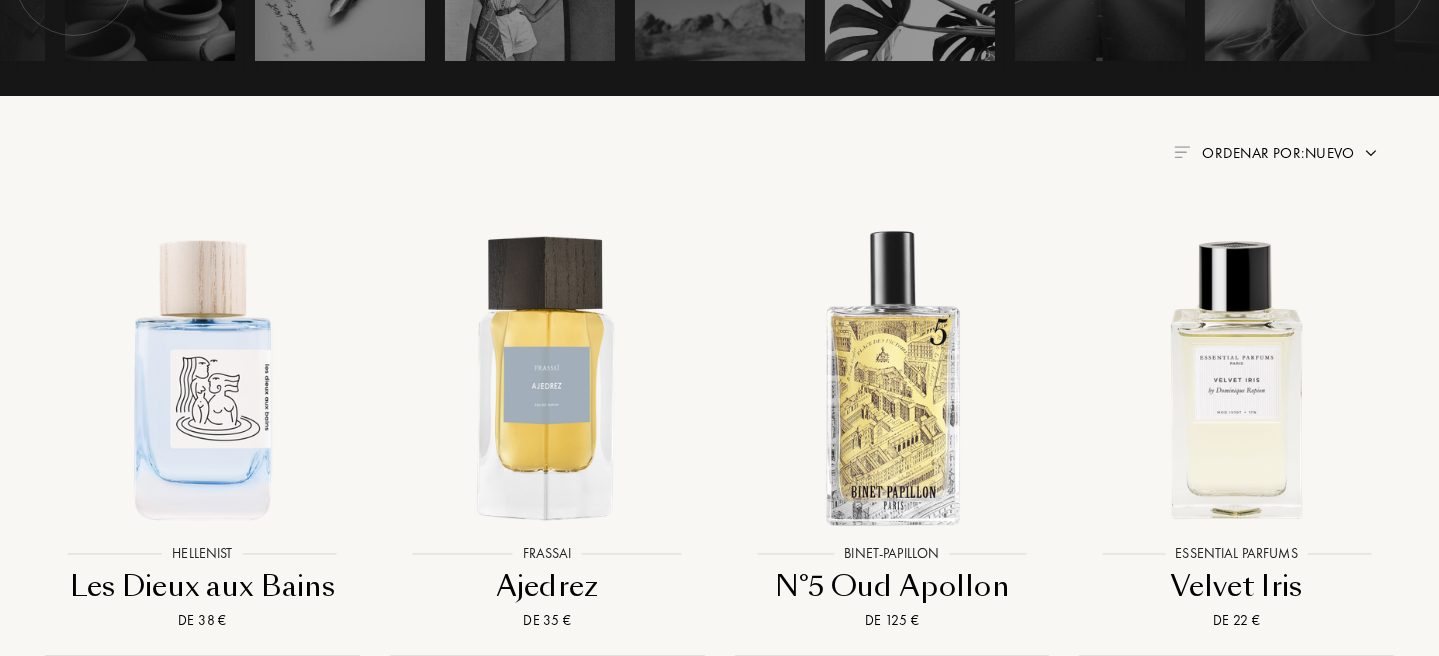 scroll, scrollTop: 700, scrollLeft: 0, axis: vertical 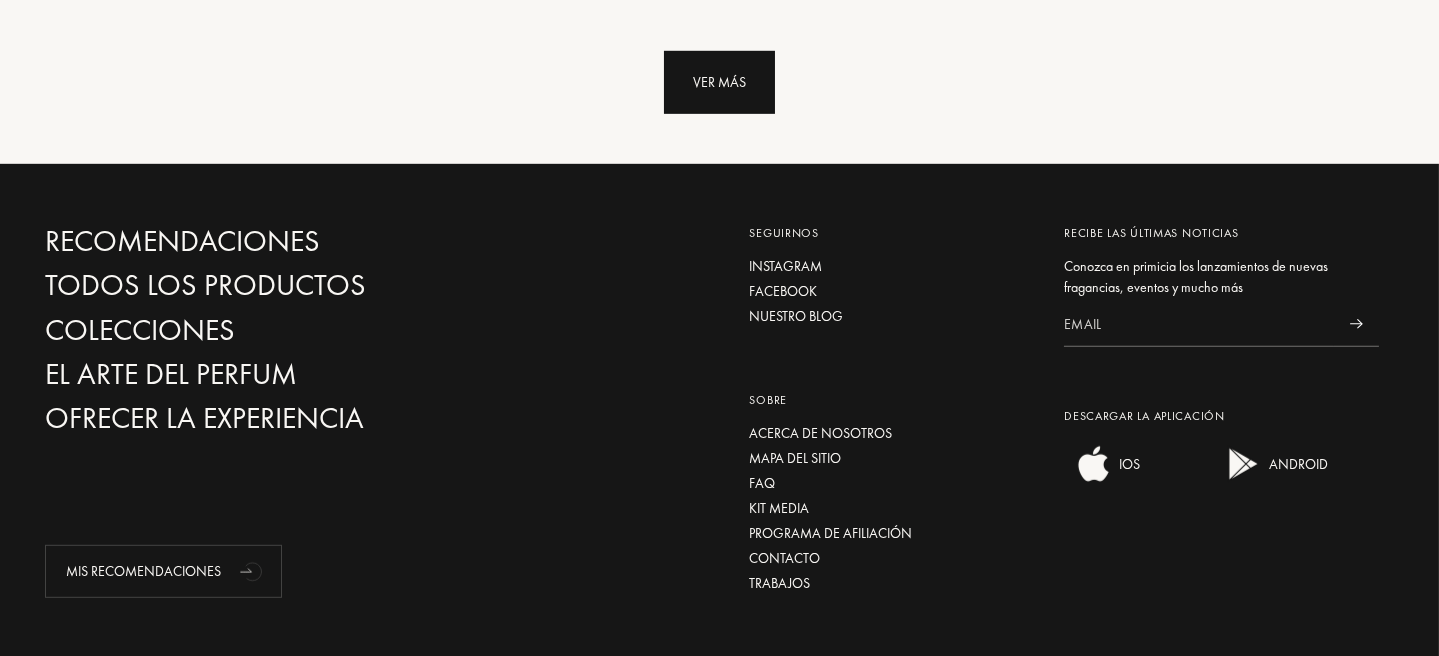 click on "Ver más" at bounding box center [719, 82] 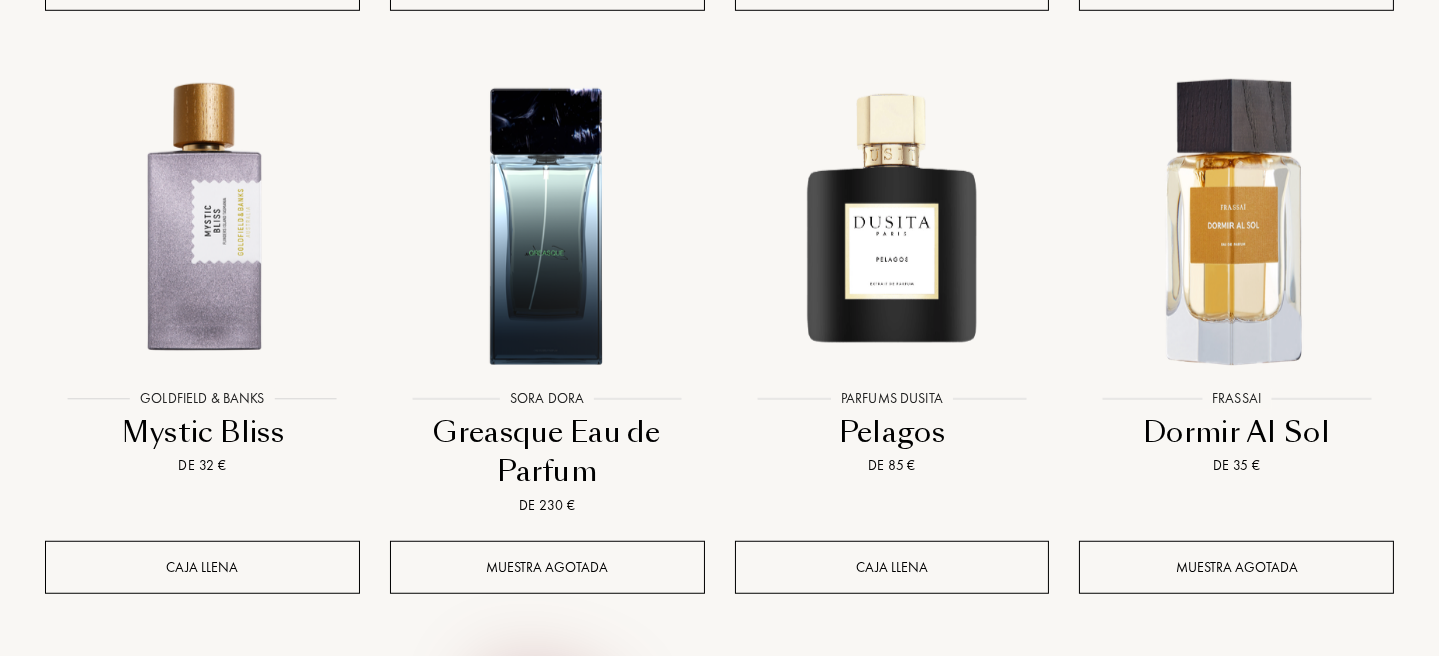 scroll, scrollTop: 3000, scrollLeft: 0, axis: vertical 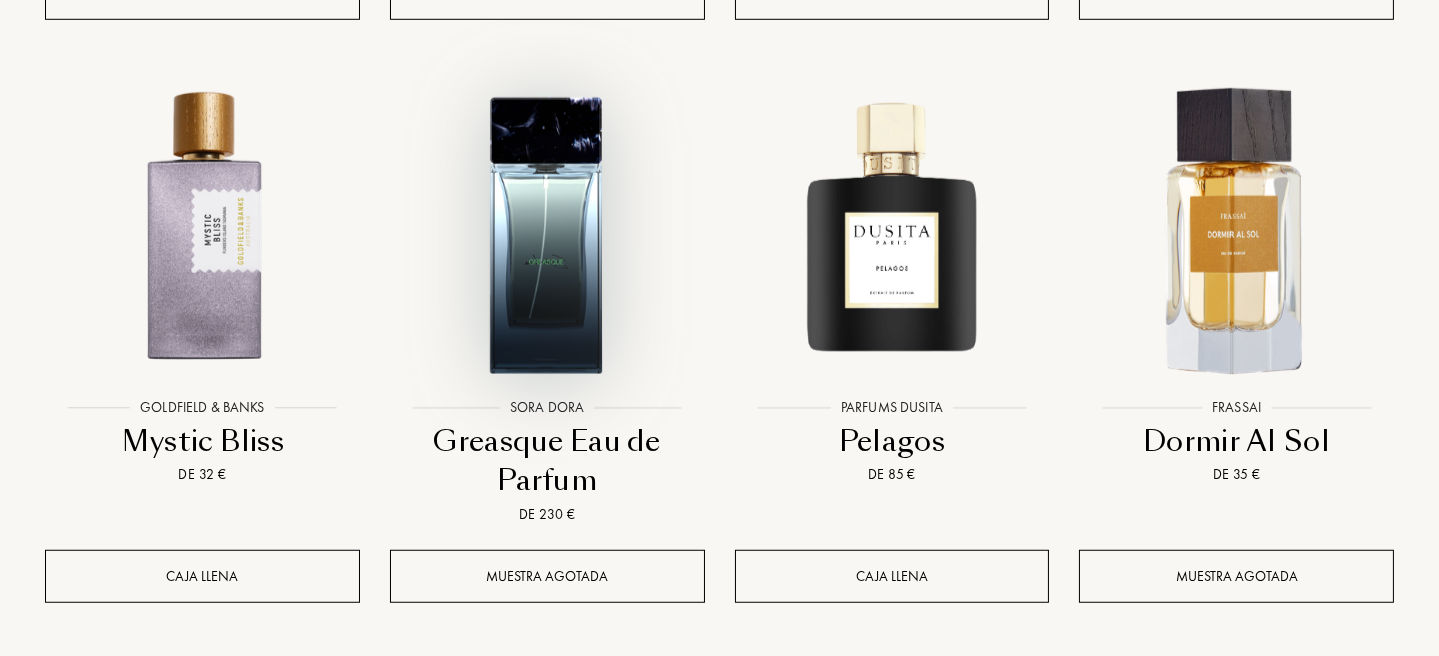 click at bounding box center (547, 232) 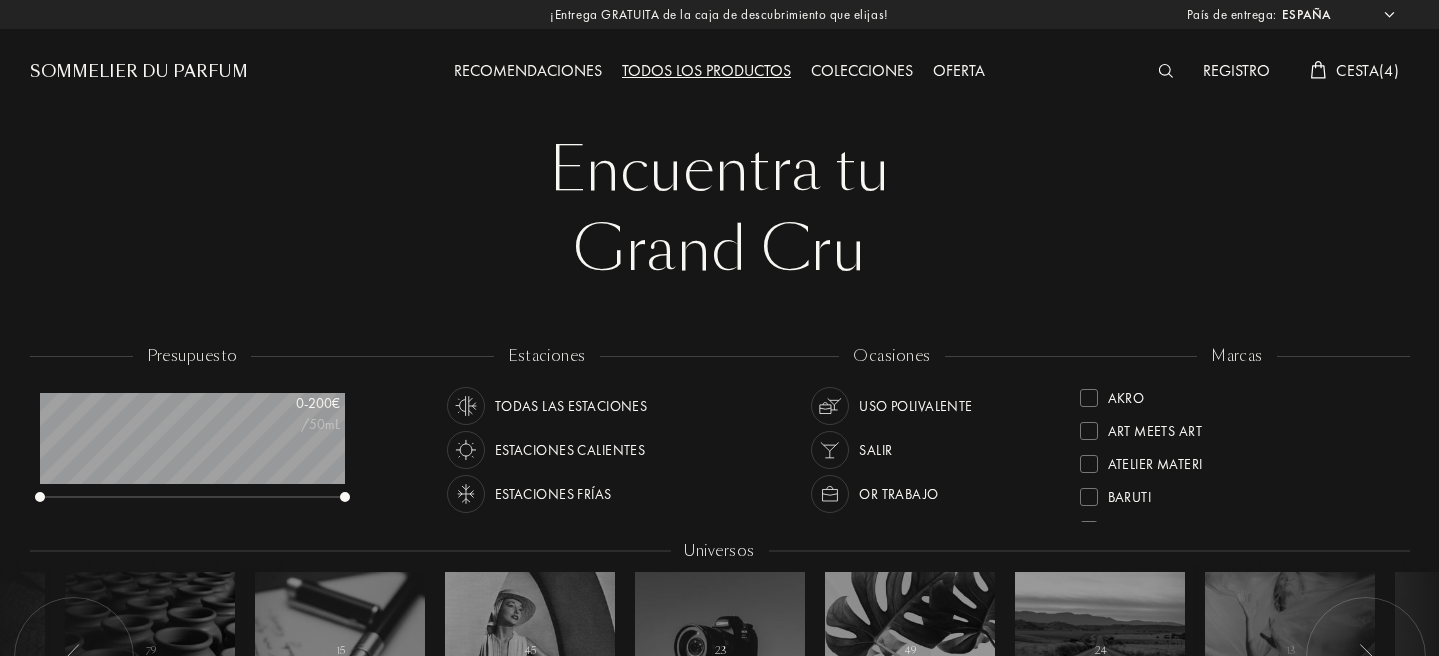 select on "ES" 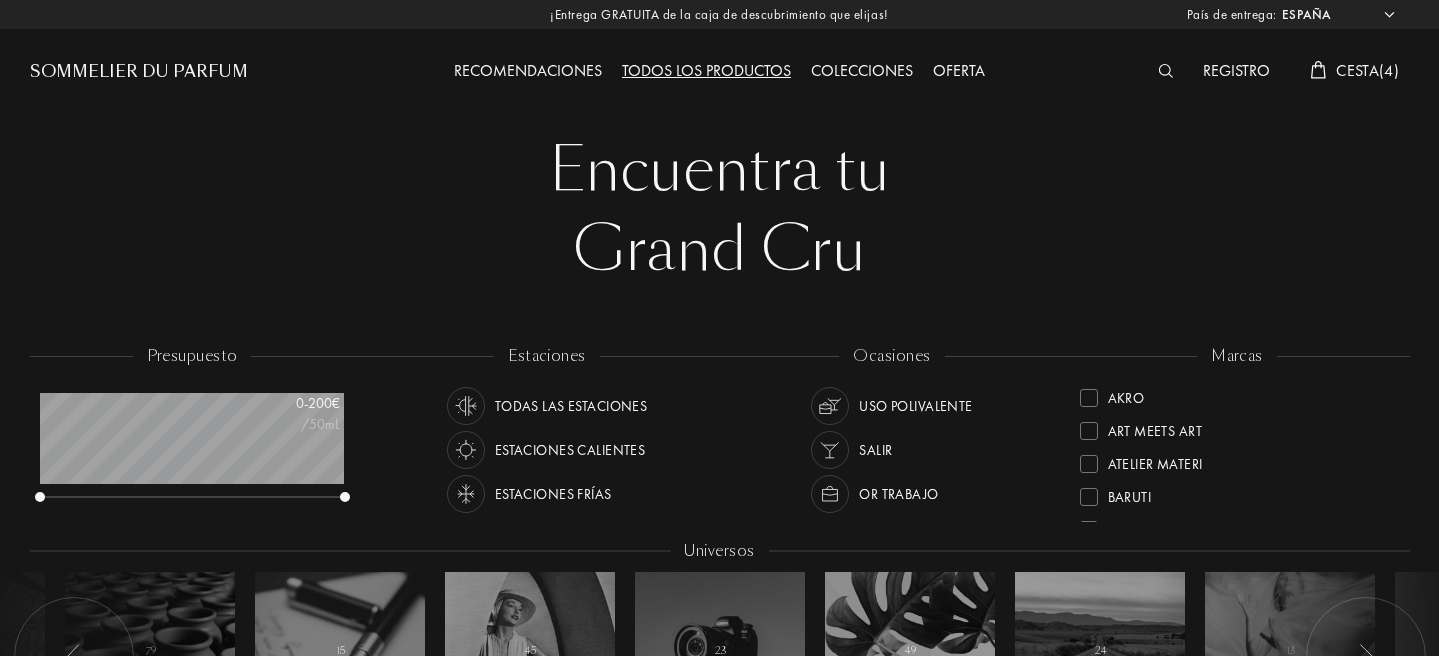 scroll, scrollTop: 2621, scrollLeft: 0, axis: vertical 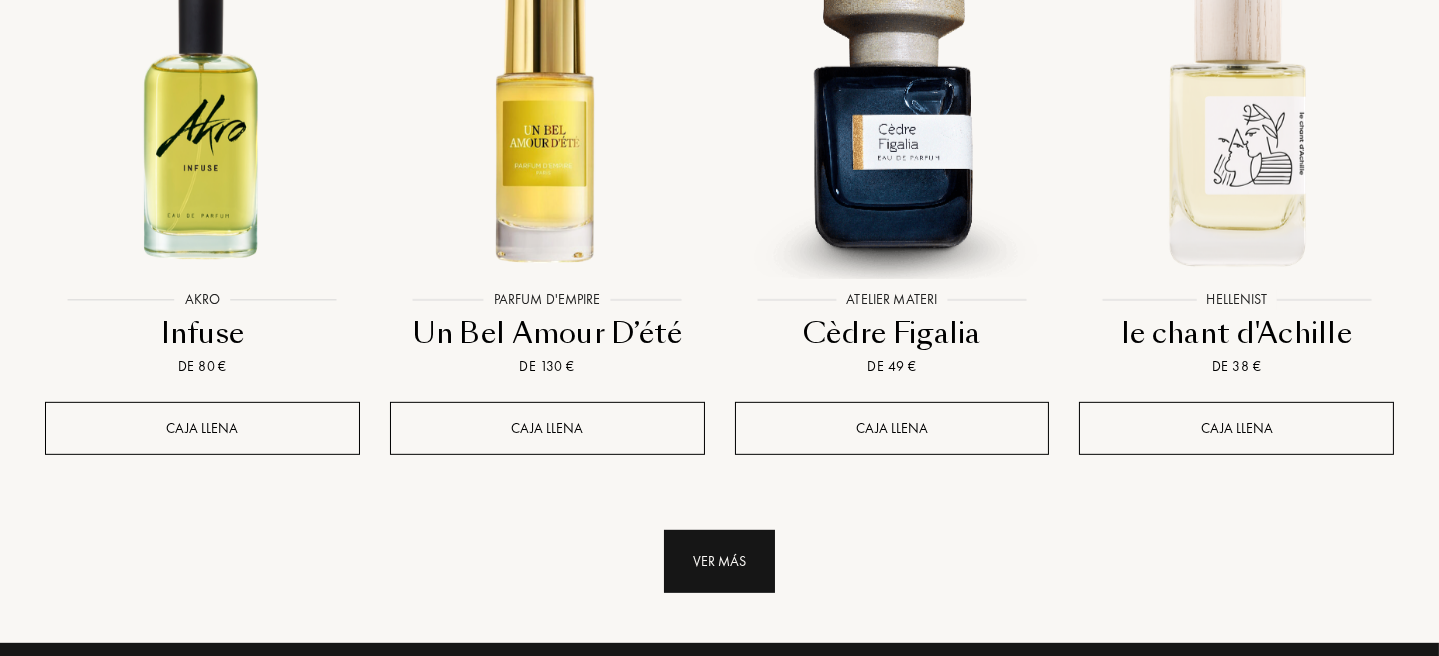 click on "Ver más" at bounding box center [719, 561] 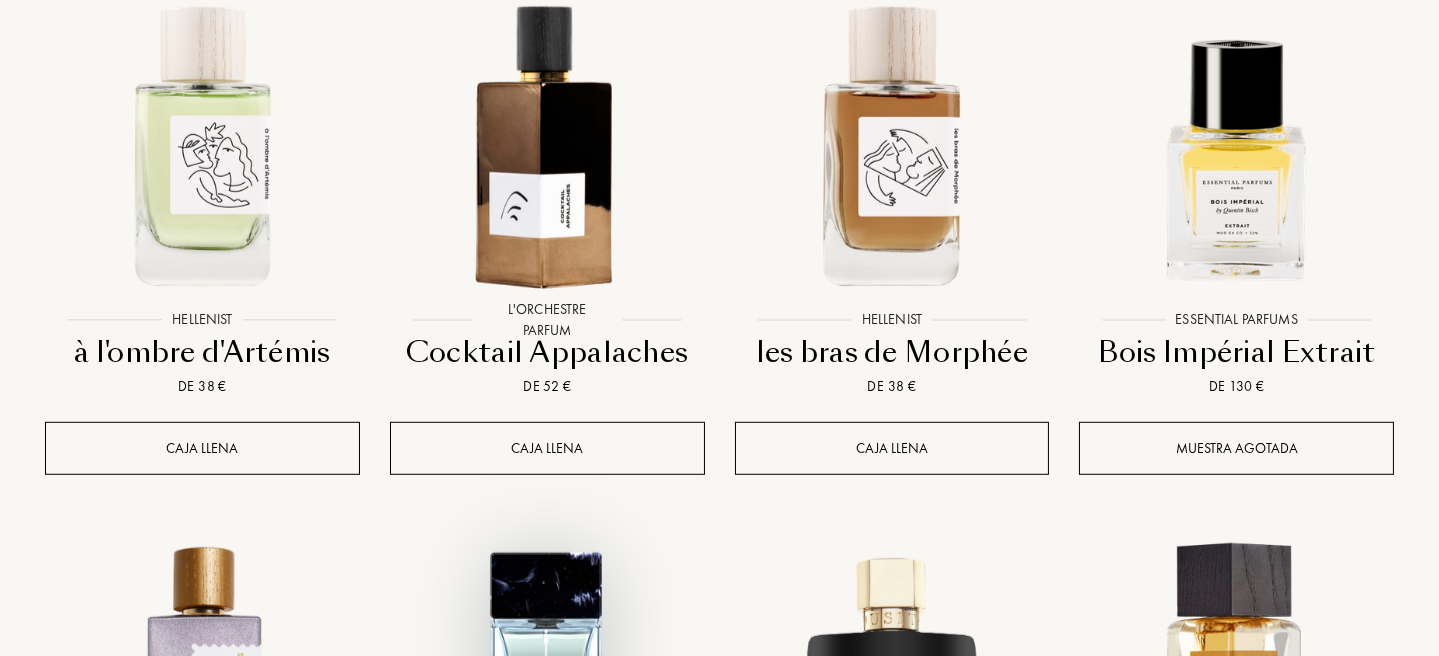 scroll, scrollTop: 2521, scrollLeft: 0, axis: vertical 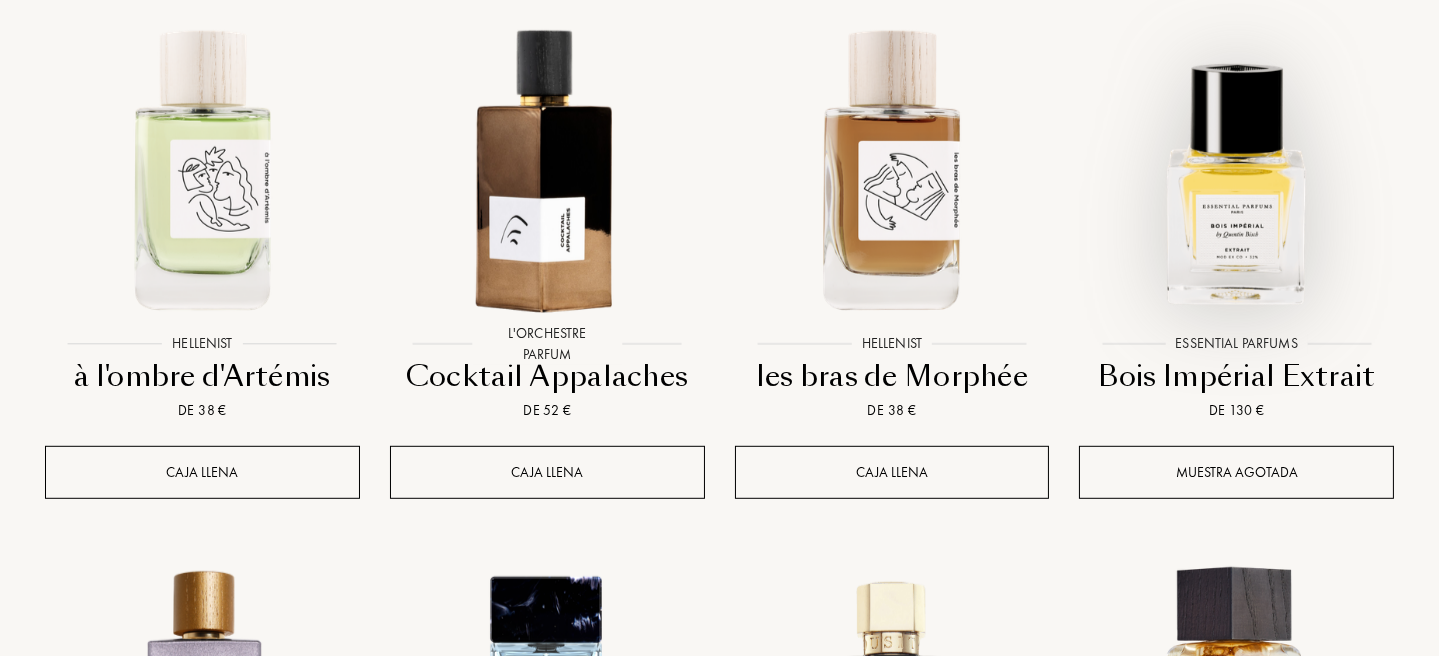 click at bounding box center (1236, 167) 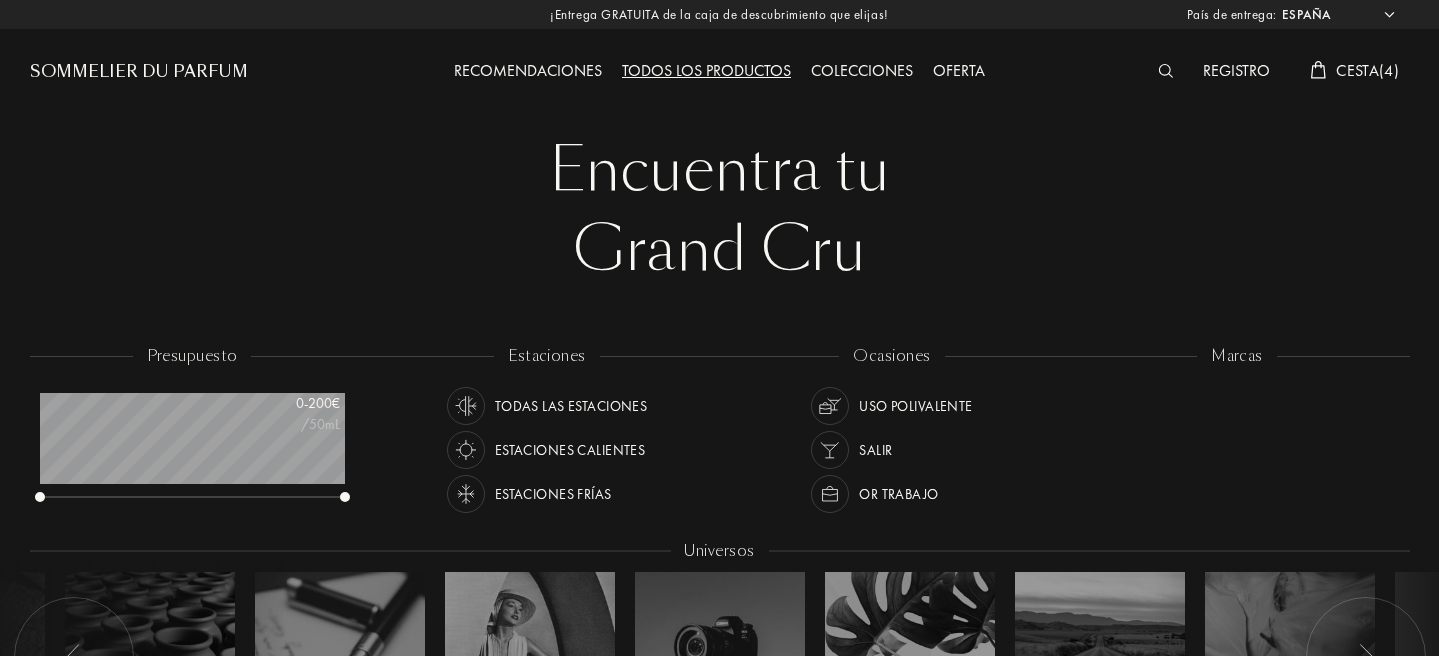 select on "ES" 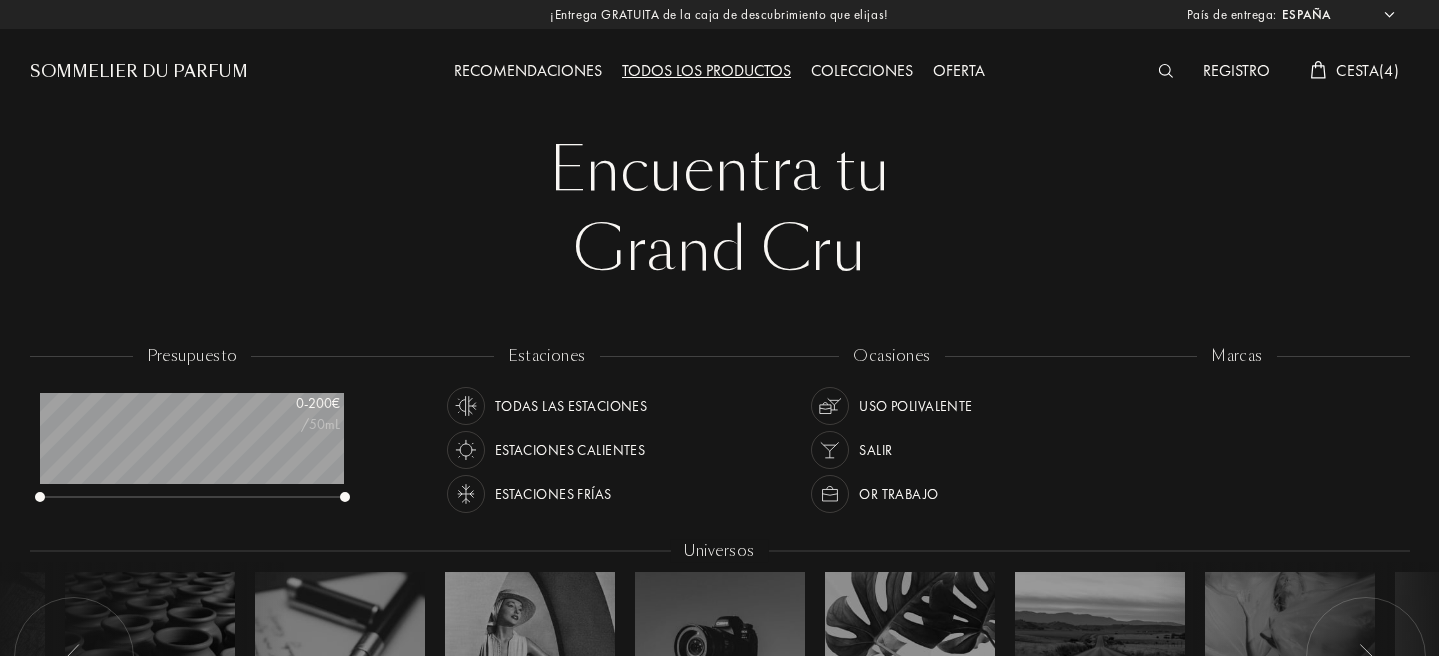 scroll, scrollTop: 2621, scrollLeft: 0, axis: vertical 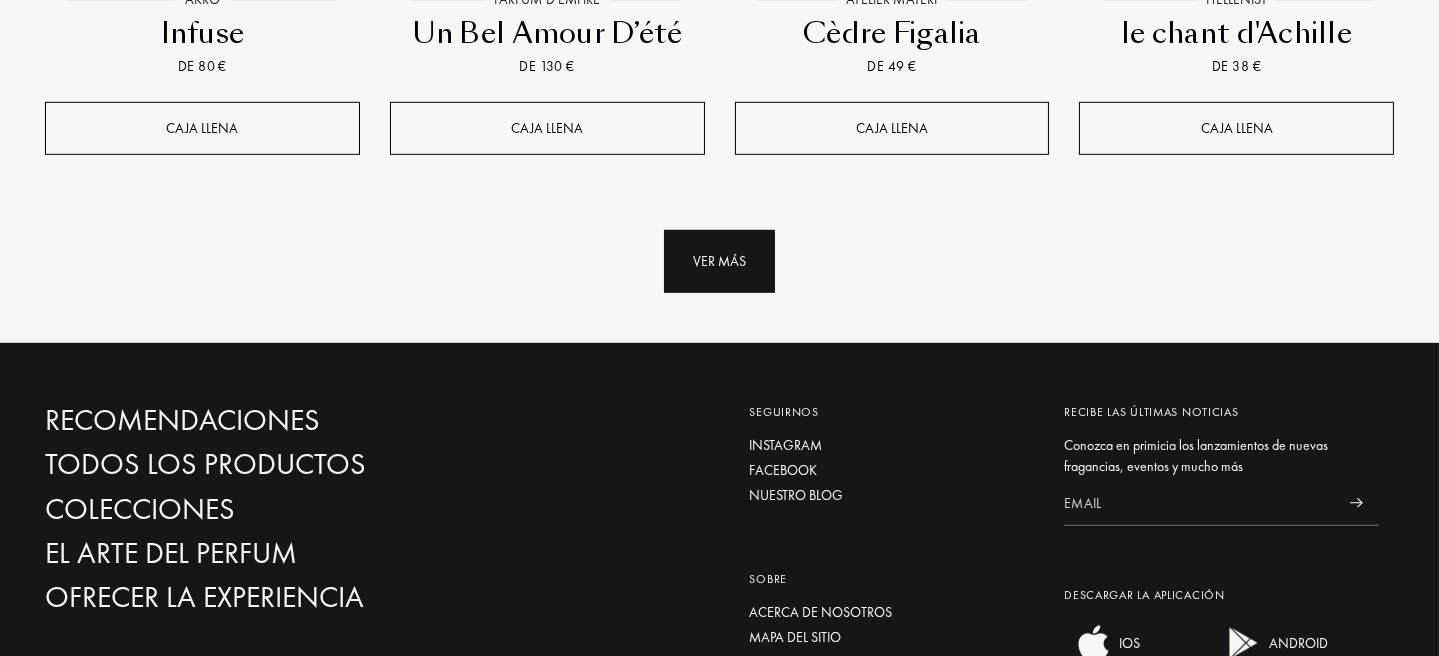 click on "Ver más" at bounding box center (719, 261) 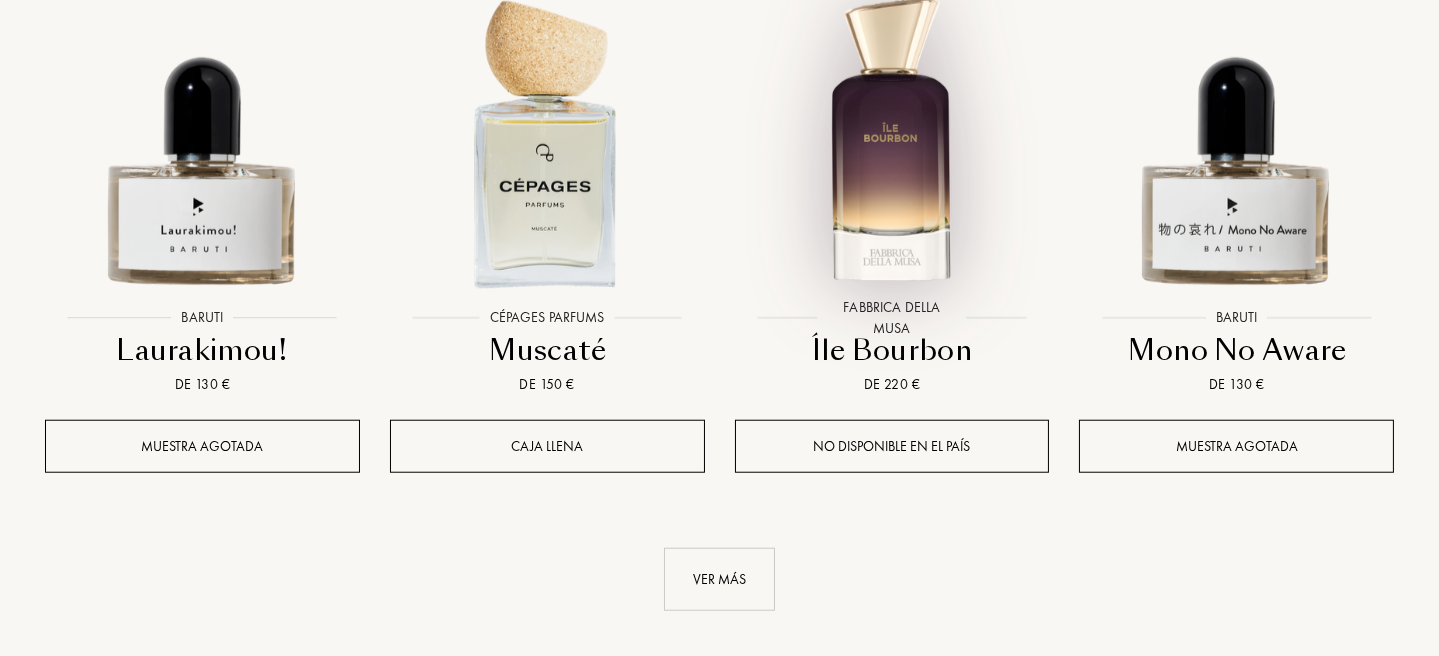 scroll, scrollTop: 3721, scrollLeft: 0, axis: vertical 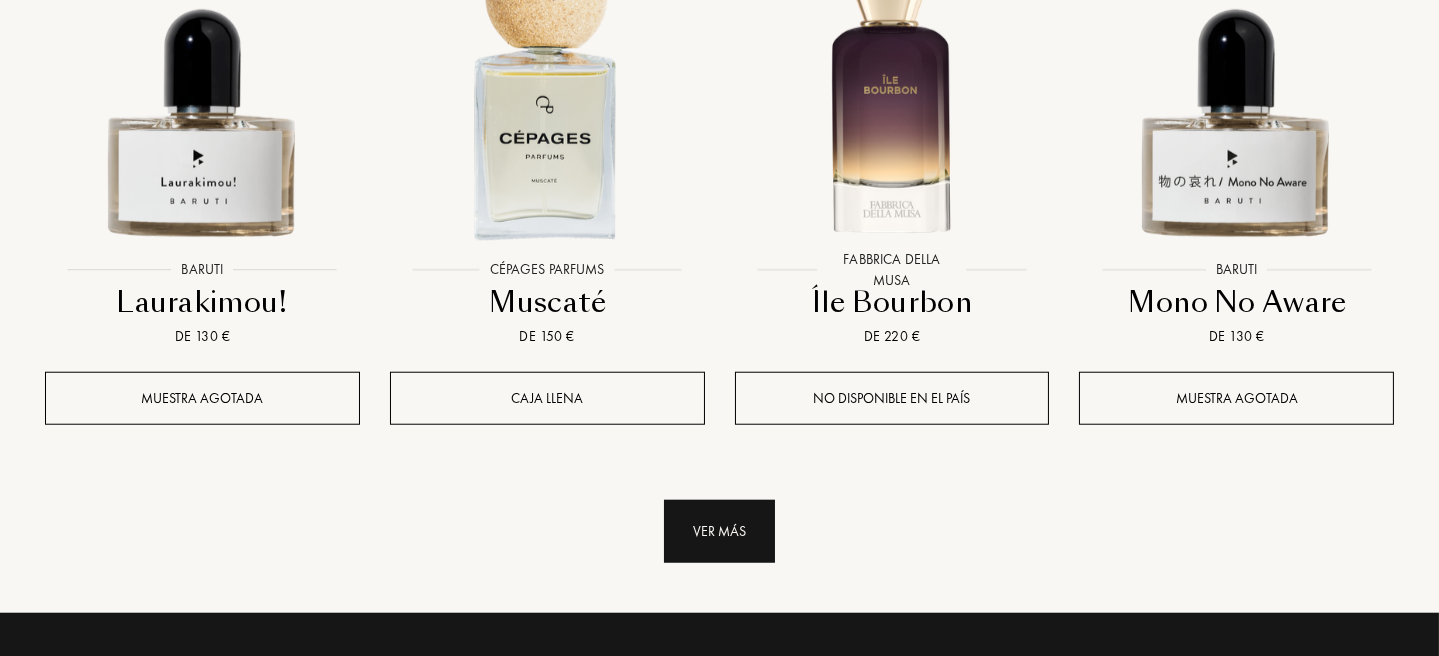 click on "Ver más" at bounding box center (719, 531) 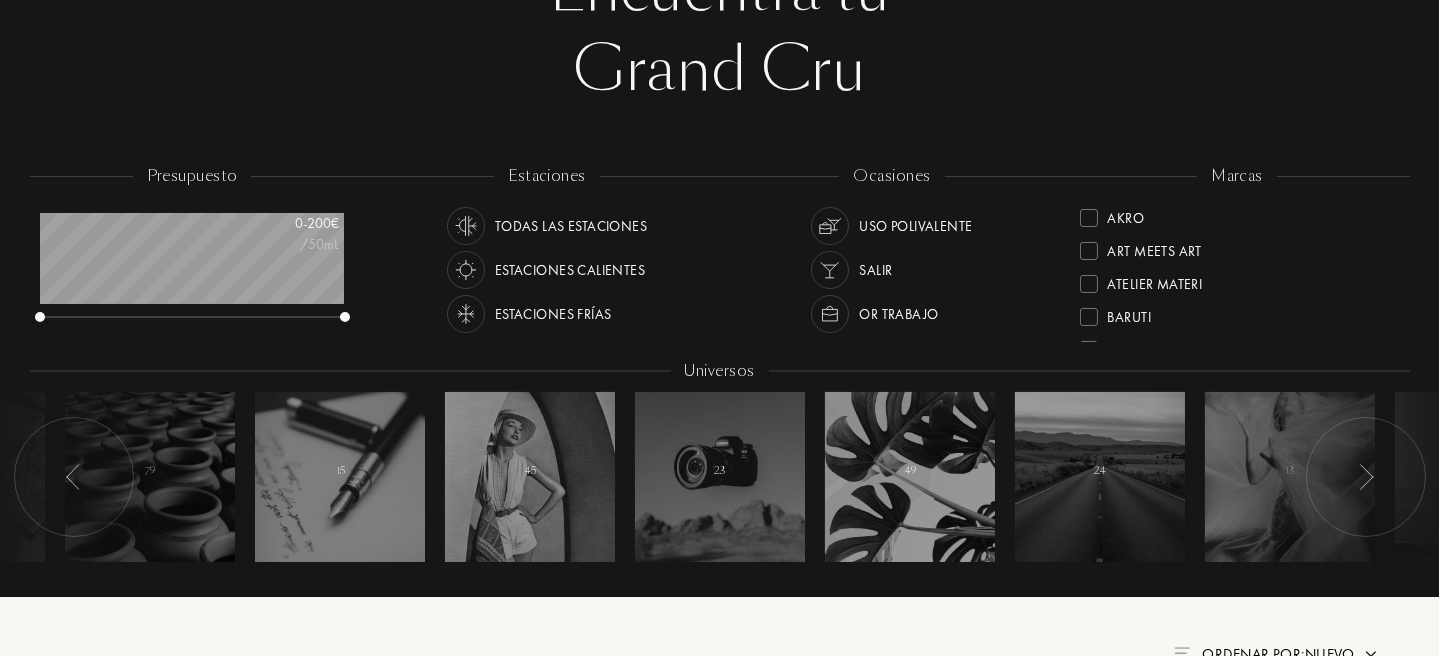scroll, scrollTop: 0, scrollLeft: 0, axis: both 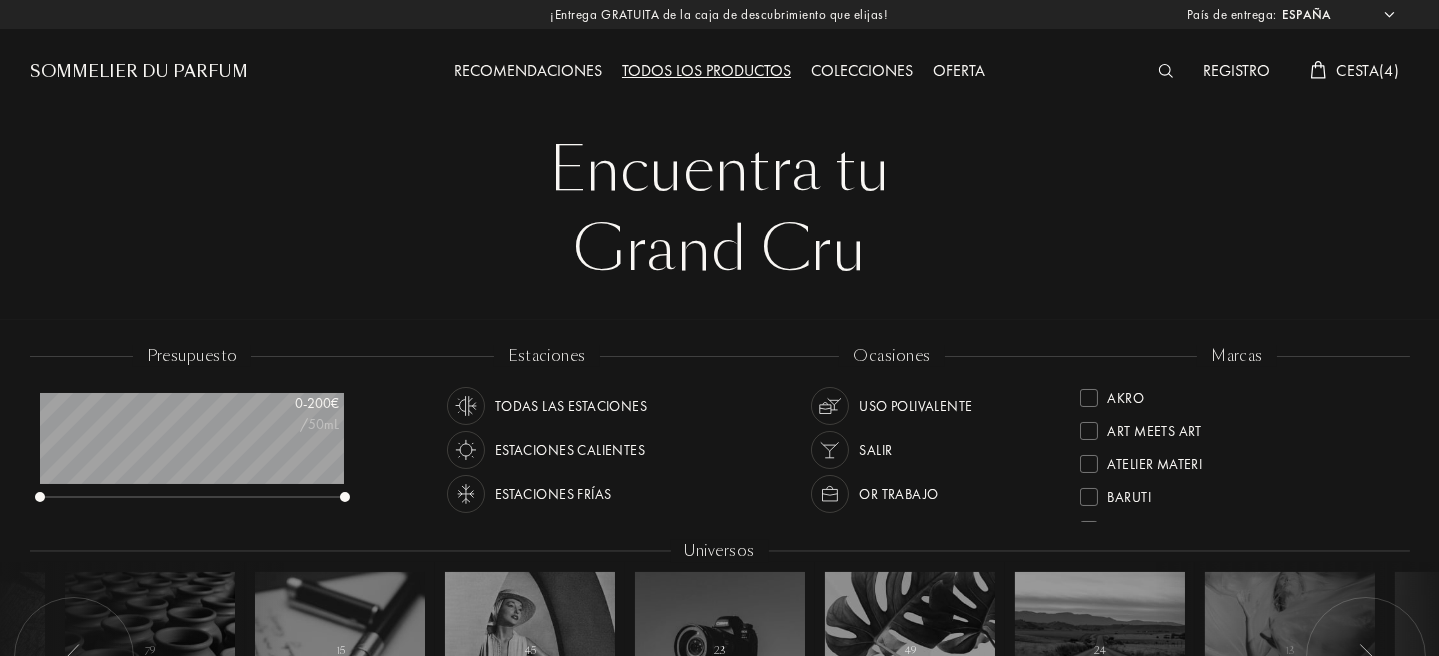 click at bounding box center (1166, 71) 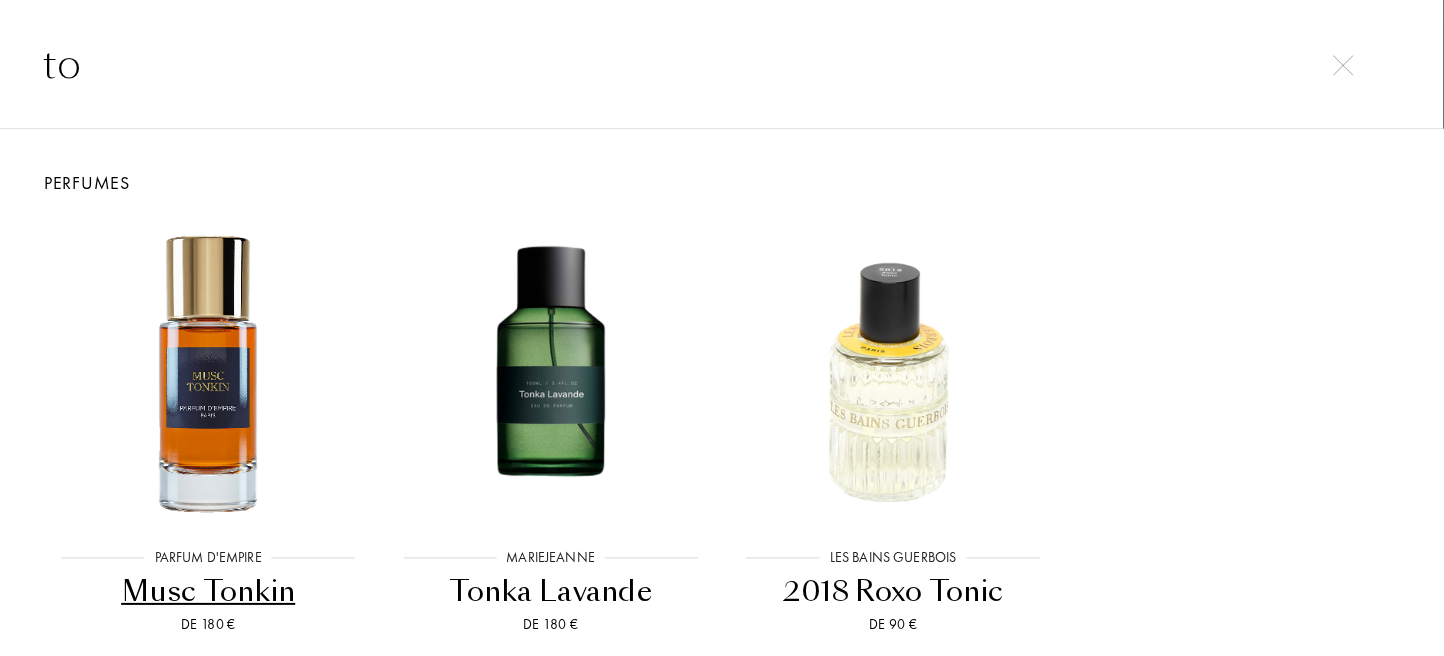 type on "t" 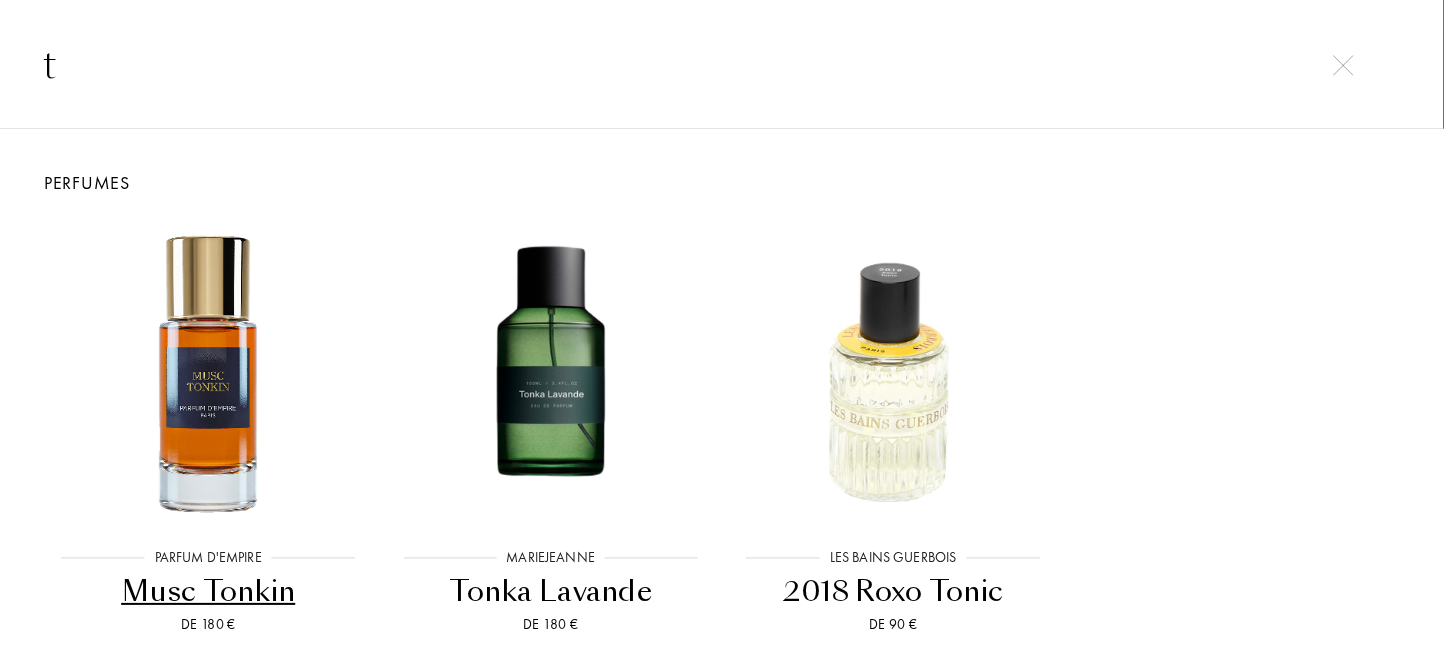 type 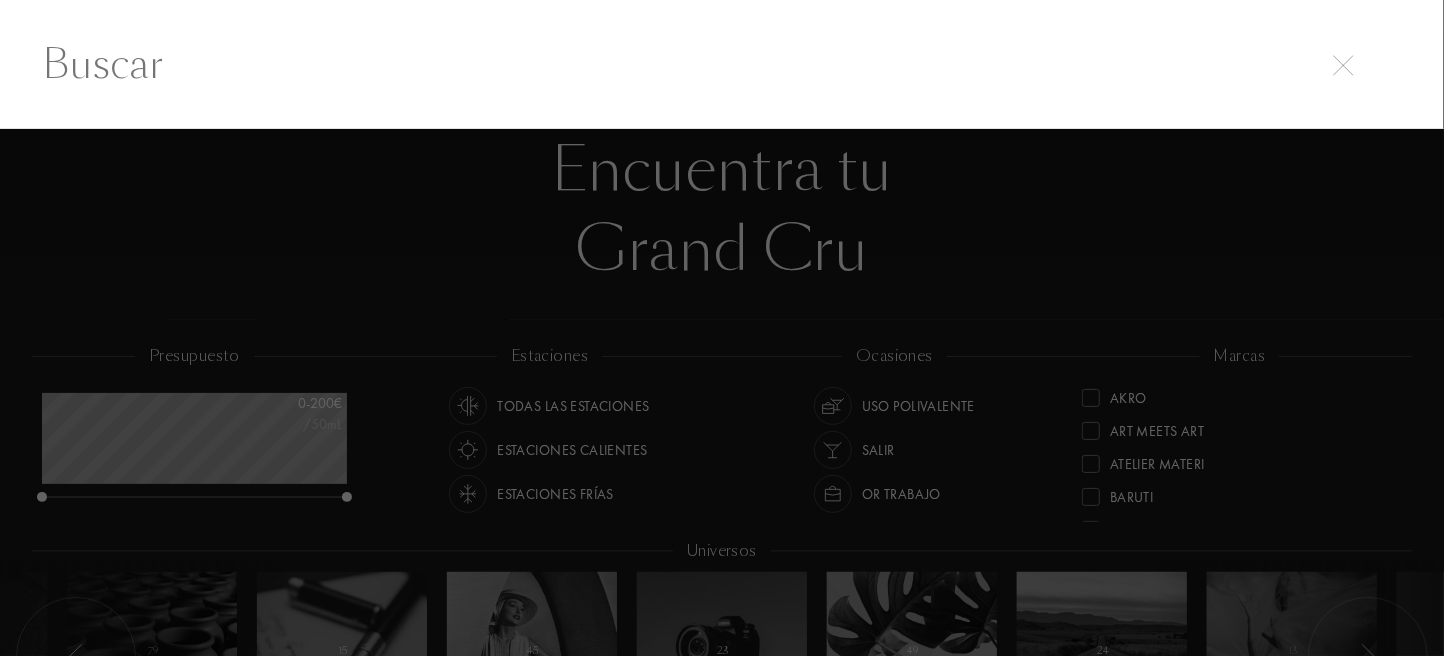 click at bounding box center [722, 392] 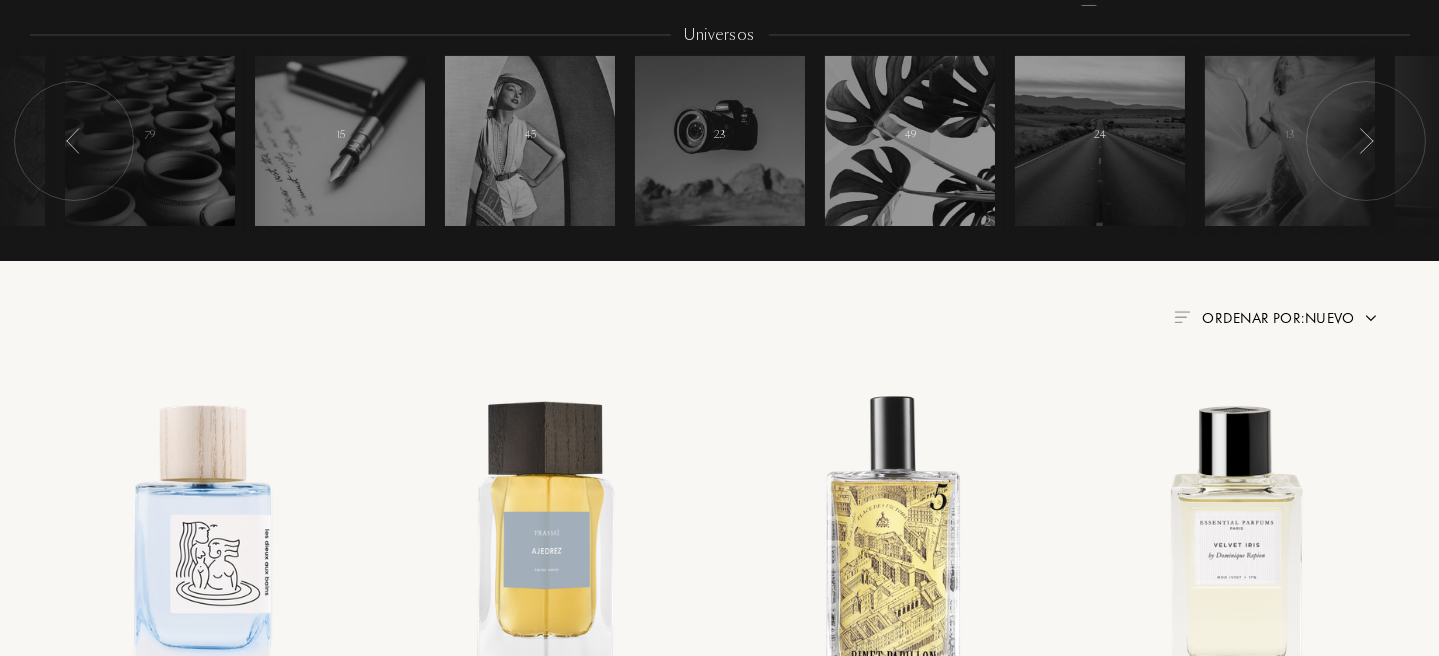 scroll, scrollTop: 499, scrollLeft: 0, axis: vertical 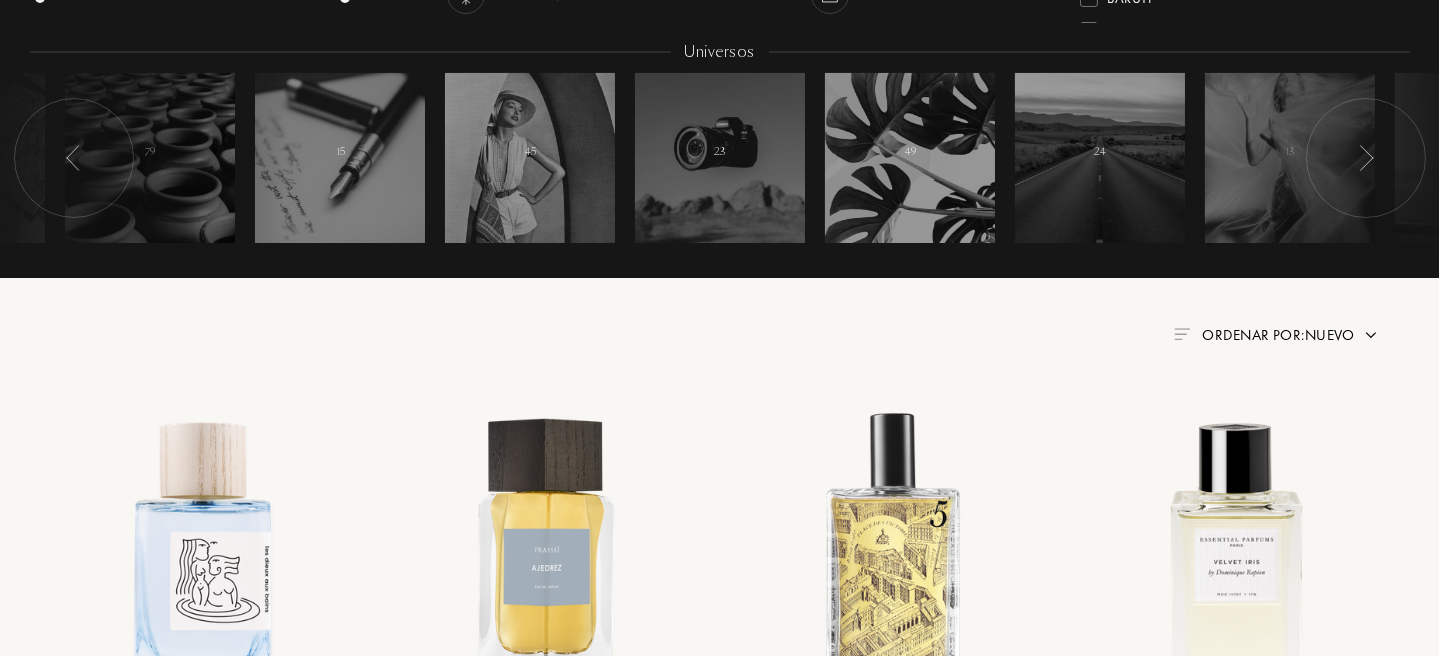 click on "Ordenar por:  Nuevo" at bounding box center (1278, 335) 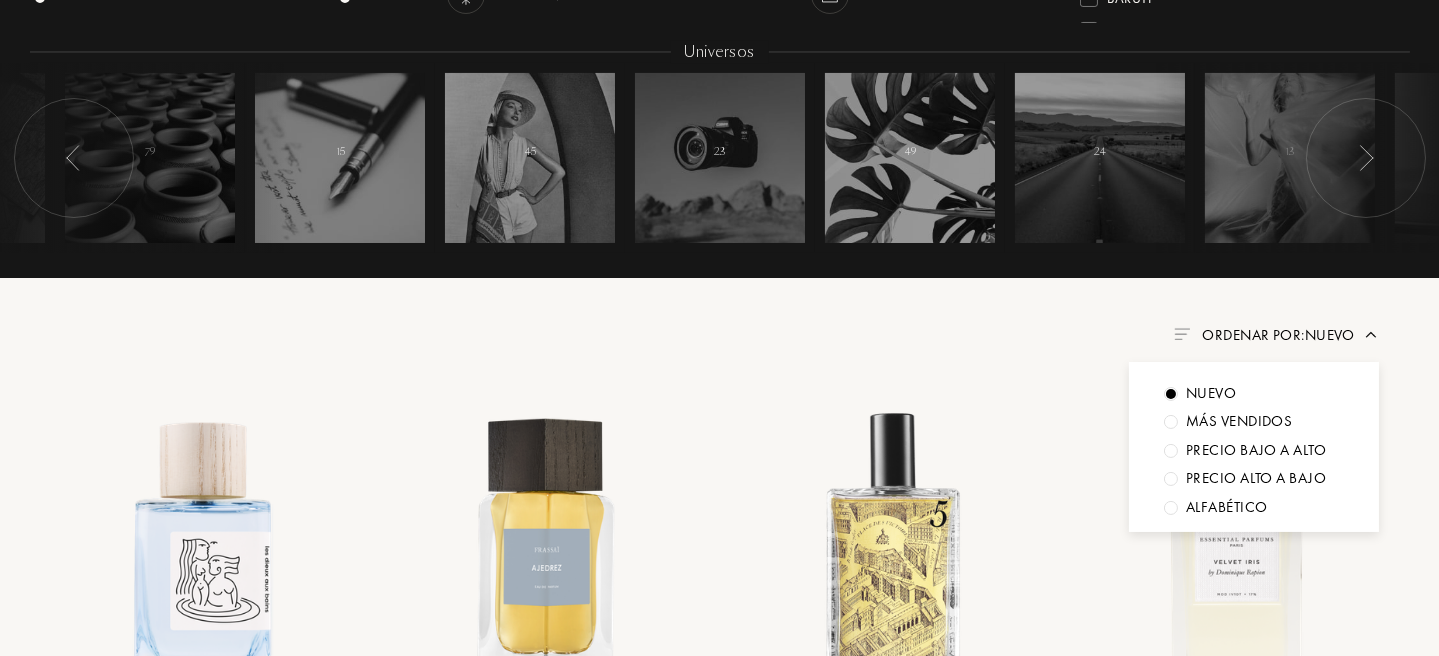 click on "Más vendidos" at bounding box center (1211, 393) 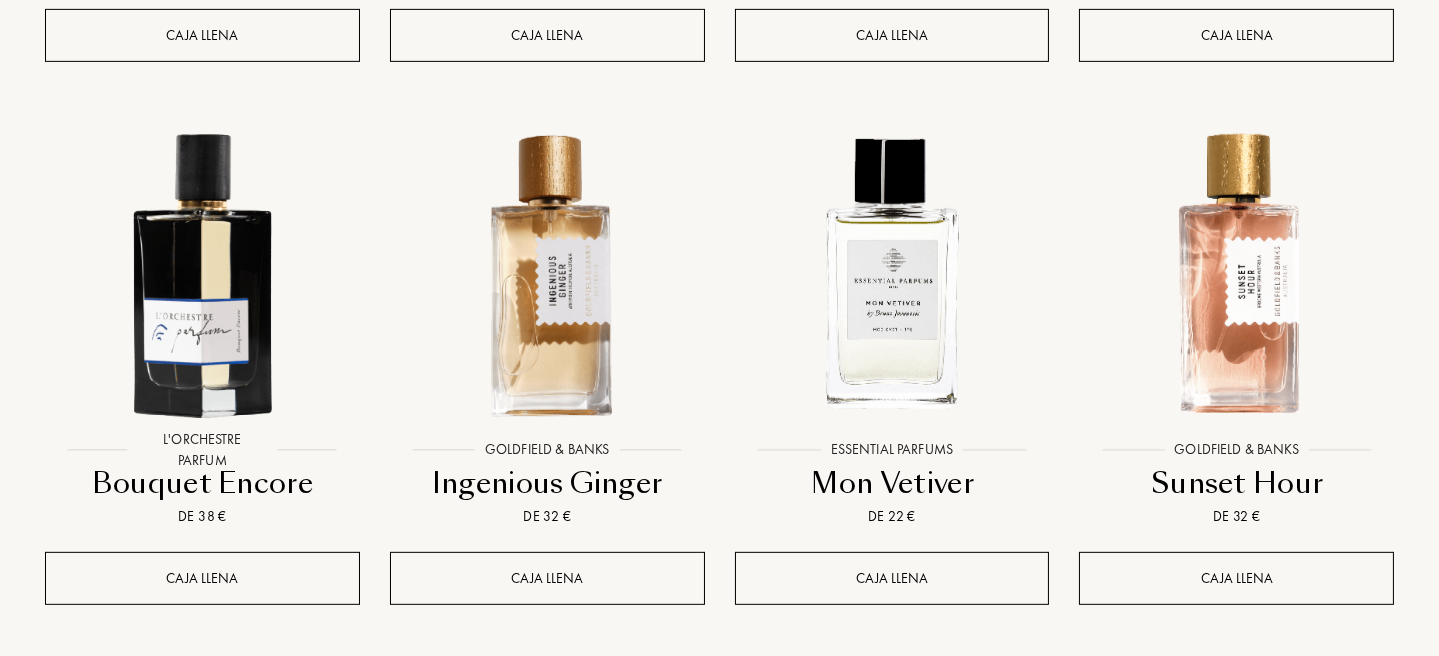 scroll, scrollTop: 1999, scrollLeft: 0, axis: vertical 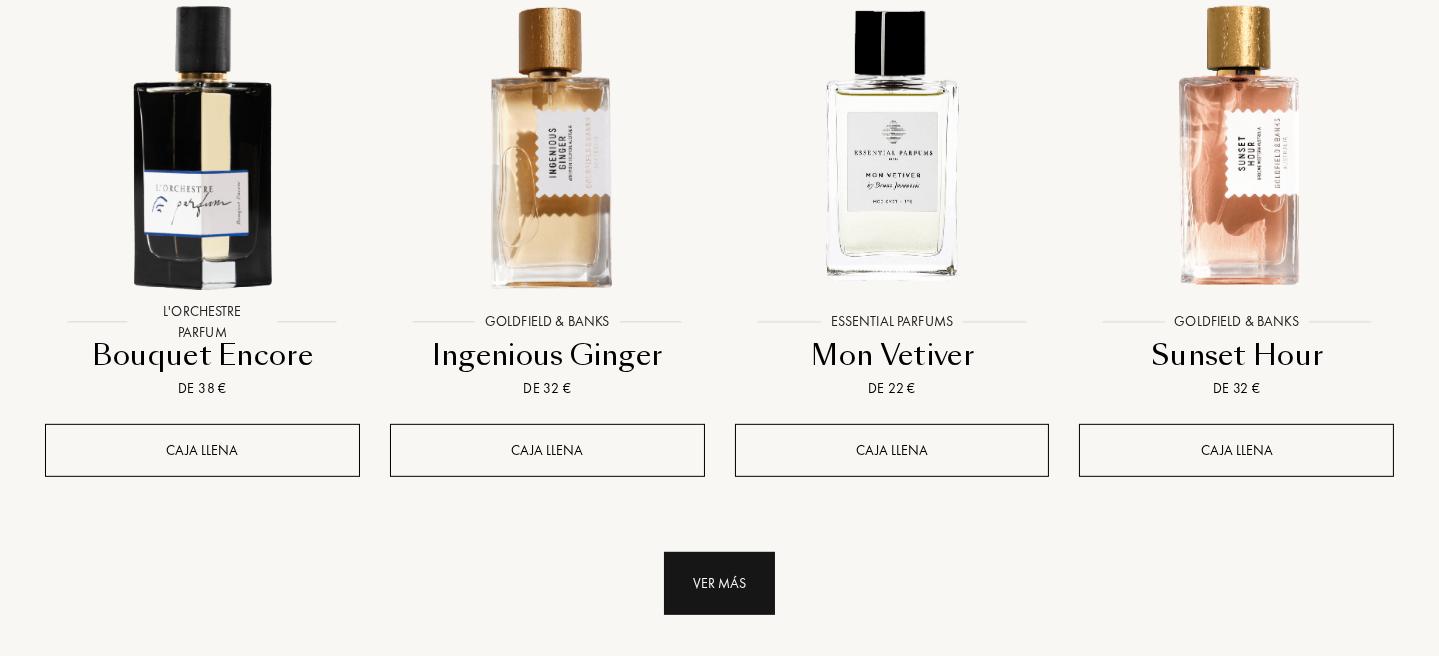 click on "Ver más" at bounding box center [719, 583] 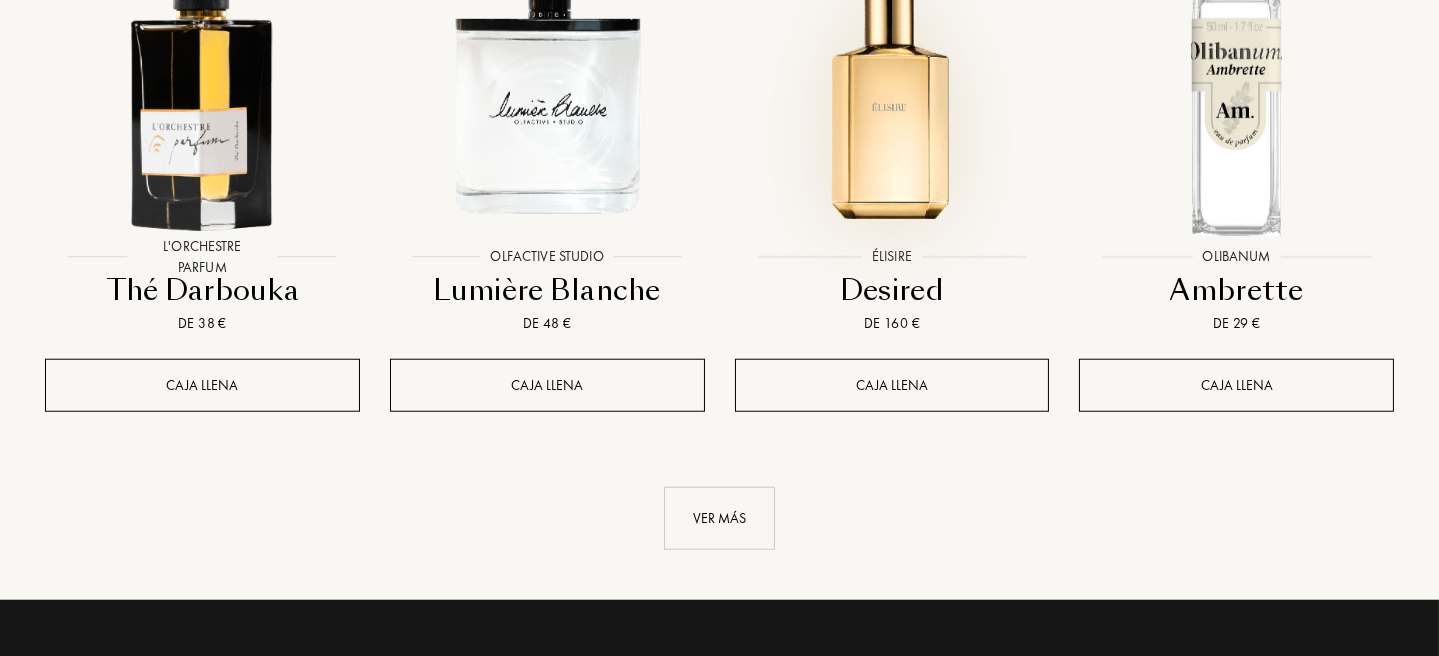 scroll, scrollTop: 3700, scrollLeft: 0, axis: vertical 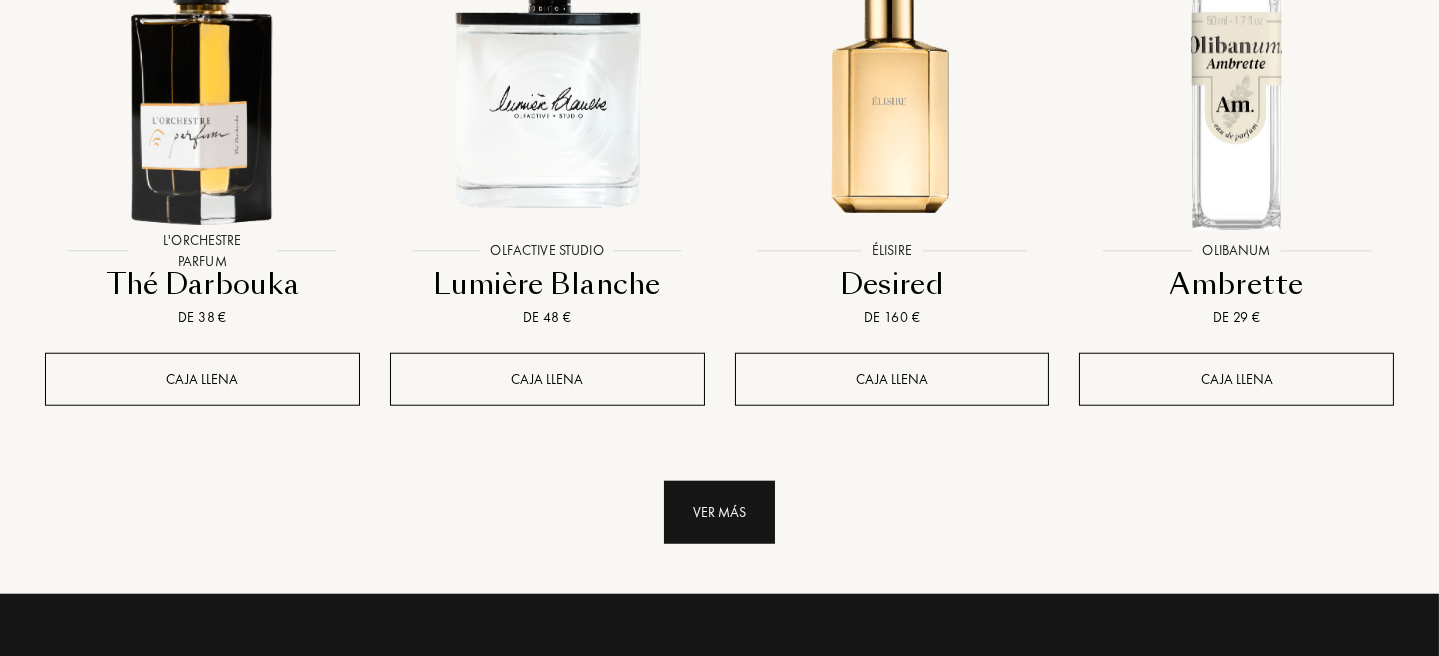 click on "Ver más" at bounding box center [719, 512] 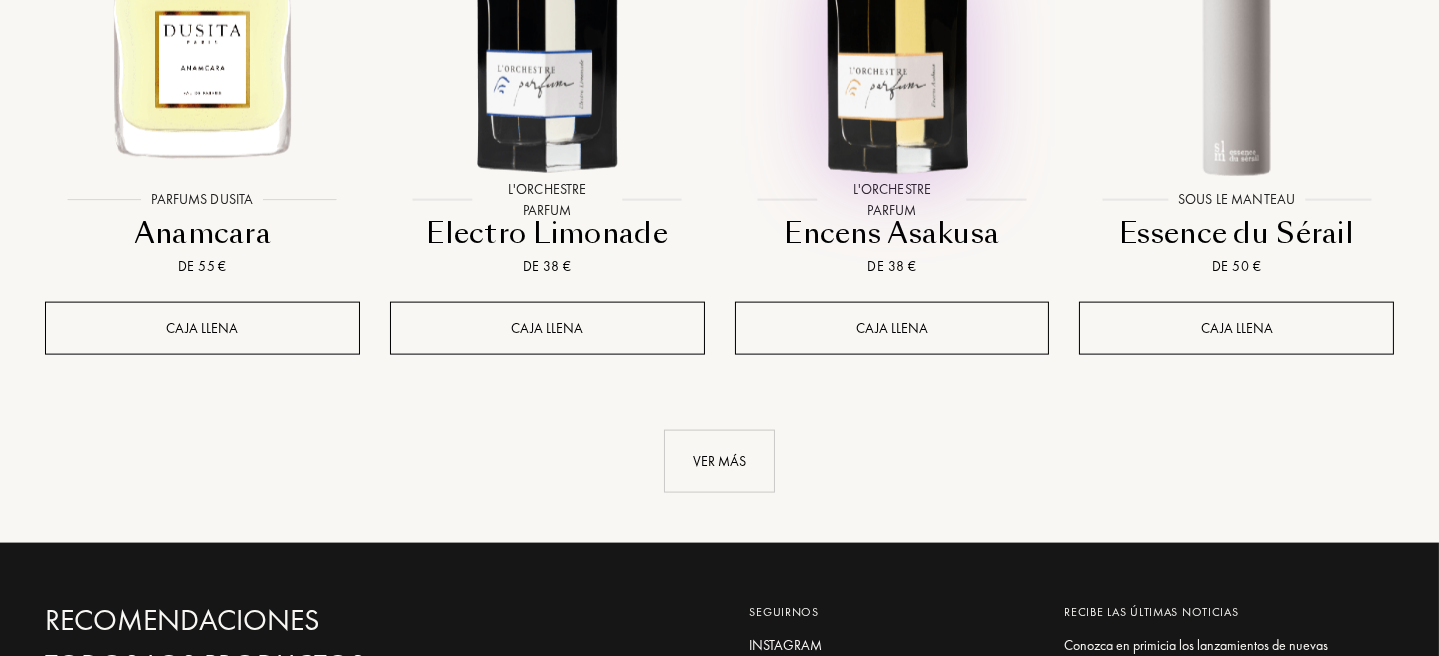 scroll, scrollTop: 5400, scrollLeft: 0, axis: vertical 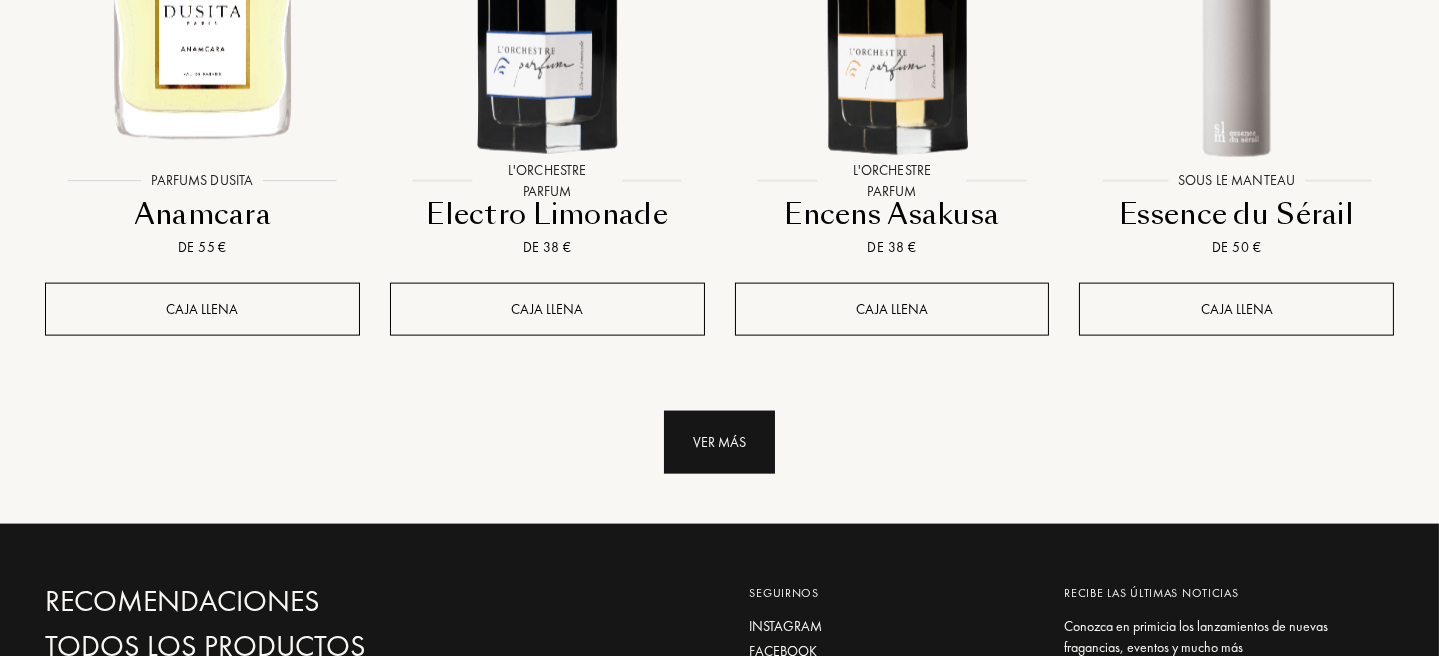 click on "Ver más" at bounding box center (719, 442) 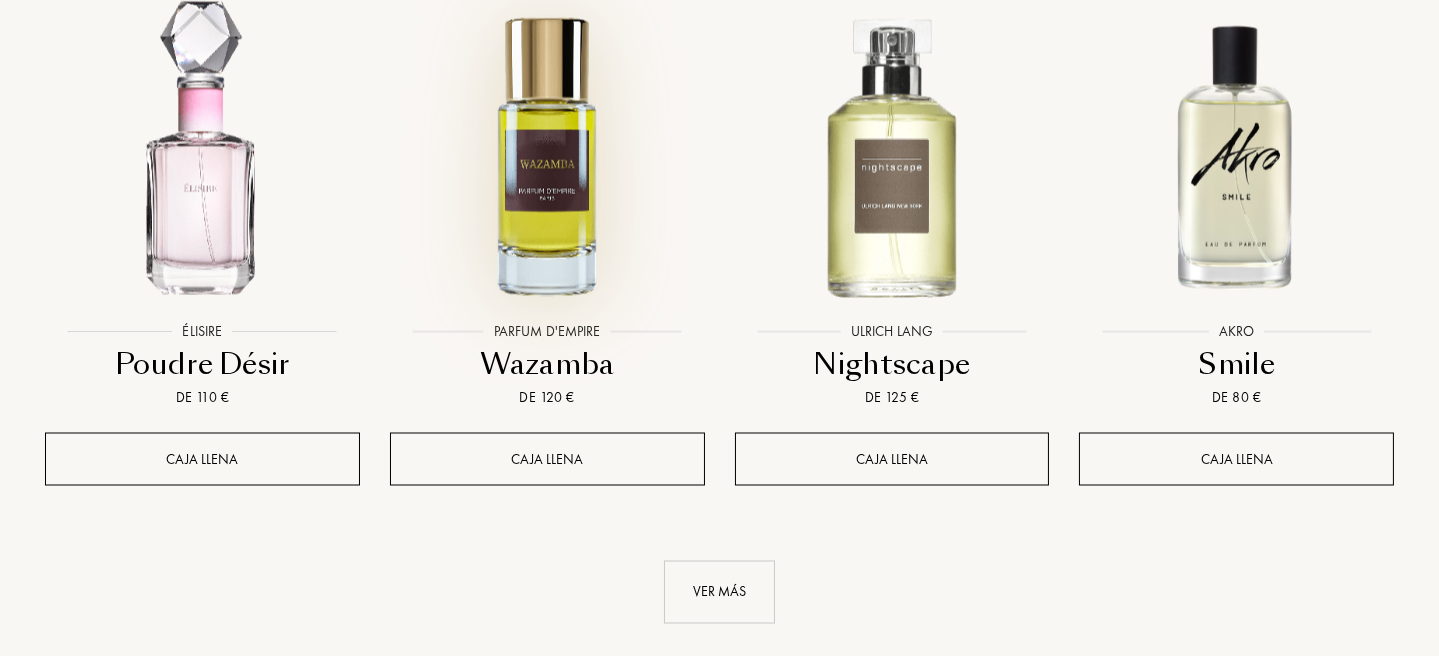 scroll, scrollTop: 7300, scrollLeft: 0, axis: vertical 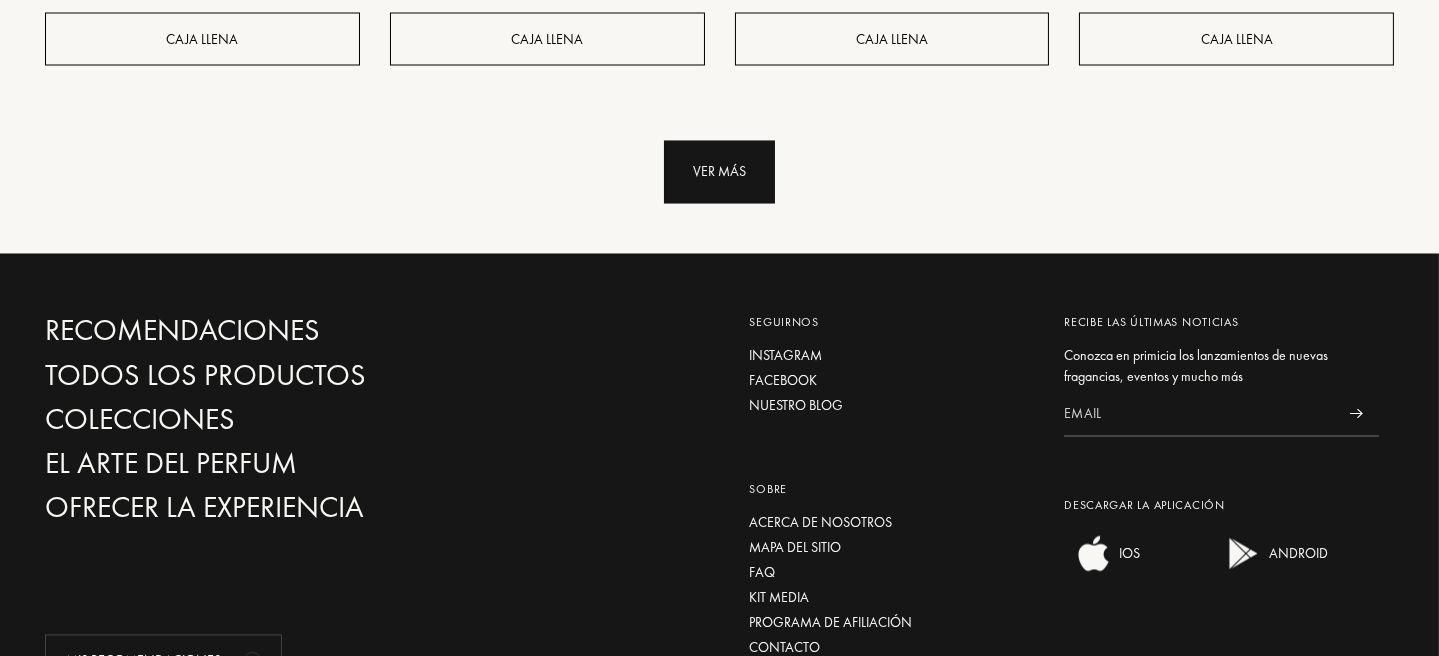 click on "Ver más" at bounding box center (719, 172) 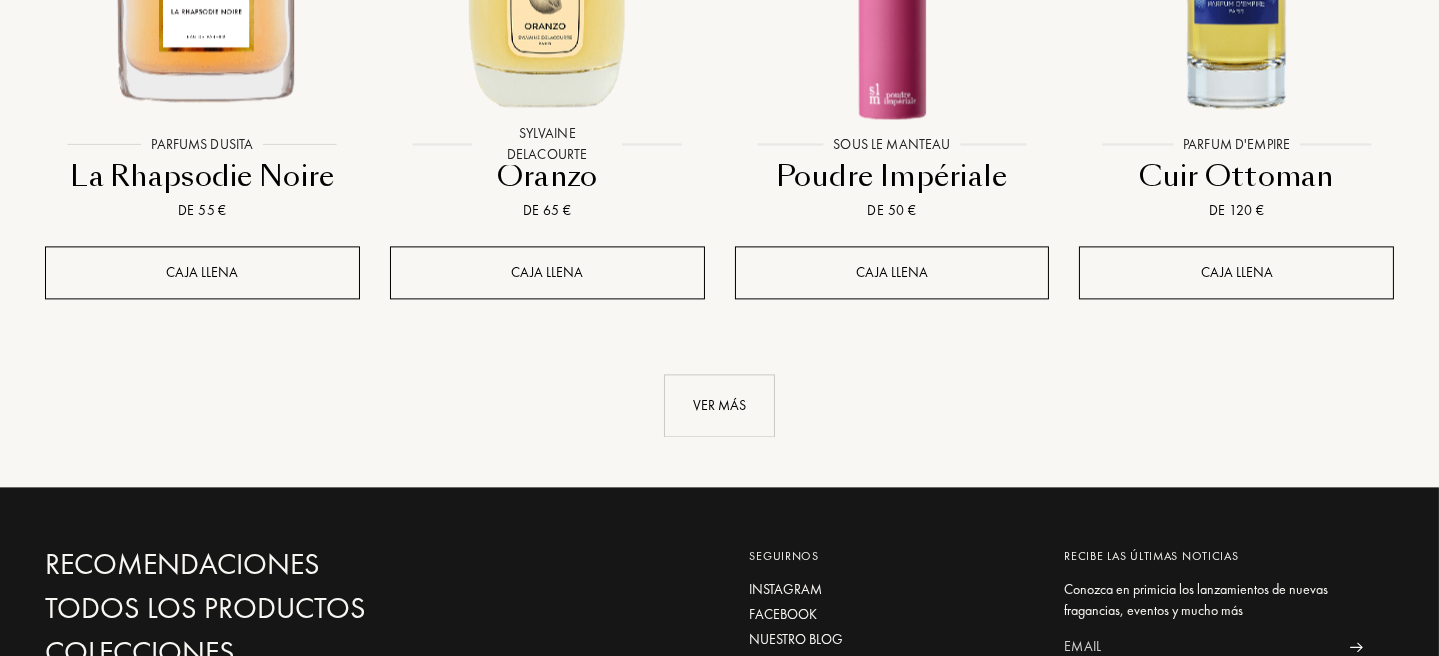 scroll, scrollTop: 8700, scrollLeft: 0, axis: vertical 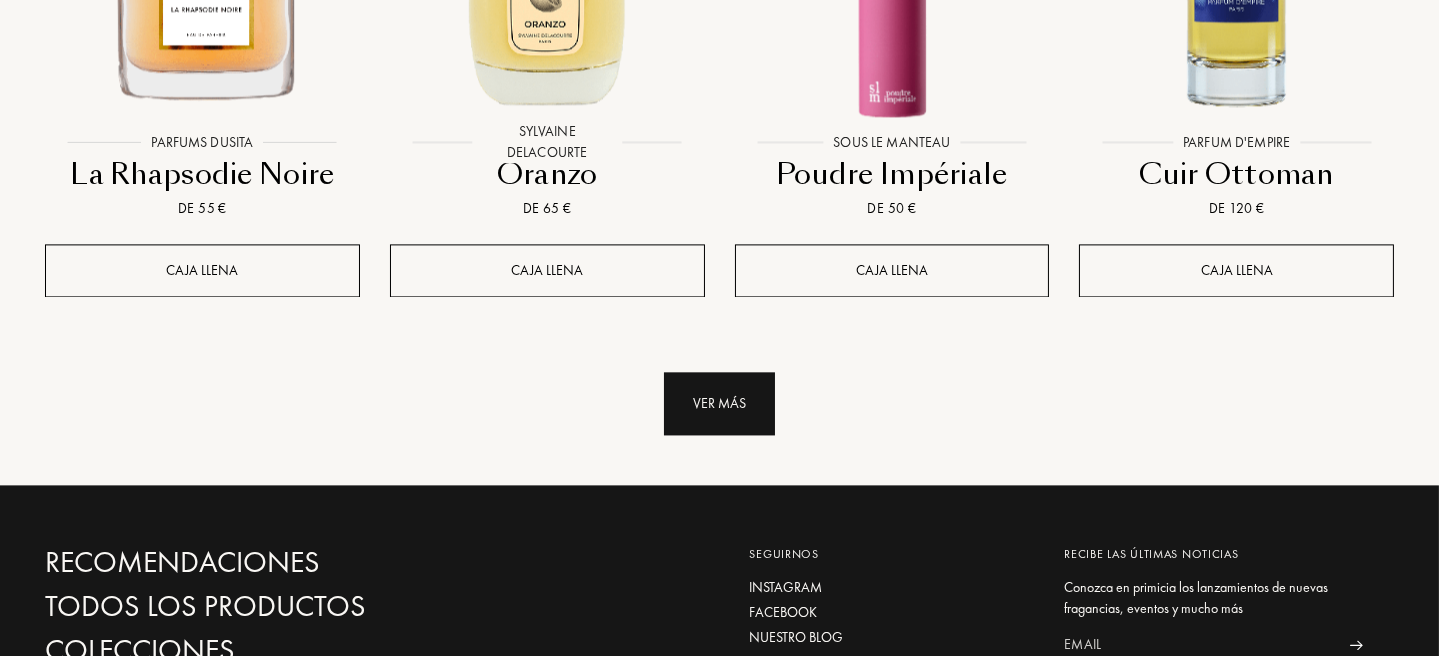 click on "Ver más" at bounding box center (719, 403) 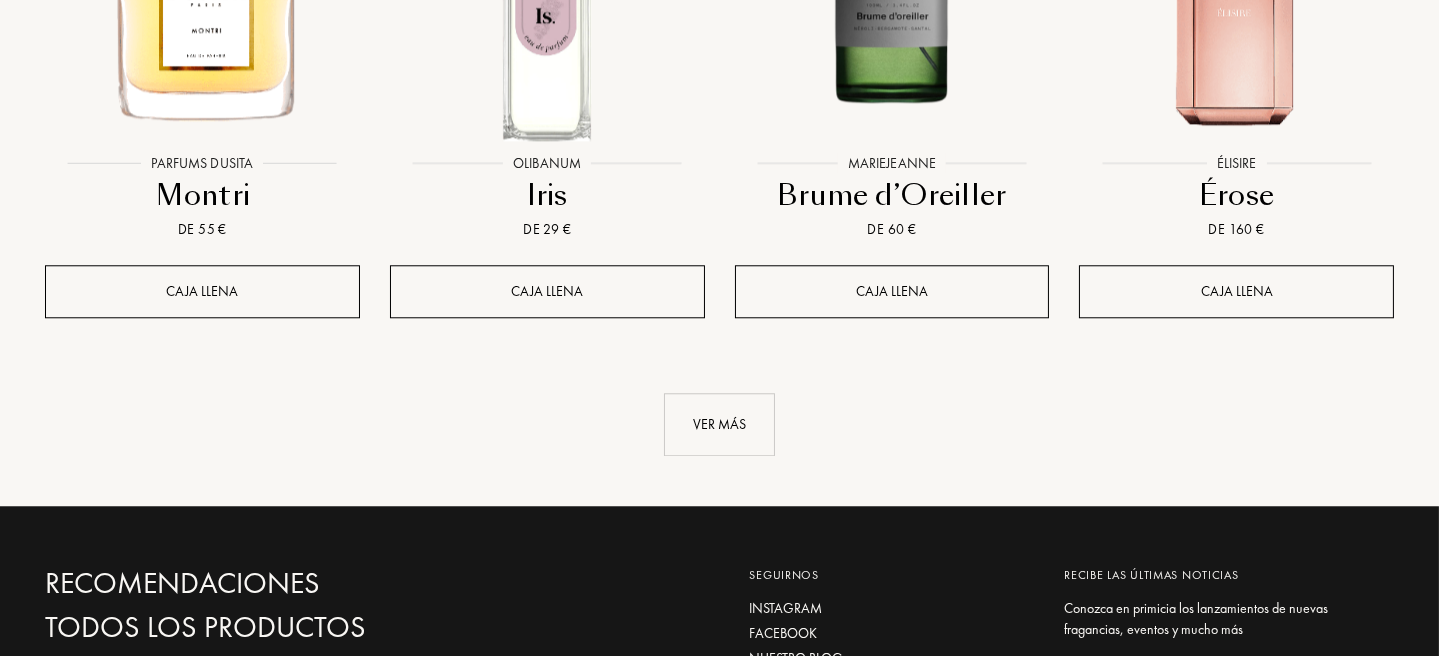 scroll, scrollTop: 10500, scrollLeft: 0, axis: vertical 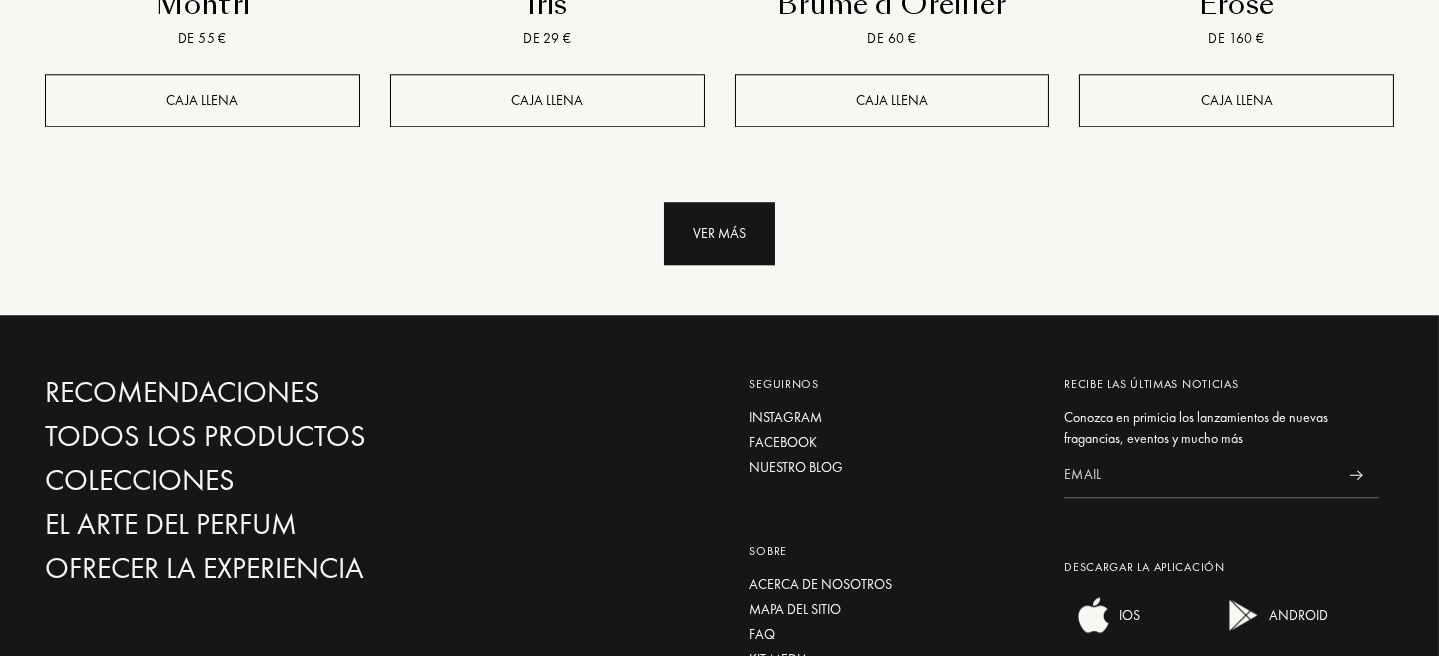 click on "Ver más" at bounding box center [719, 233] 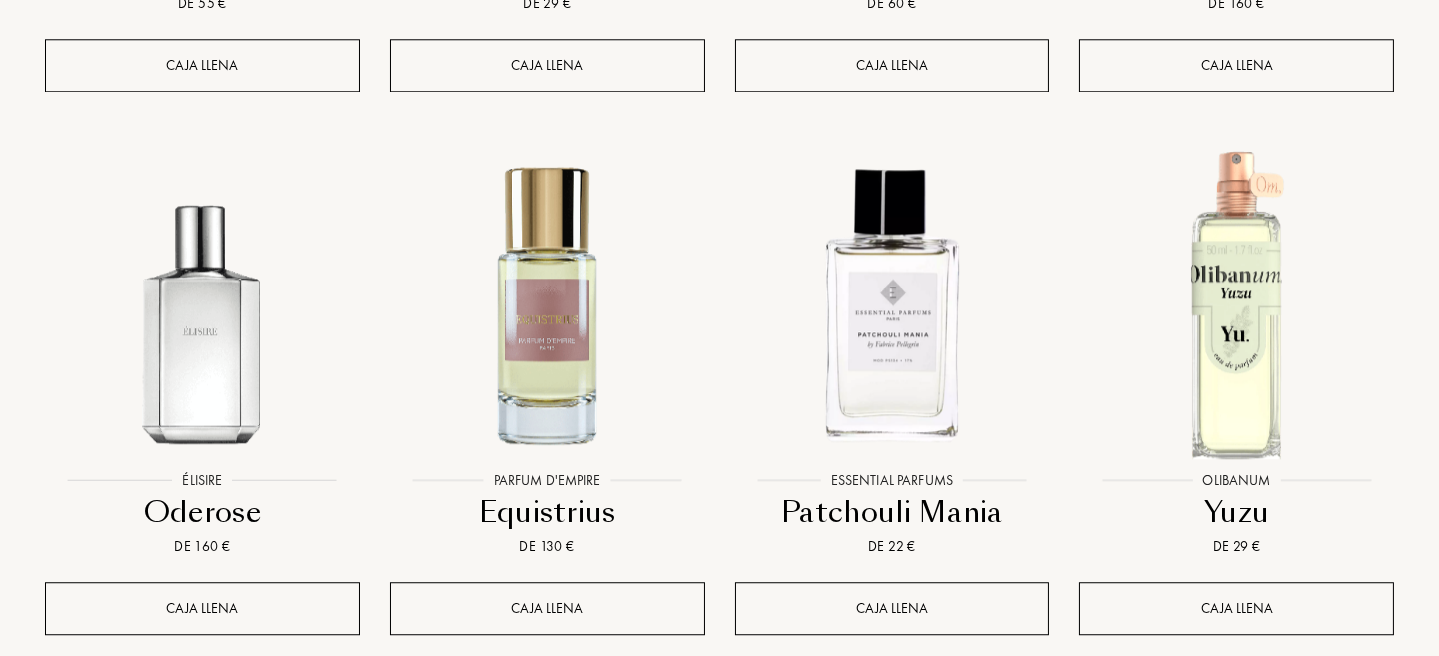 scroll, scrollTop: 10700, scrollLeft: 0, axis: vertical 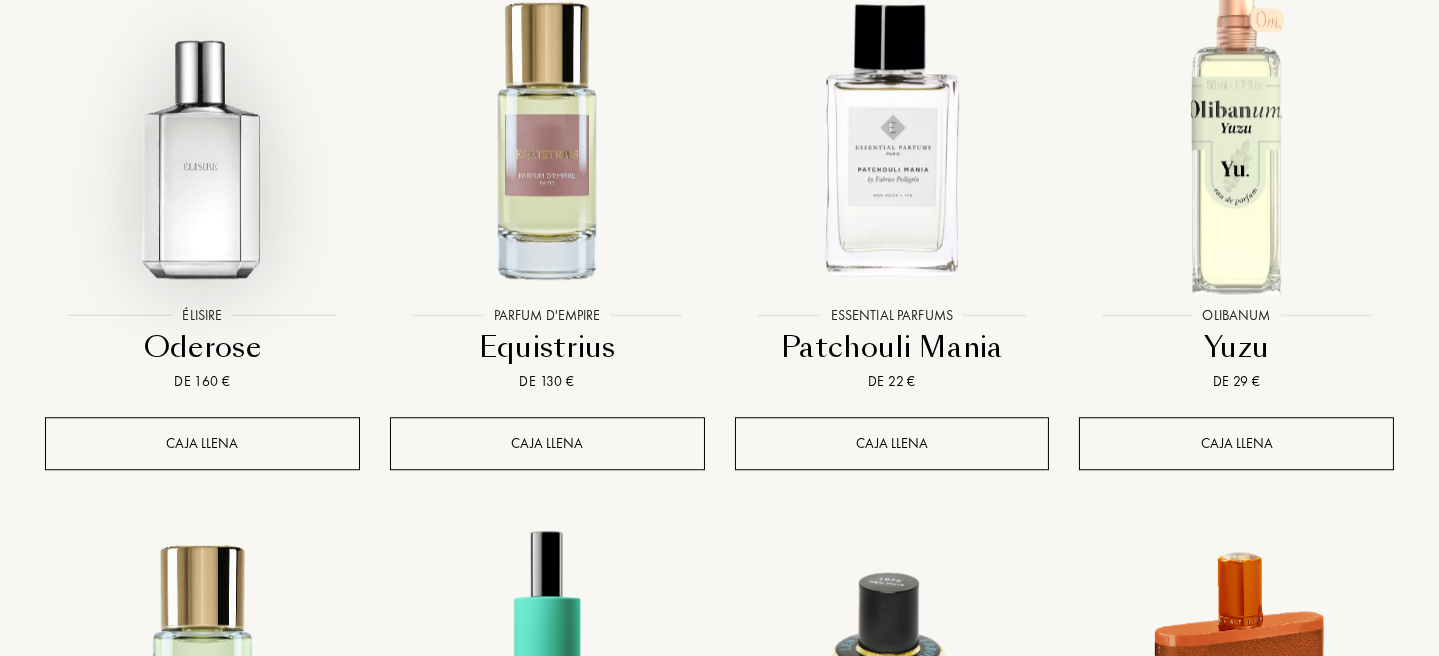 click at bounding box center [202, 139] 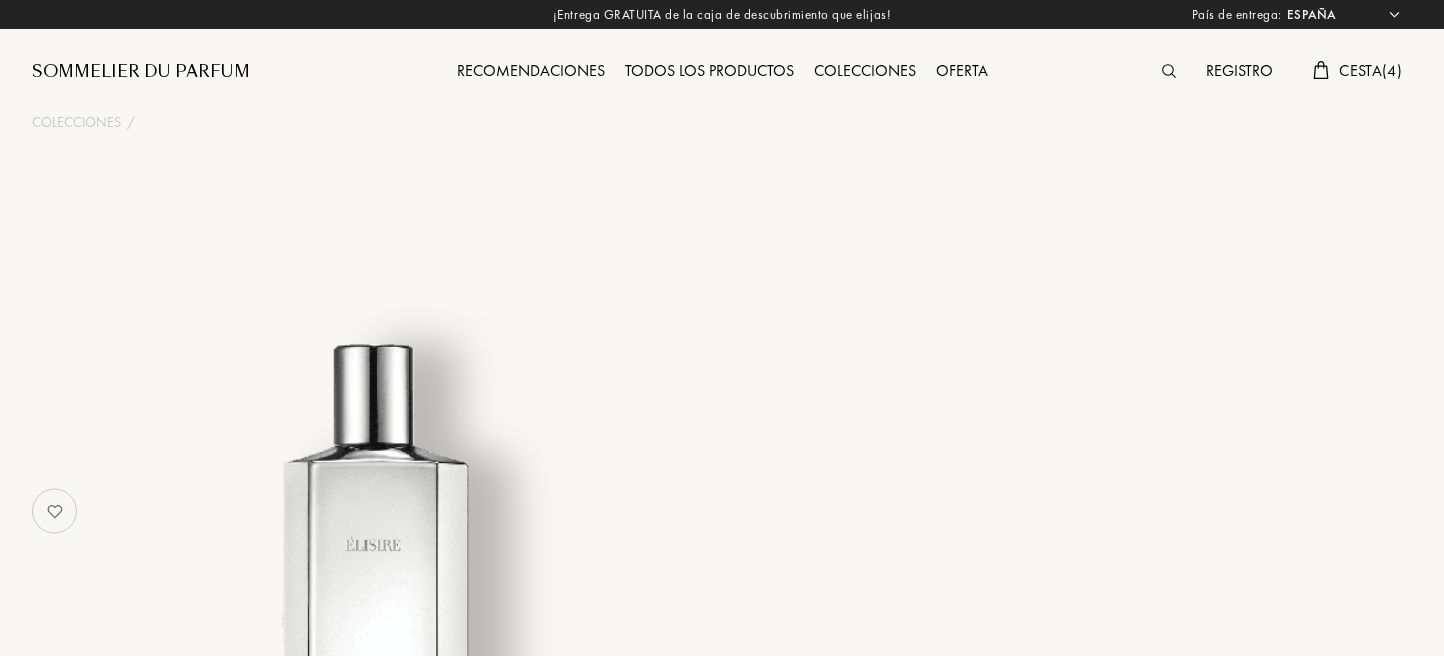 select on "ES" 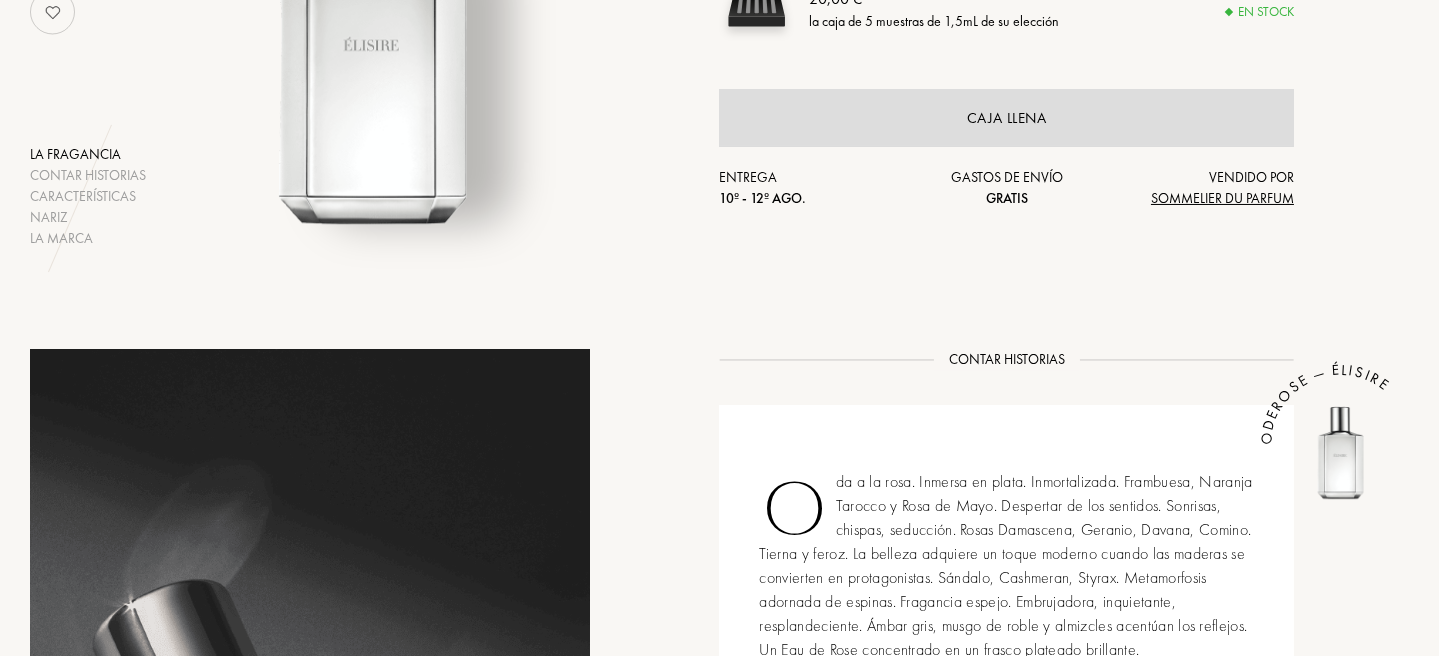 scroll, scrollTop: 0, scrollLeft: 0, axis: both 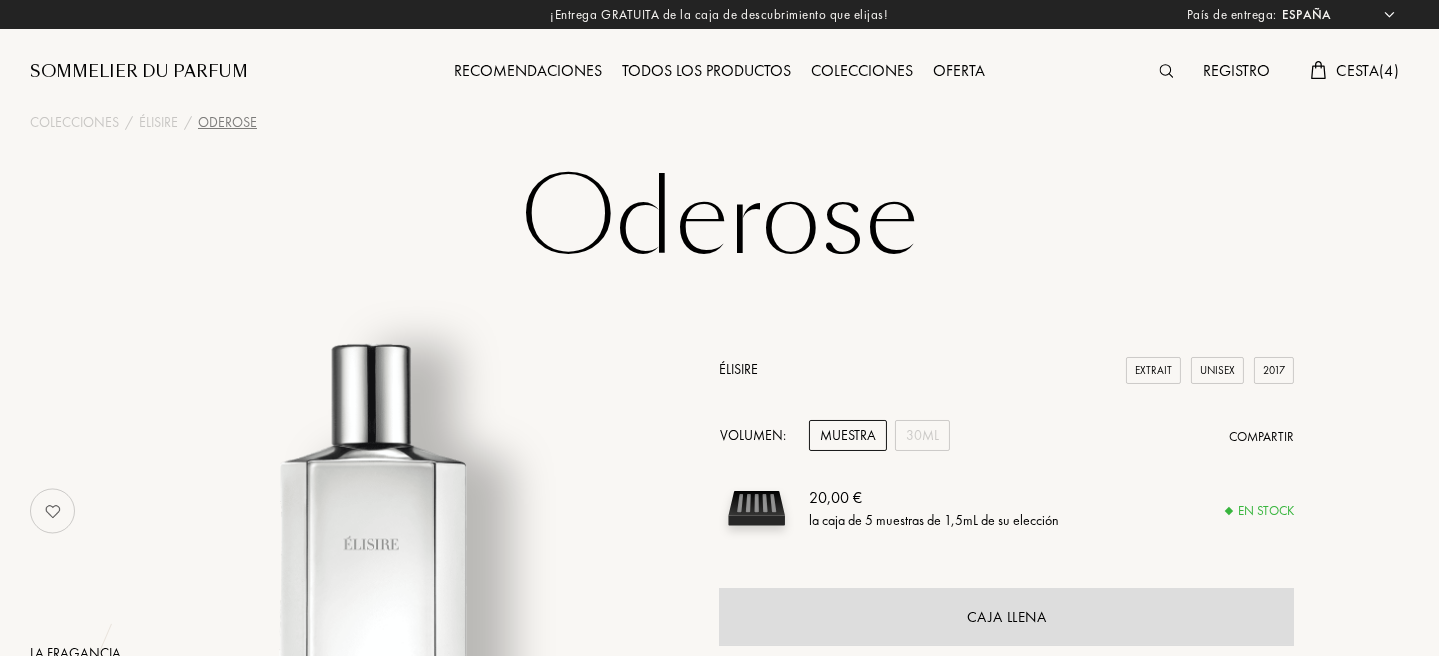 click on "Élisire" at bounding box center (738, 369) 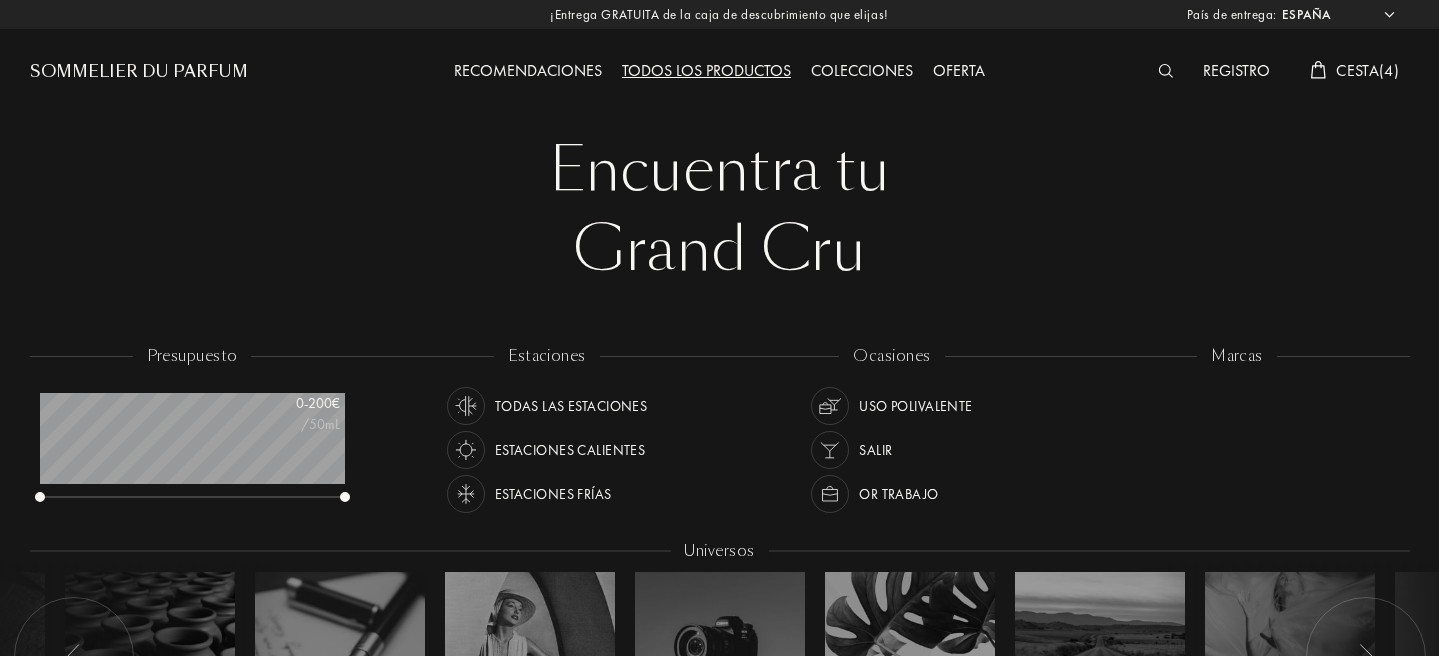 select on "ES" 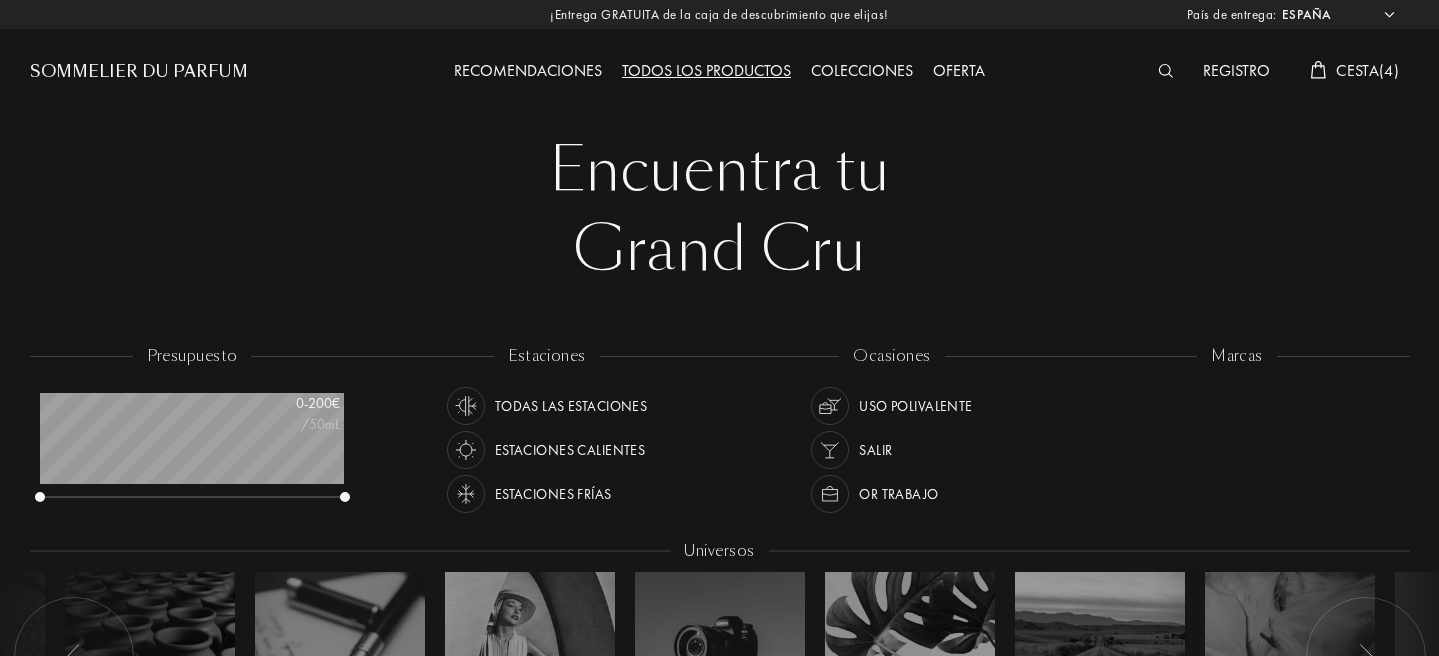 scroll, scrollTop: 2621, scrollLeft: 0, axis: vertical 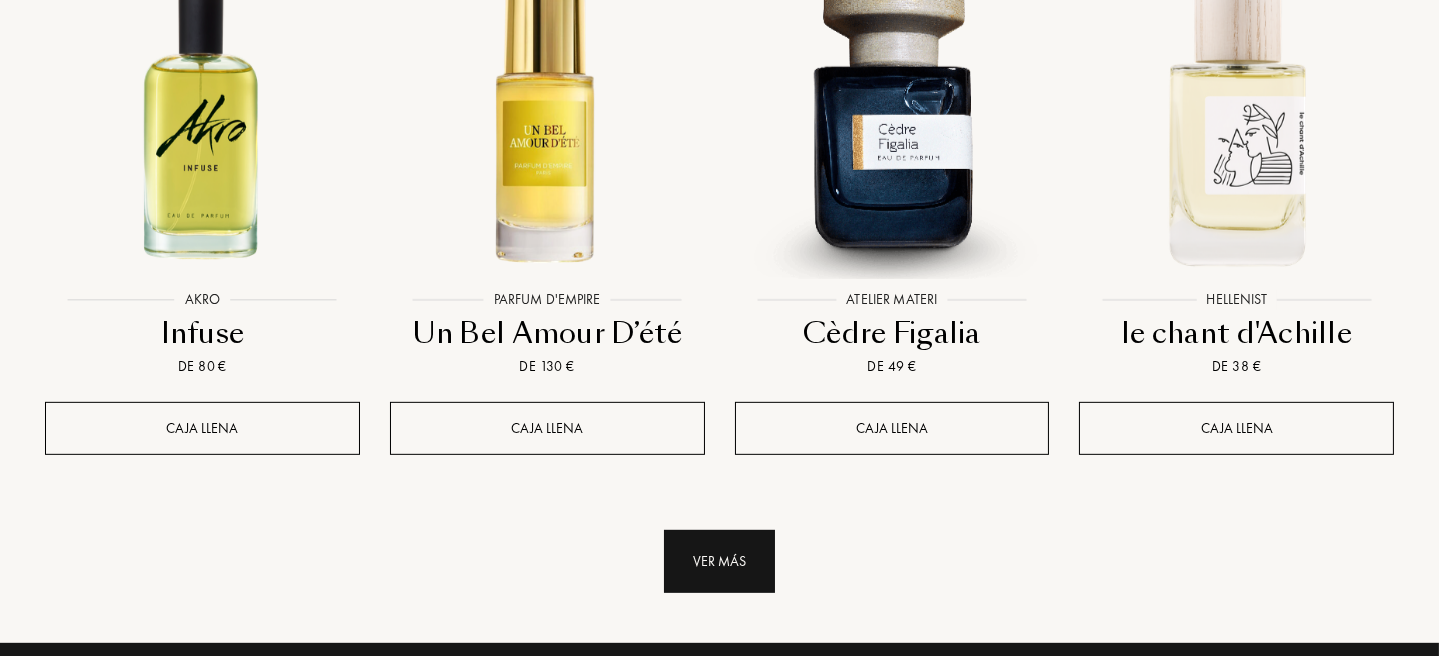 click on "Ver más" at bounding box center (719, 561) 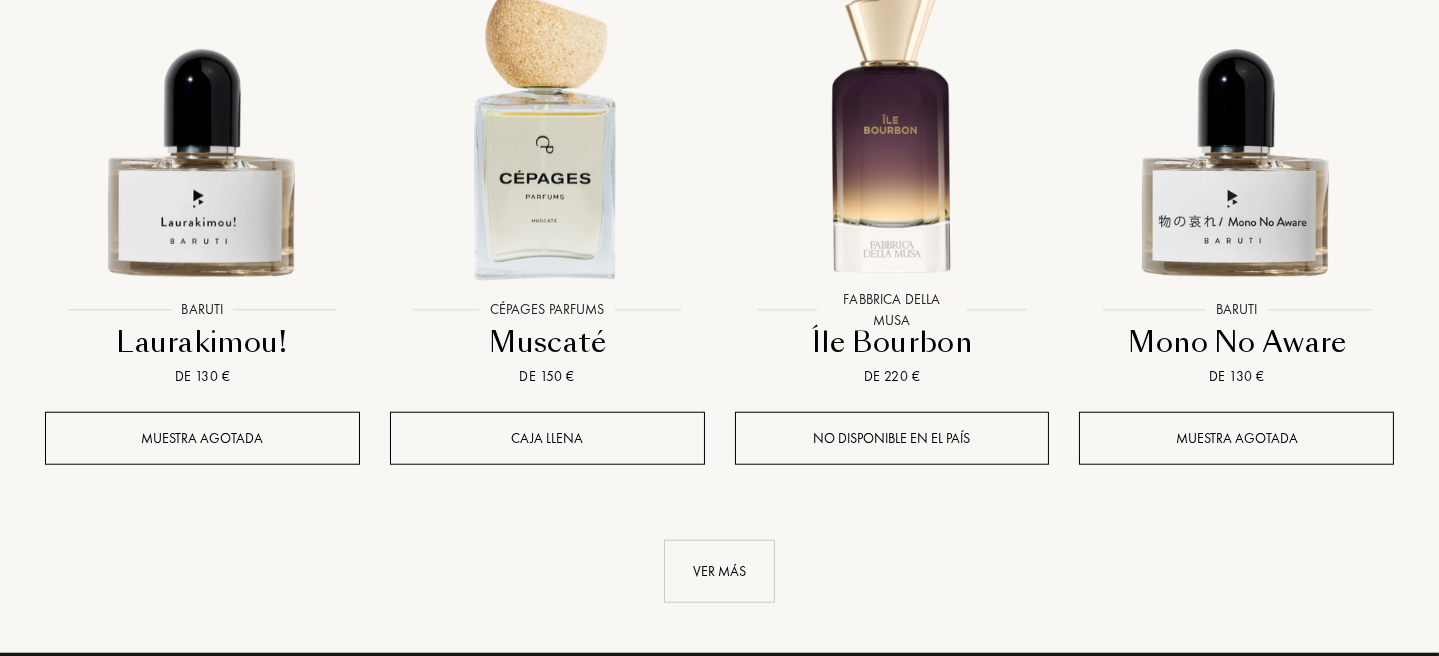 scroll, scrollTop: 3889, scrollLeft: 0, axis: vertical 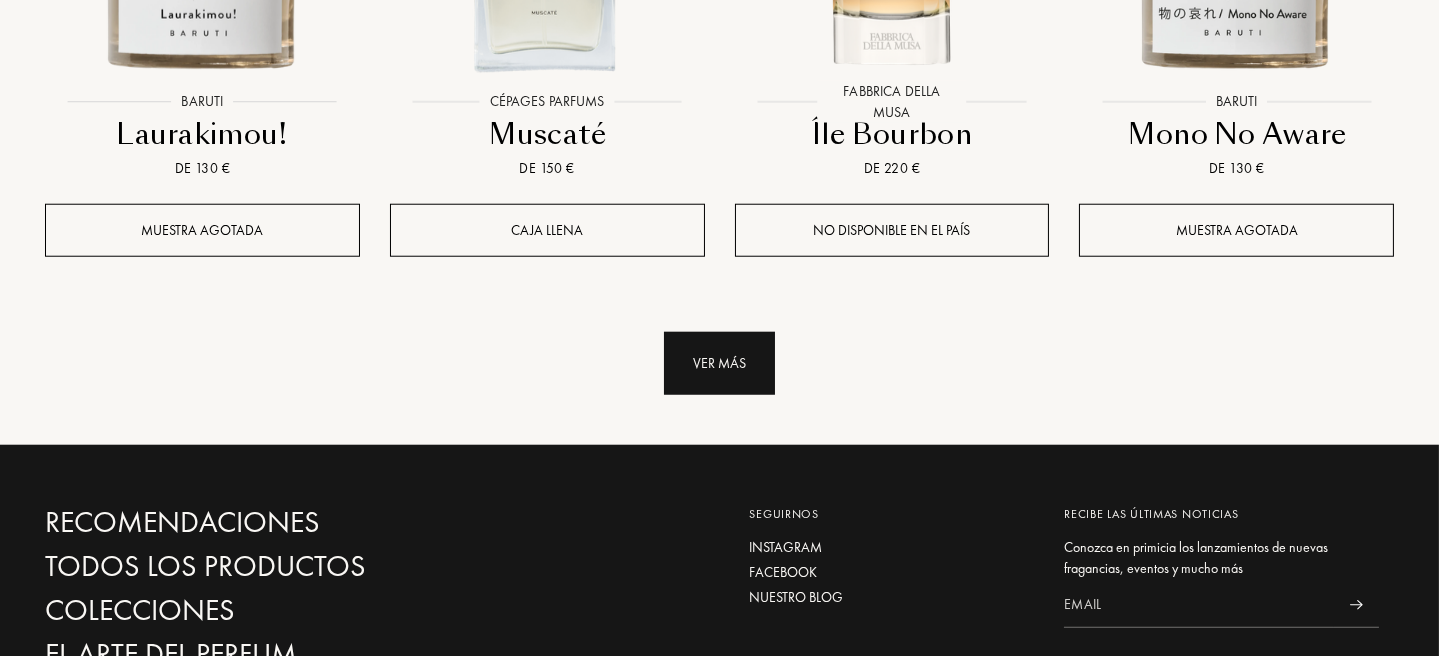 click on "Ver más" at bounding box center [719, 363] 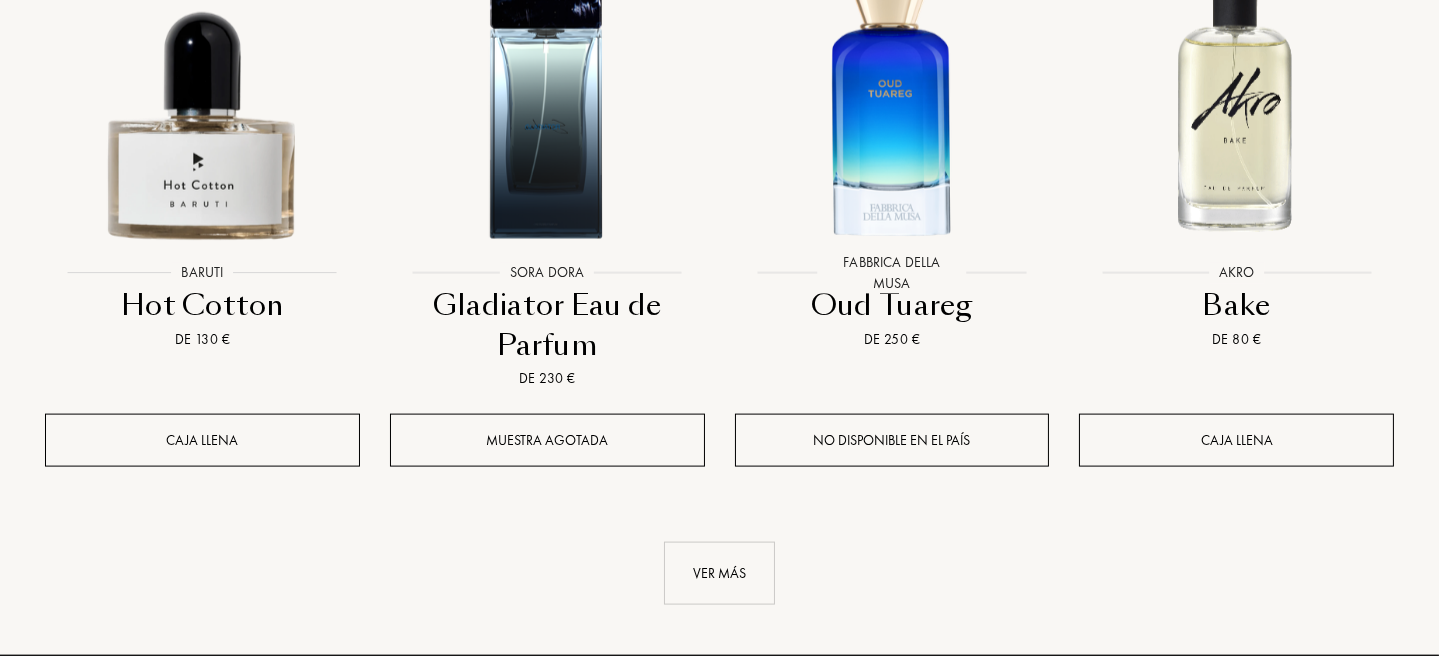 scroll, scrollTop: 5489, scrollLeft: 0, axis: vertical 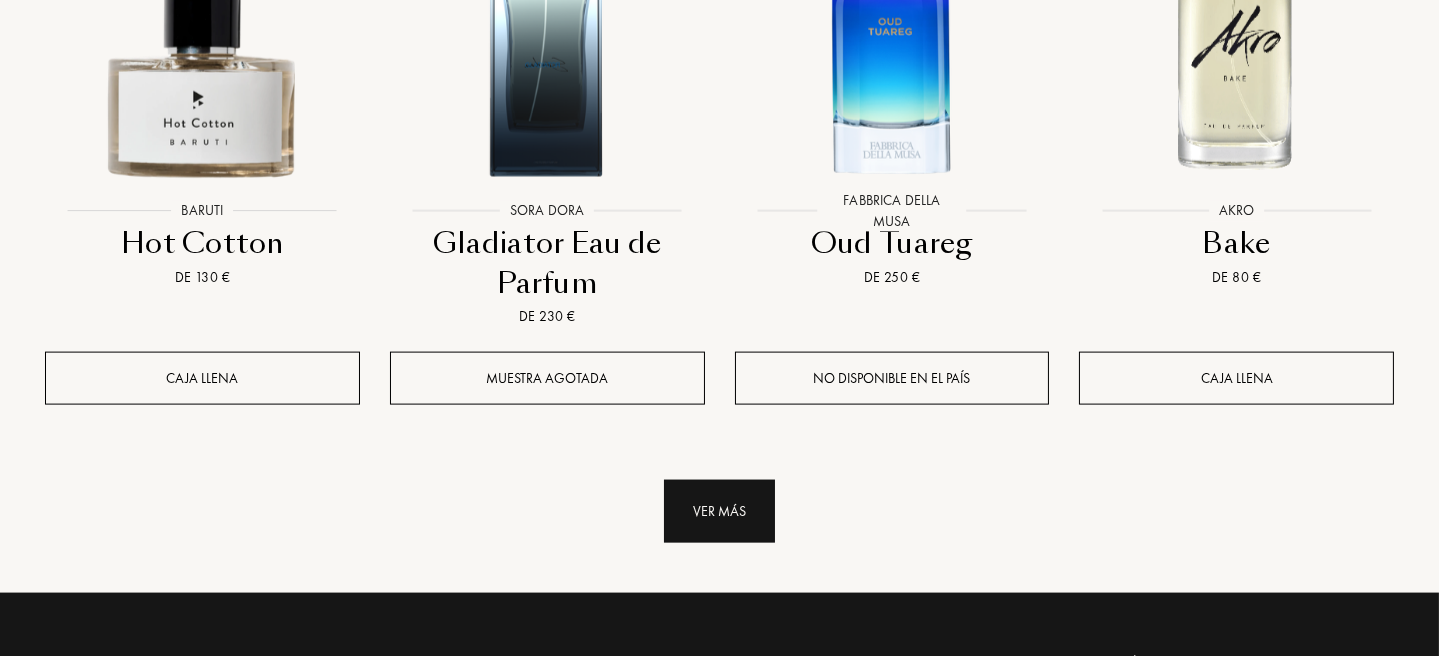 click on "Ver más" at bounding box center [719, 511] 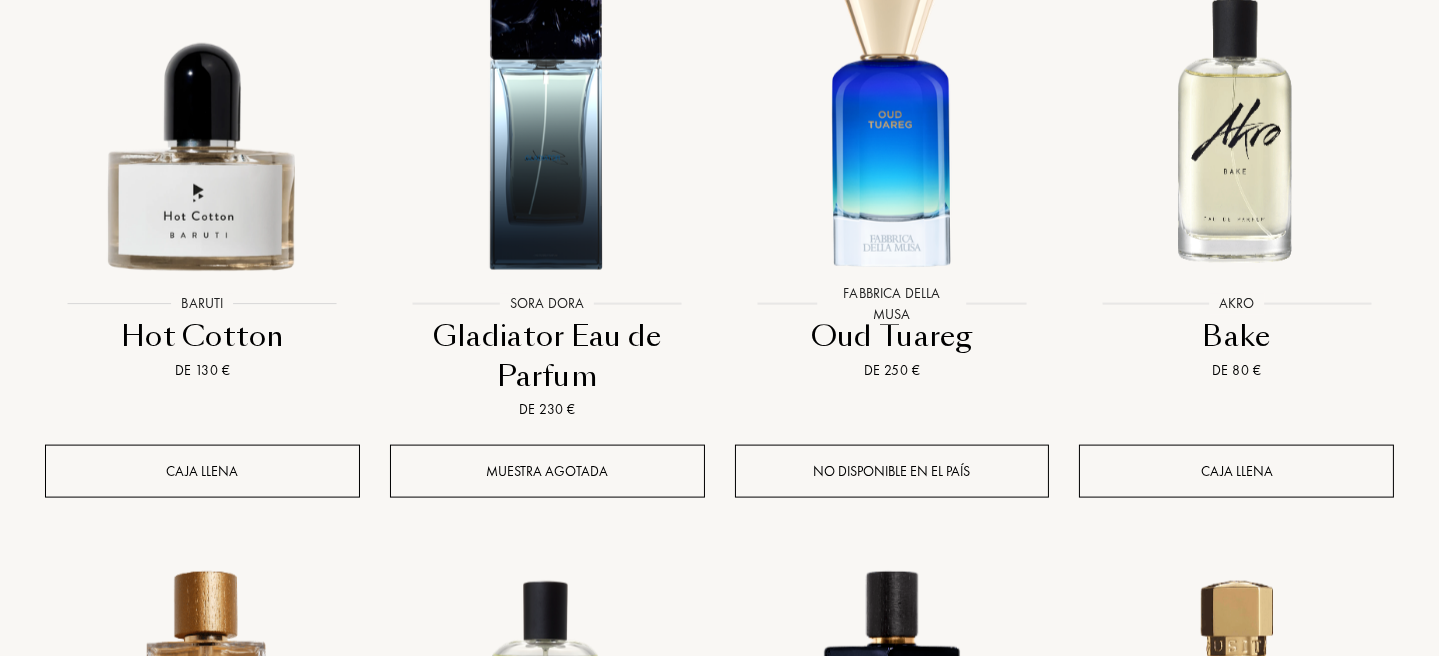 scroll, scrollTop: 5389, scrollLeft: 0, axis: vertical 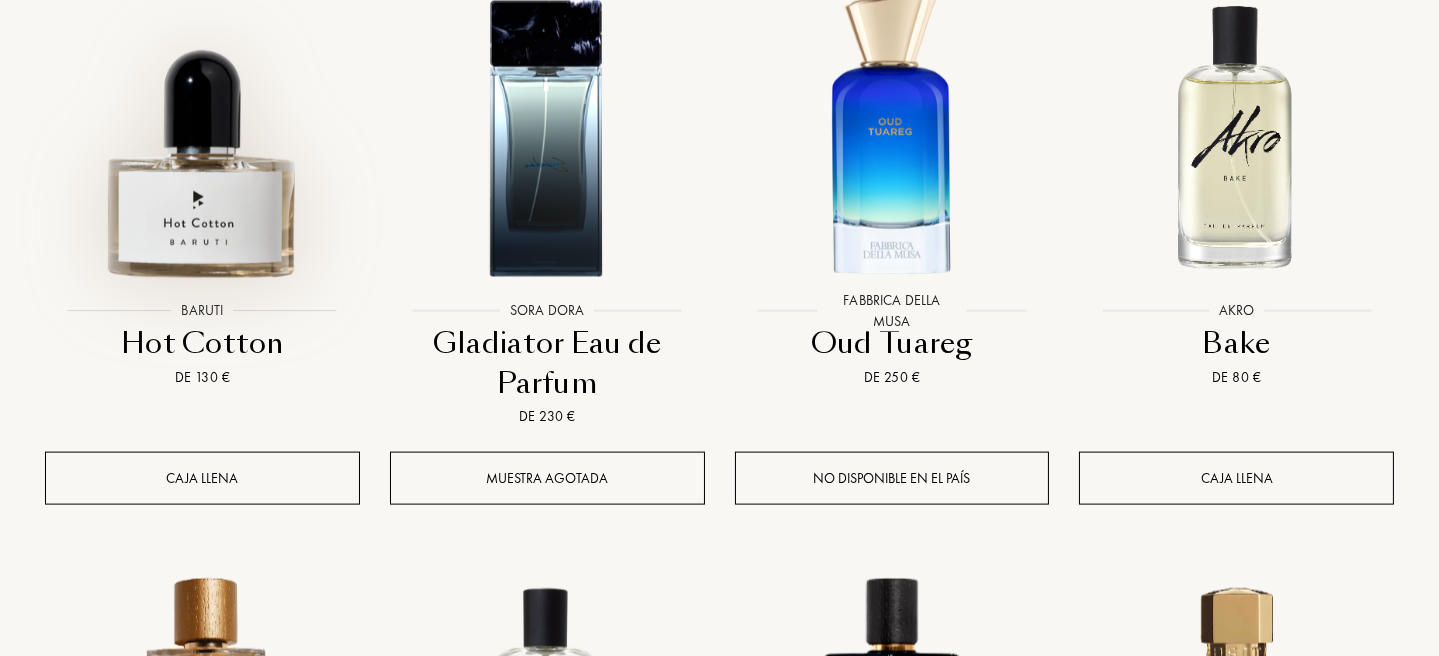 click at bounding box center (202, 135) 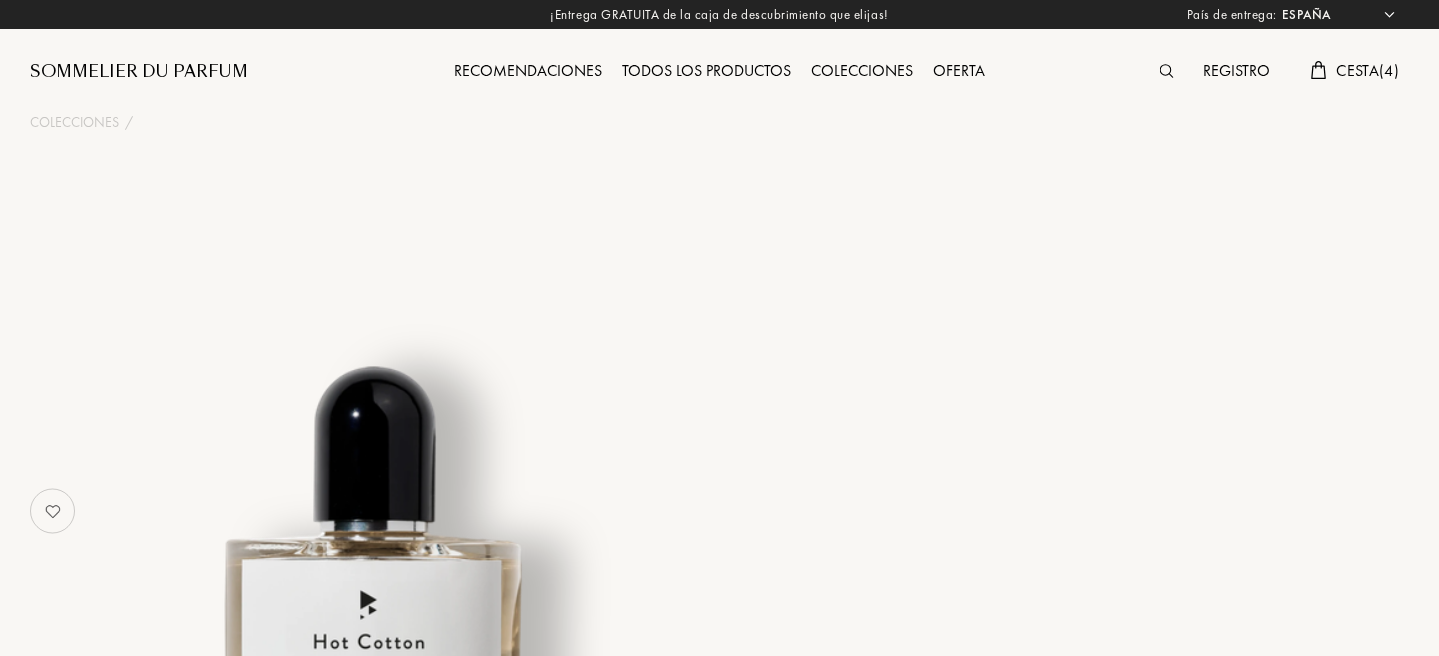 select on "ES" 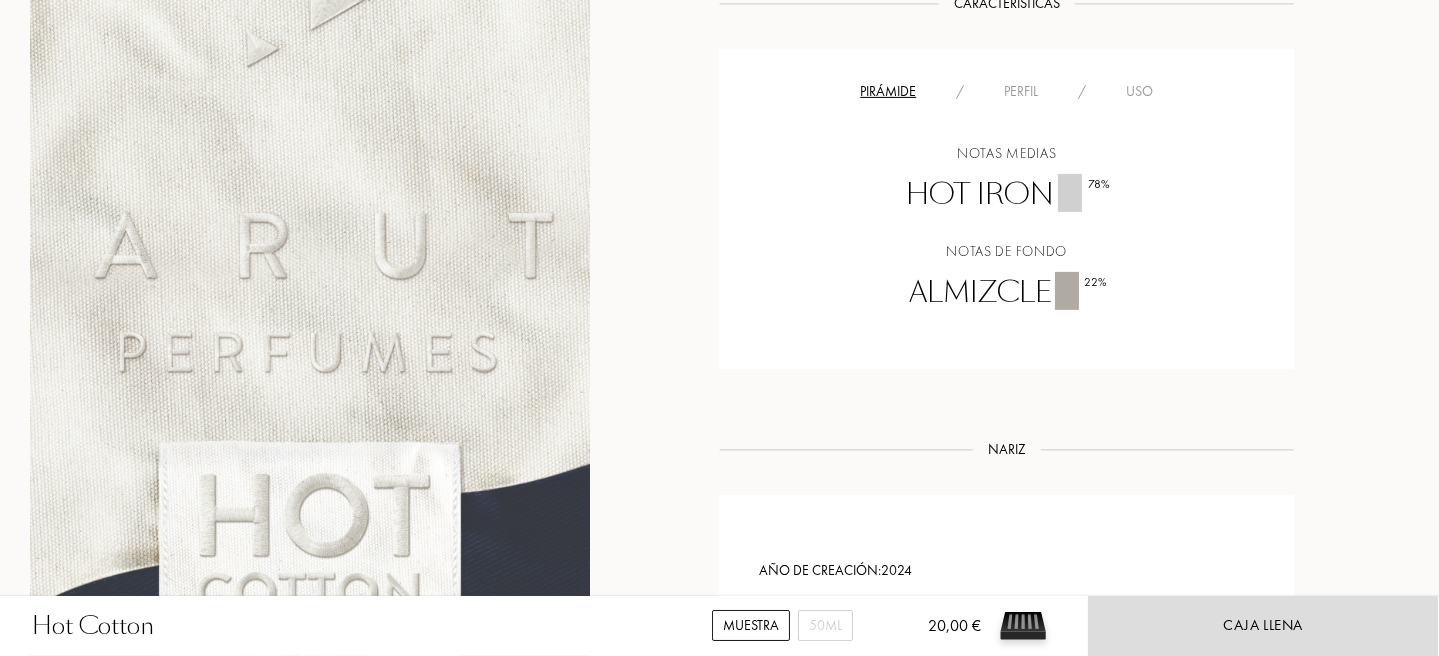 scroll, scrollTop: 1300, scrollLeft: 0, axis: vertical 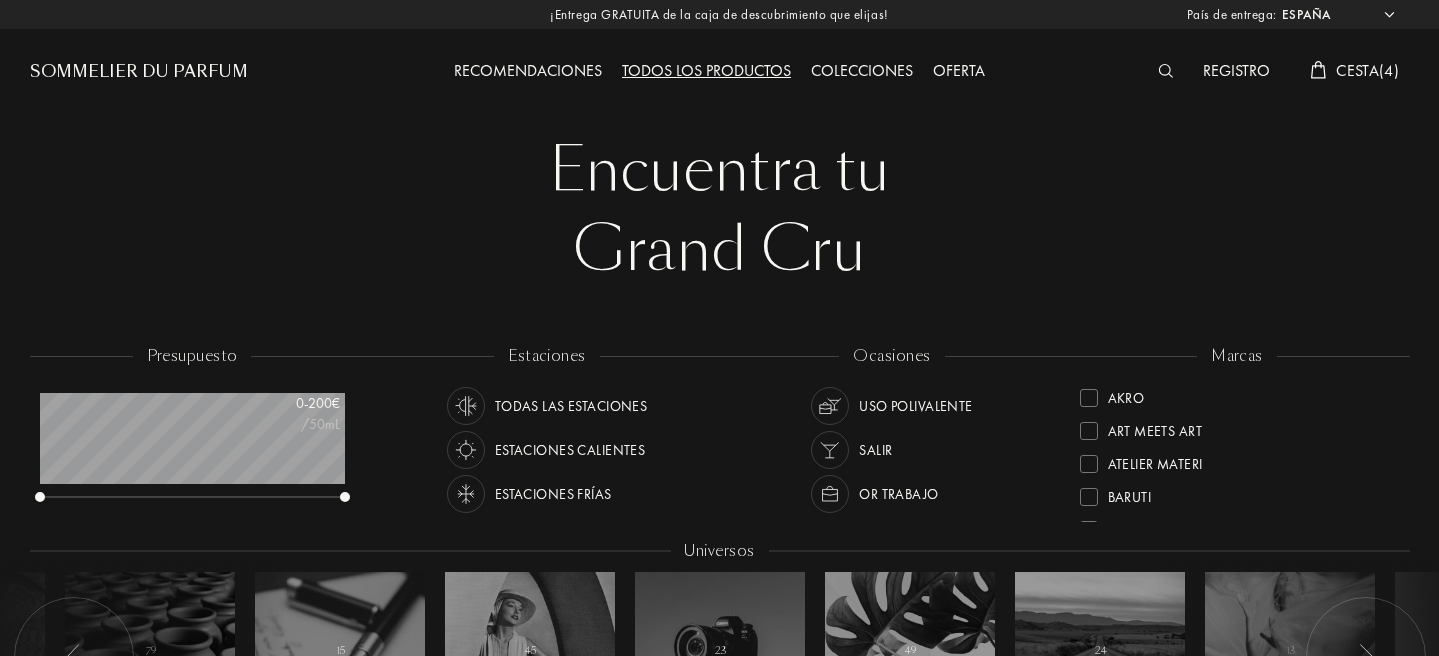 select on "ES" 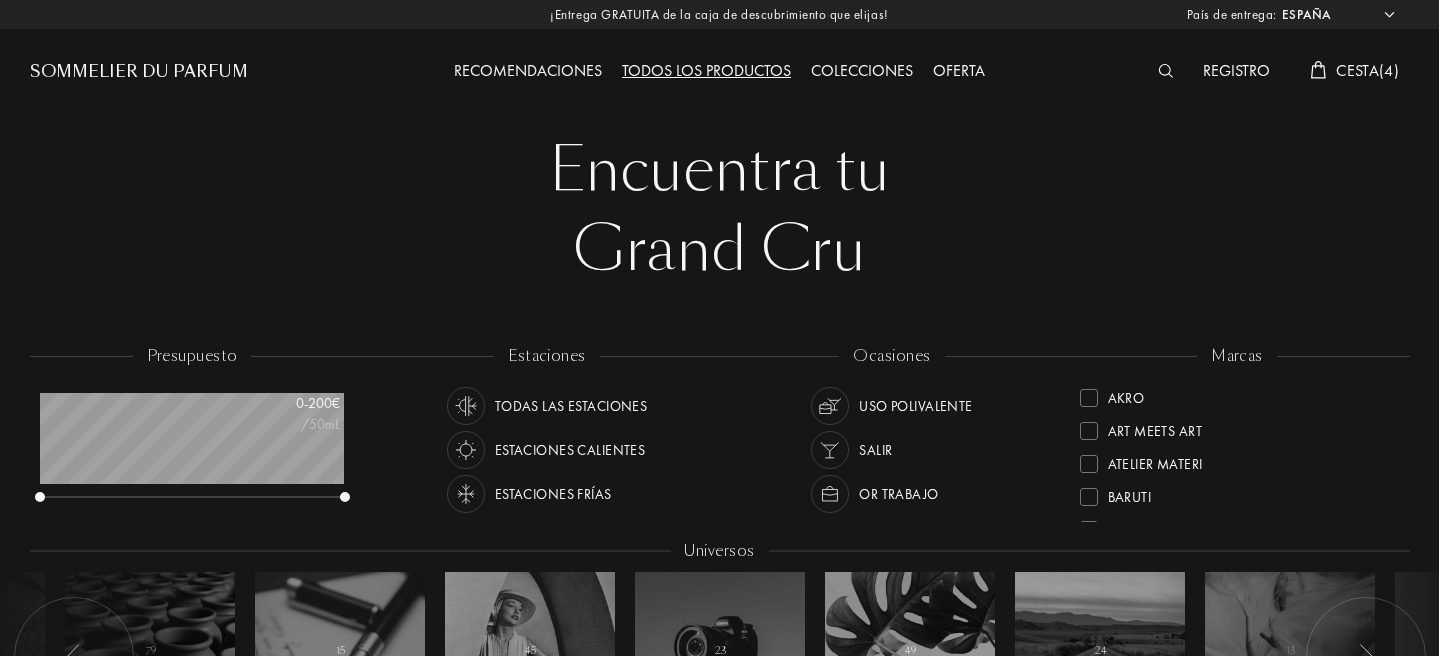 scroll, scrollTop: 0, scrollLeft: 0, axis: both 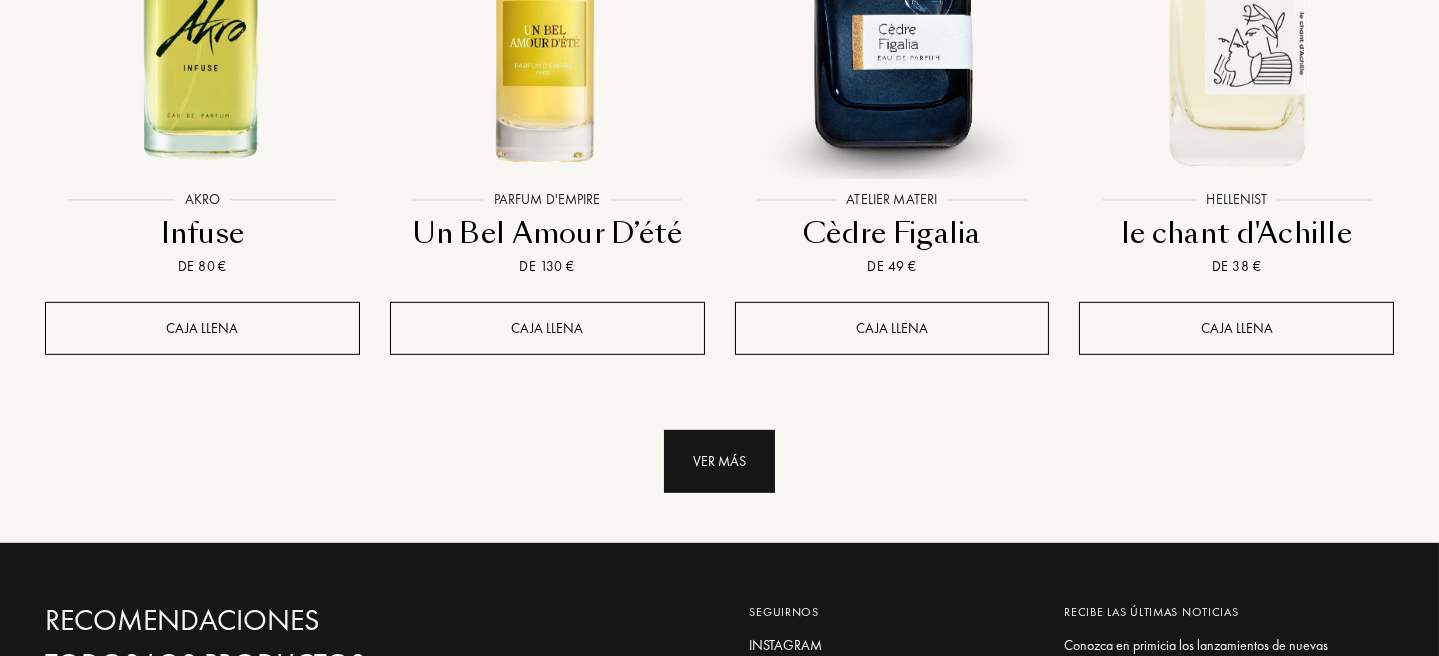 click on "Ver más" at bounding box center (719, 461) 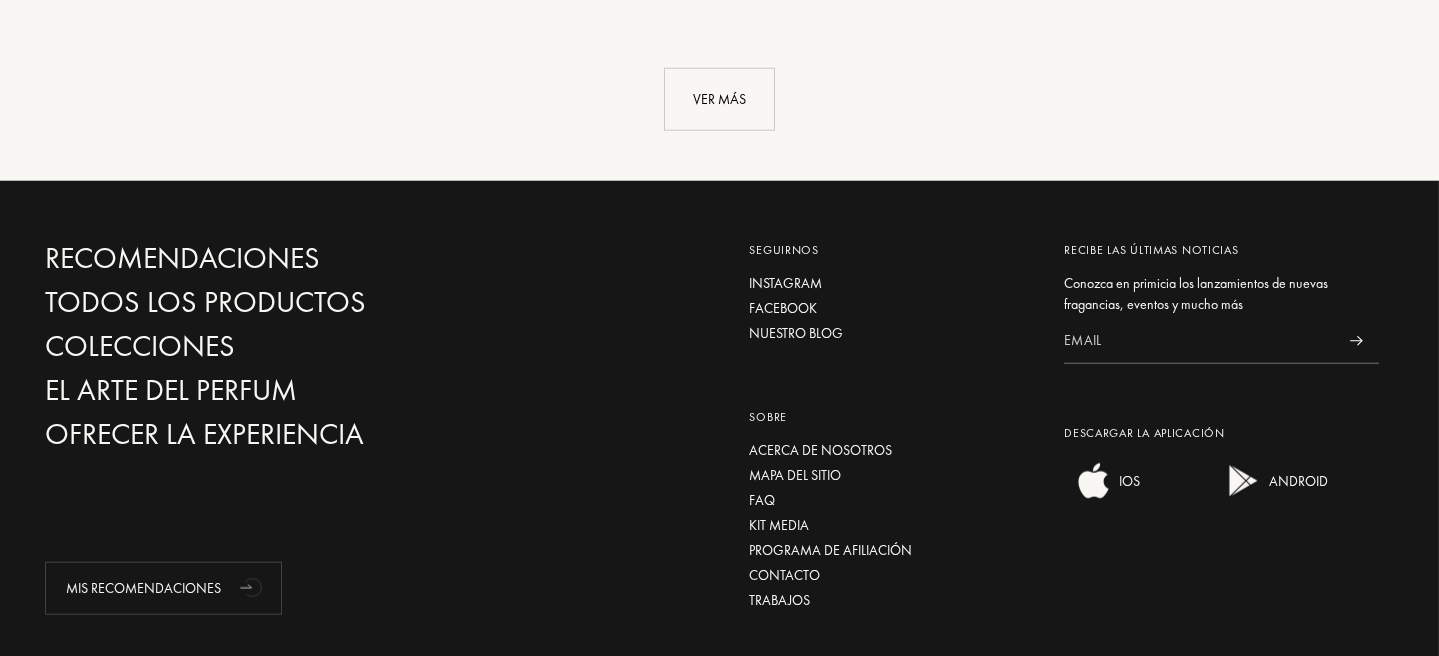 scroll, scrollTop: 3921, scrollLeft: 0, axis: vertical 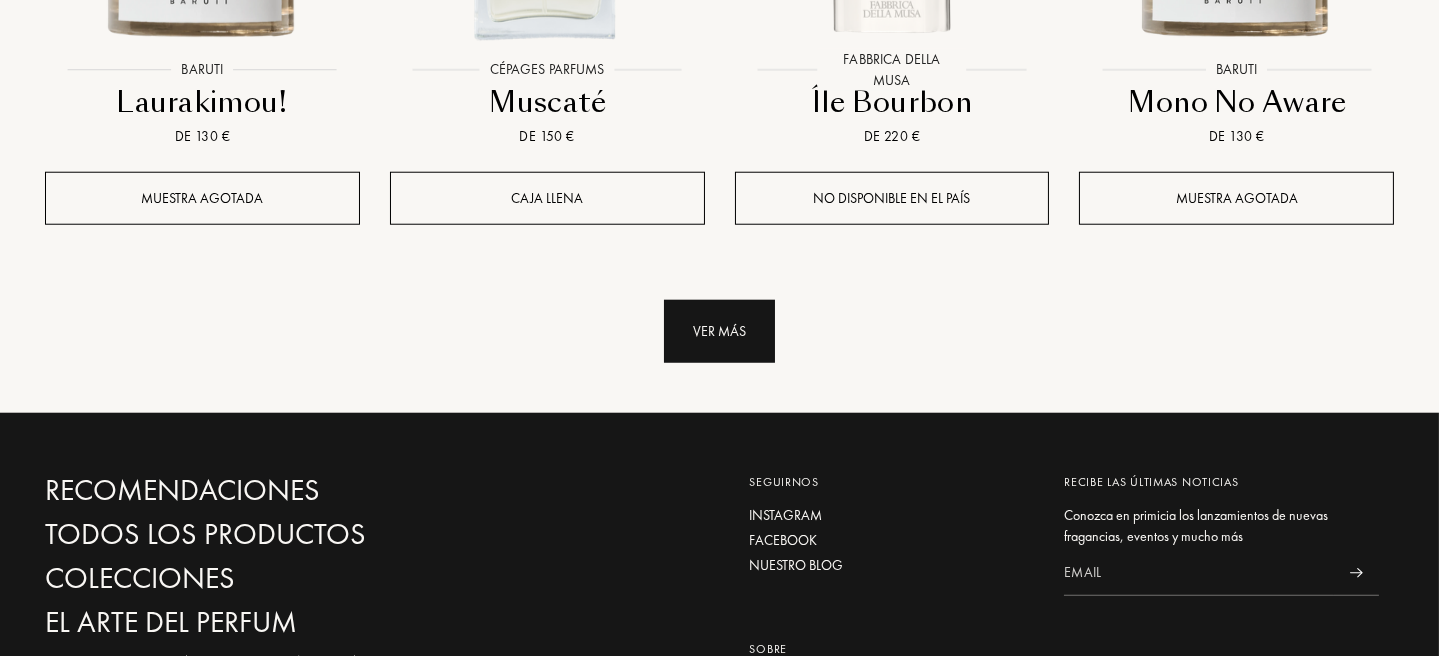 click on "Ver más" at bounding box center [719, 331] 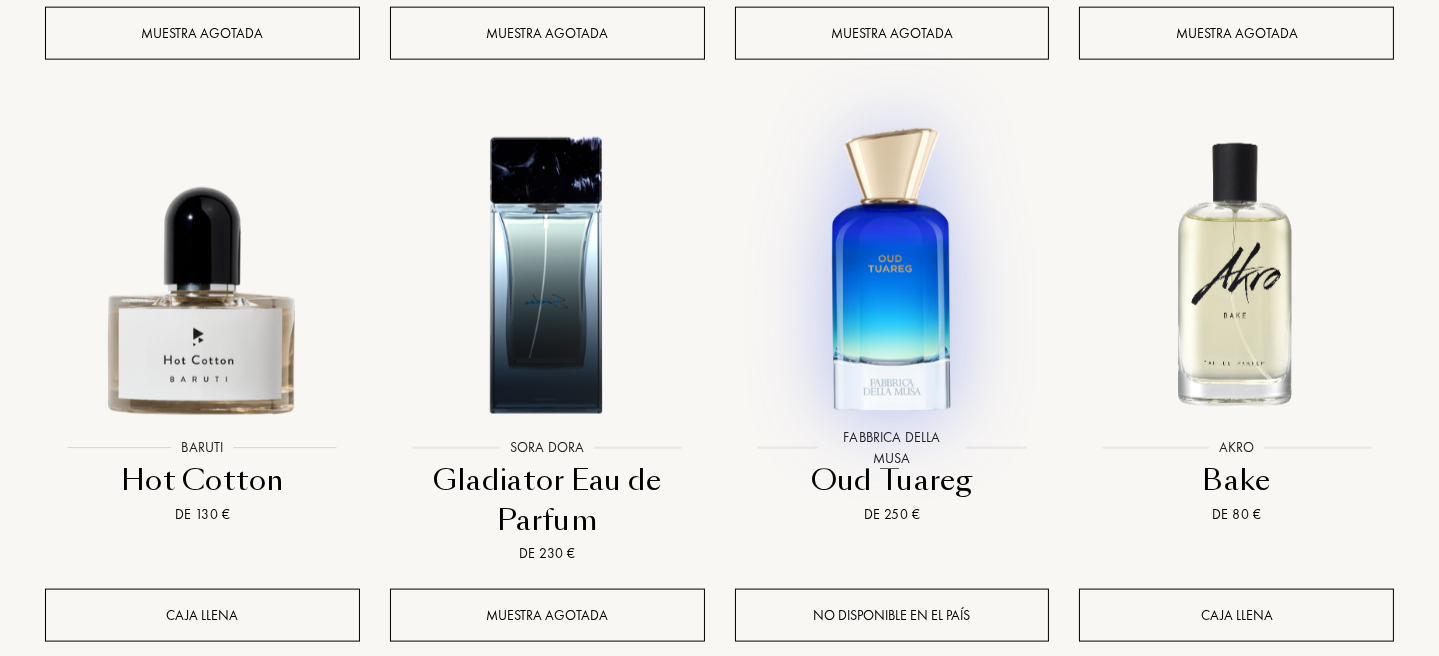 scroll, scrollTop: 5421, scrollLeft: 0, axis: vertical 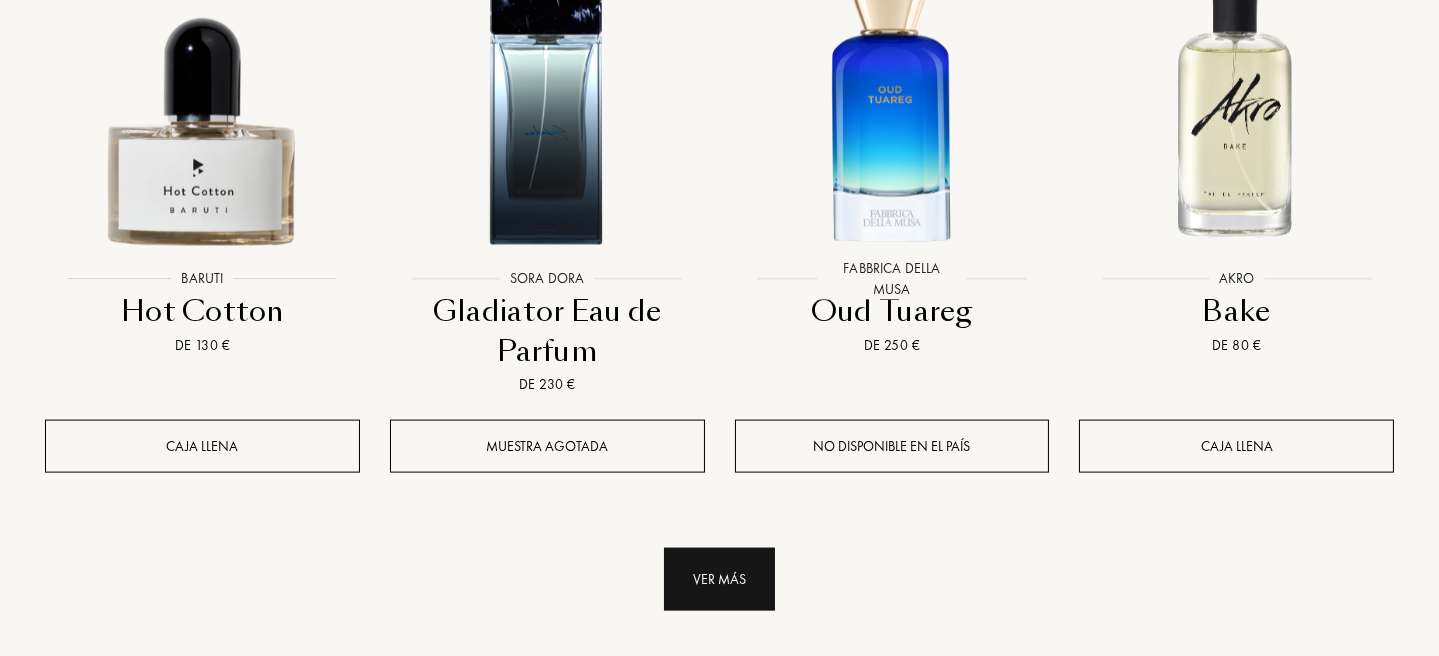 click on "Ver más" at bounding box center [719, 579] 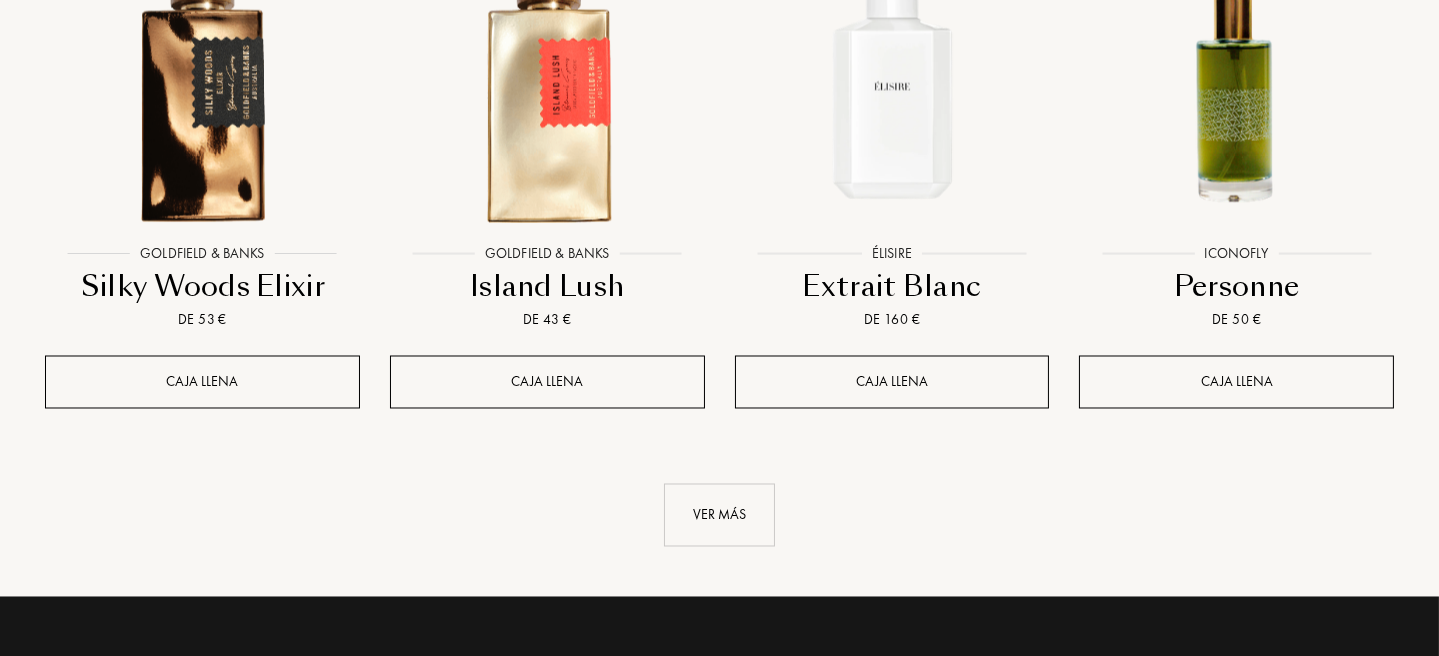 scroll, scrollTop: 7121, scrollLeft: 0, axis: vertical 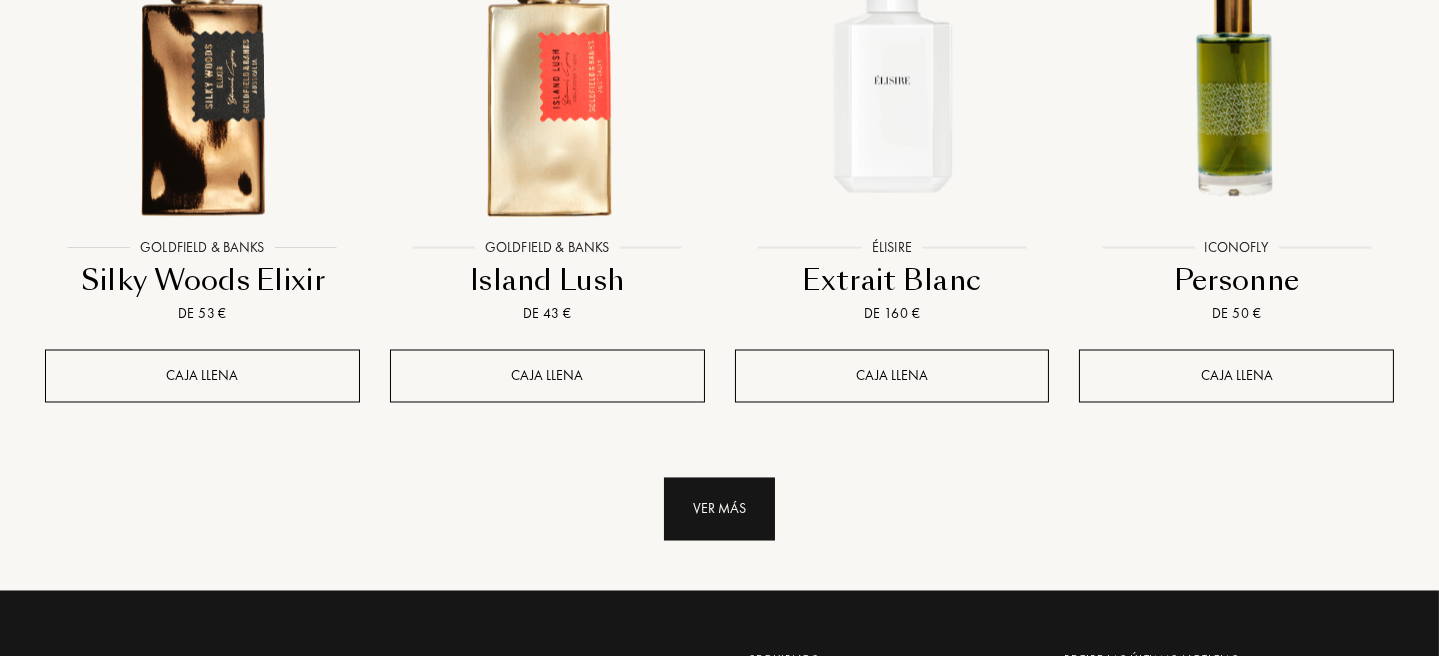 click on "Ver más" at bounding box center [719, 509] 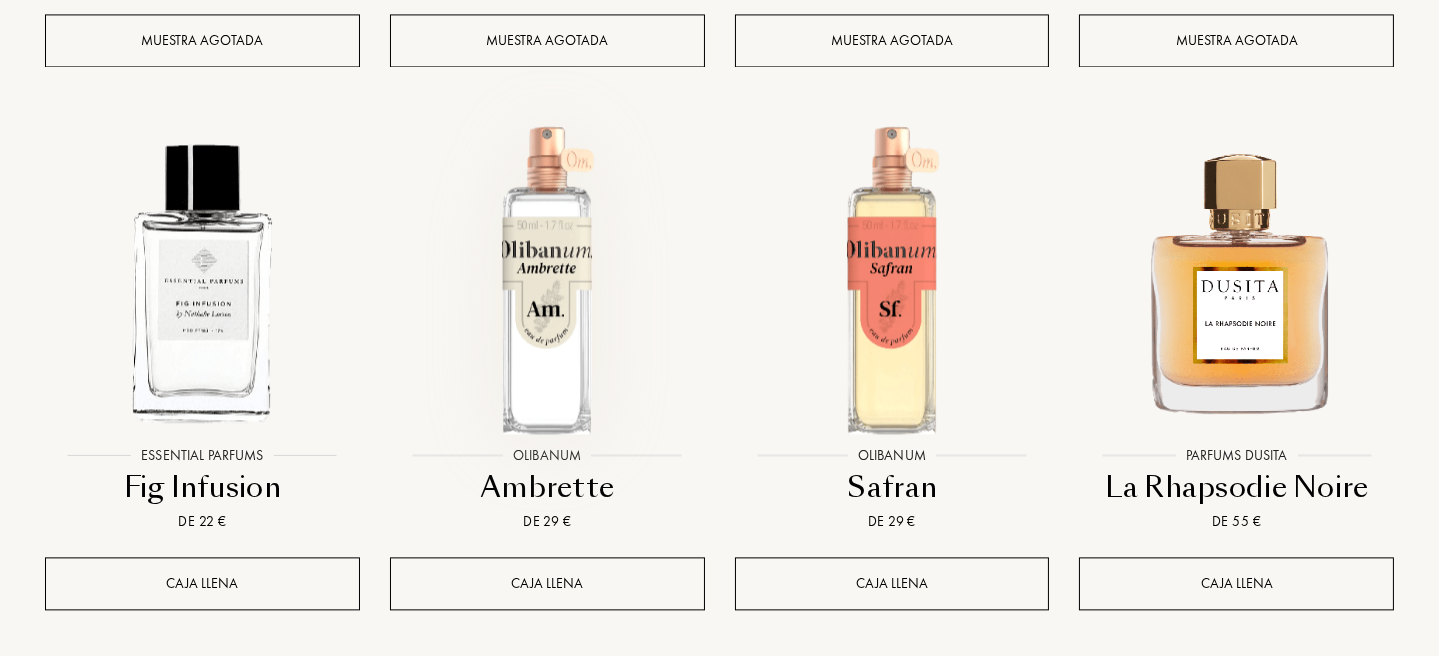 scroll, scrollTop: 8821, scrollLeft: 0, axis: vertical 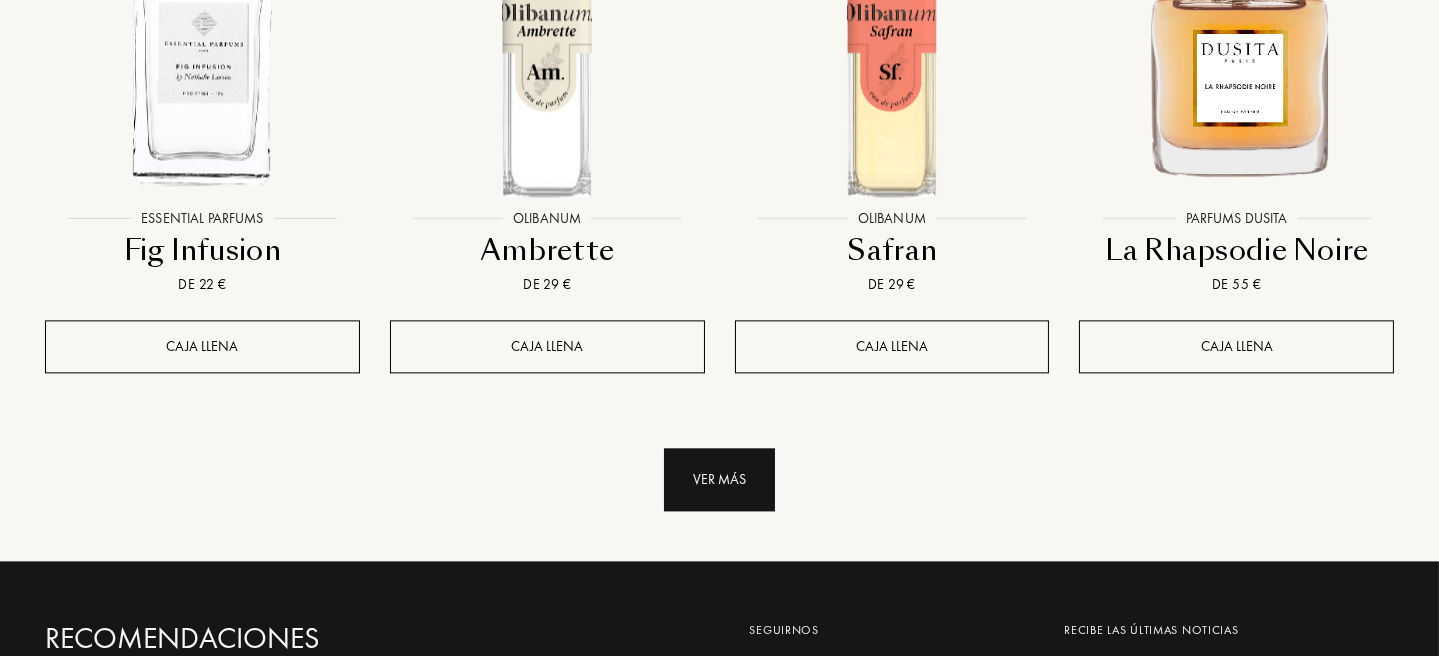 click on "Ver más" at bounding box center [719, 479] 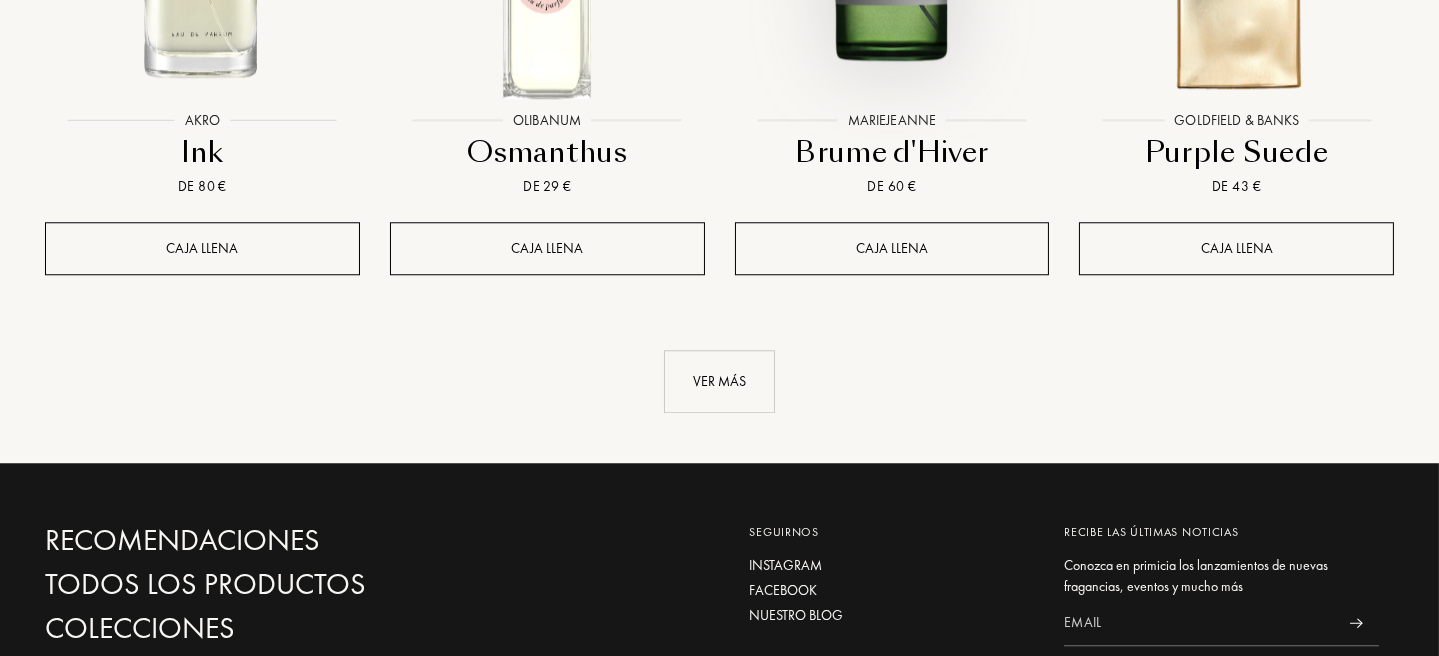 scroll, scrollTop: 10721, scrollLeft: 0, axis: vertical 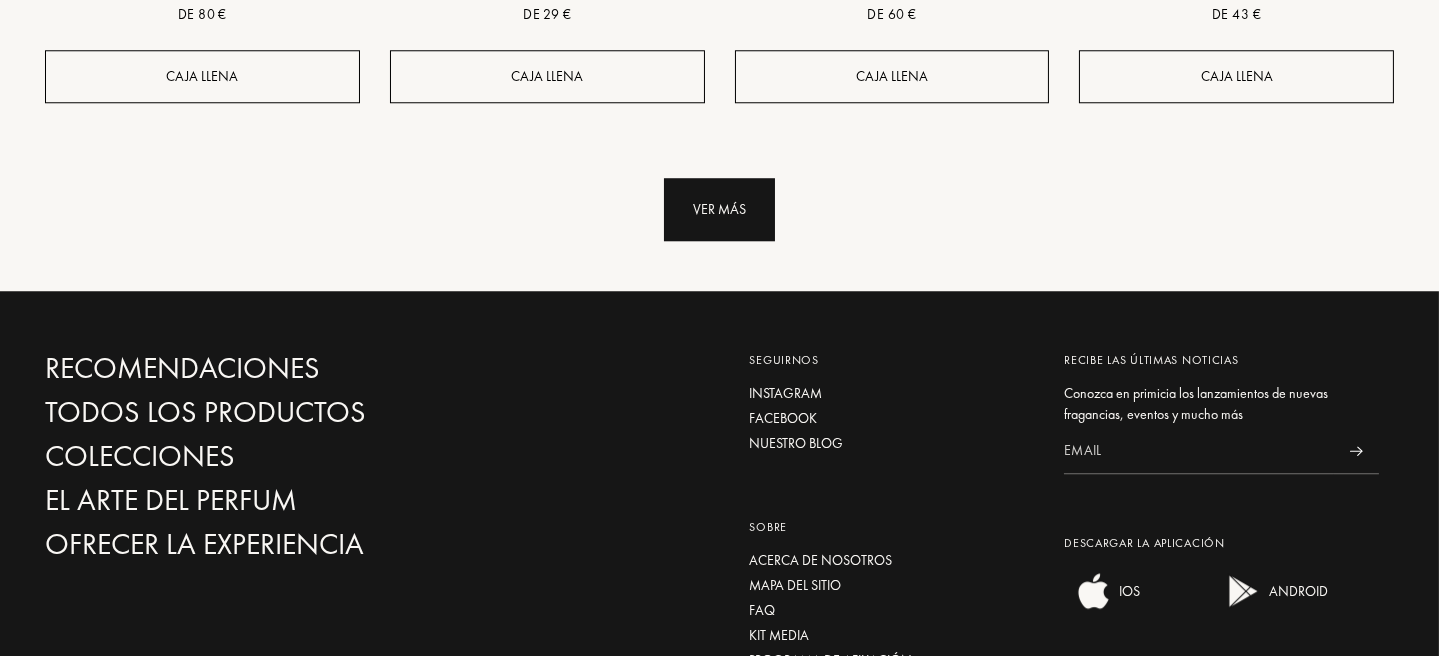 click on "Ver más" at bounding box center [719, 209] 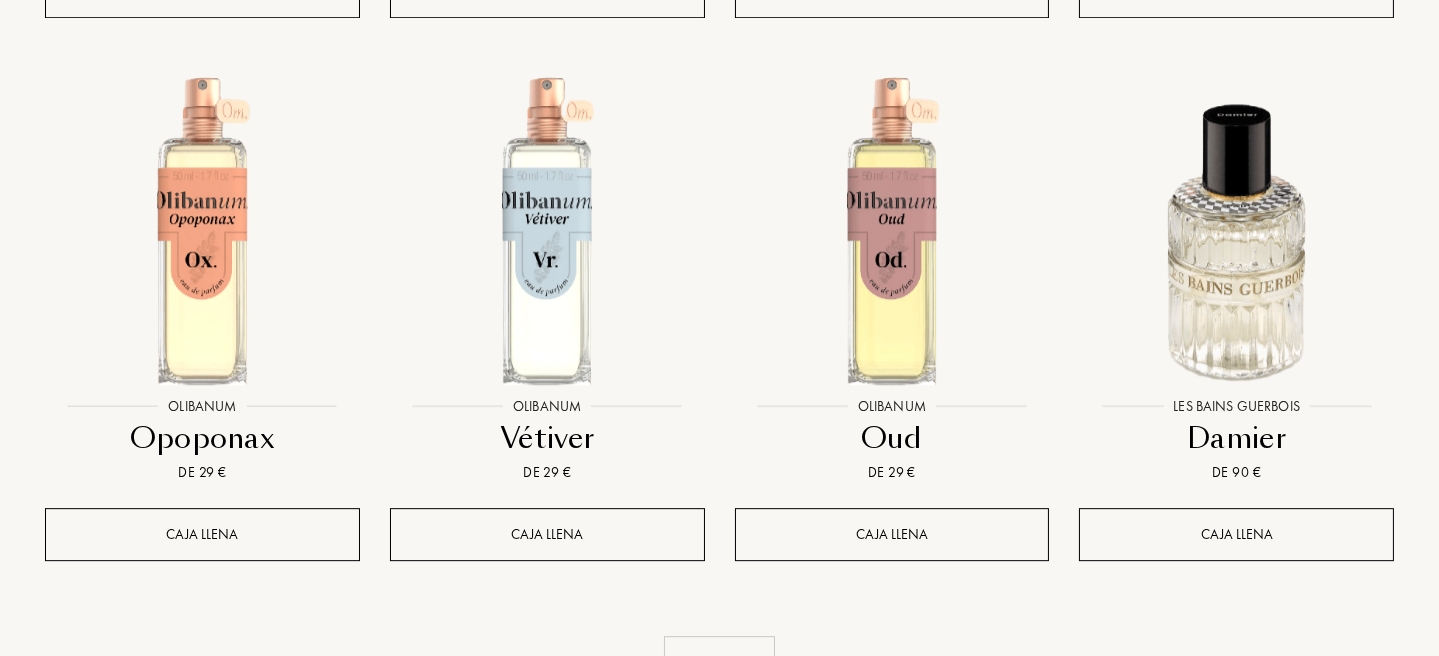 scroll, scrollTop: 12021, scrollLeft: 0, axis: vertical 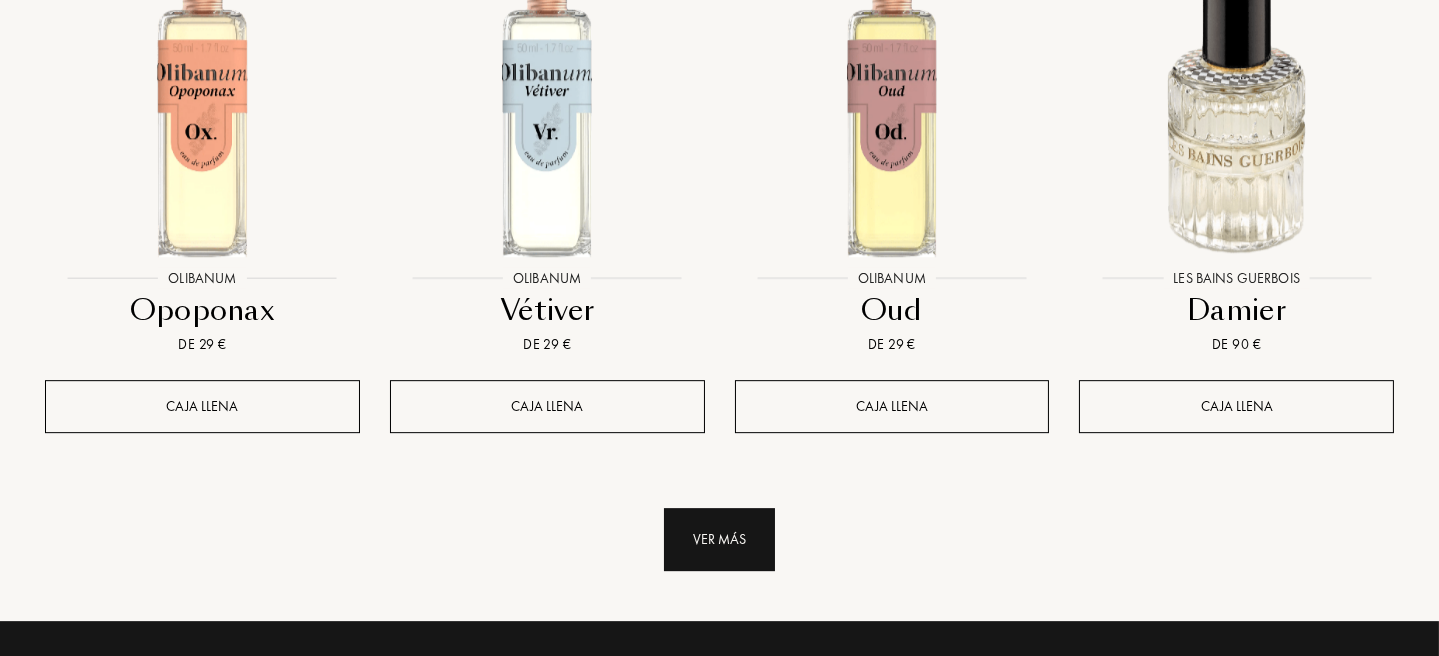click on "Ver más" at bounding box center (719, 539) 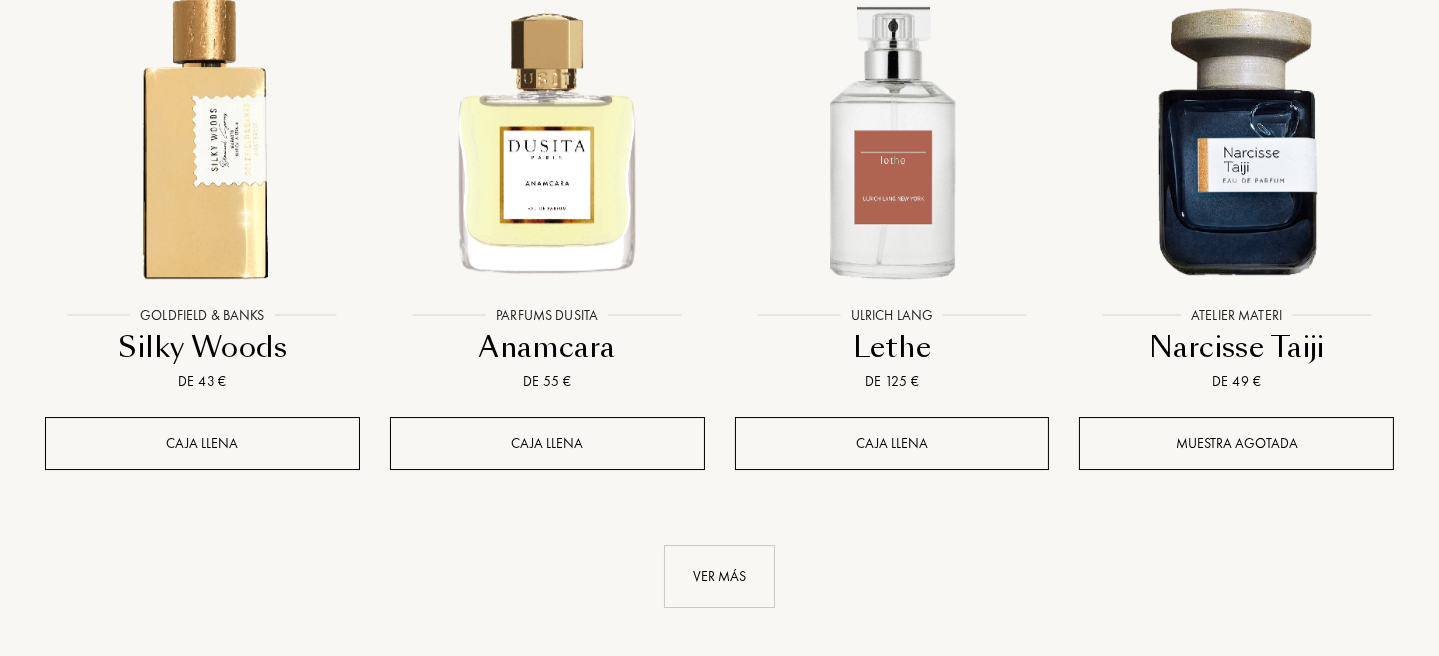scroll, scrollTop: 13621, scrollLeft: 0, axis: vertical 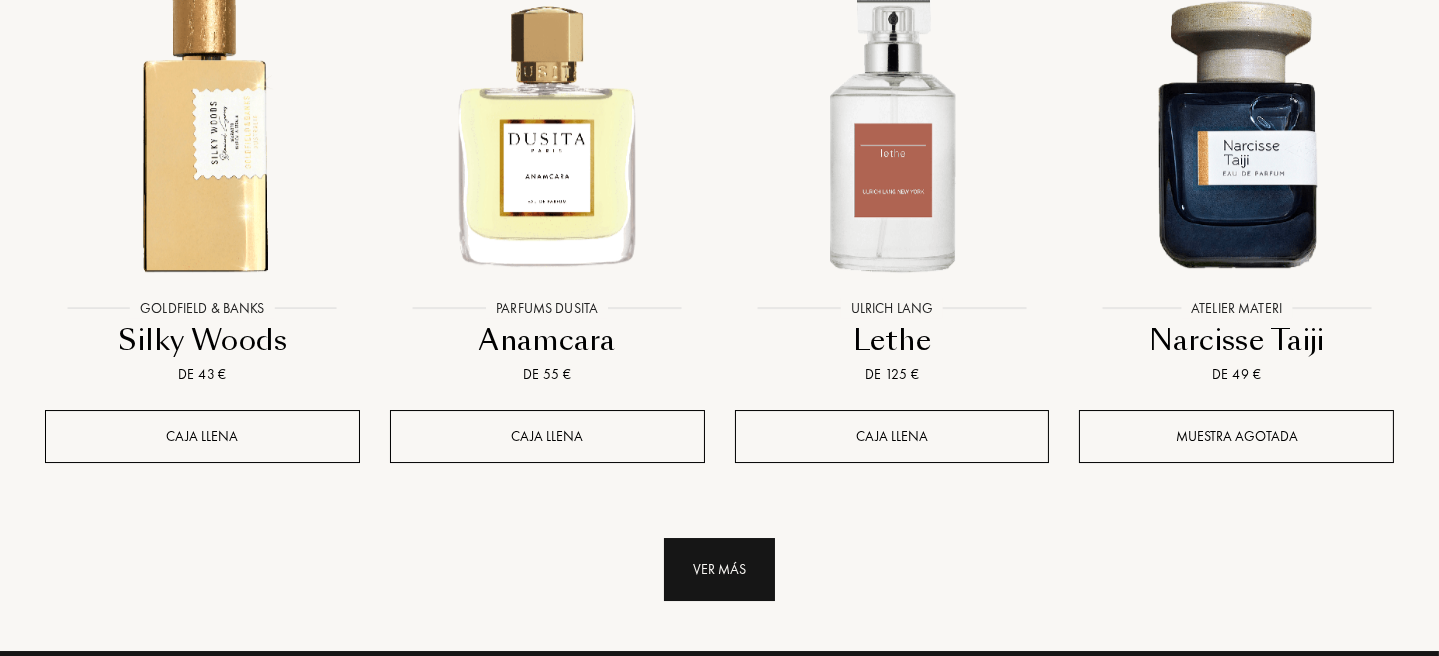 click on "Ver más" at bounding box center [719, 569] 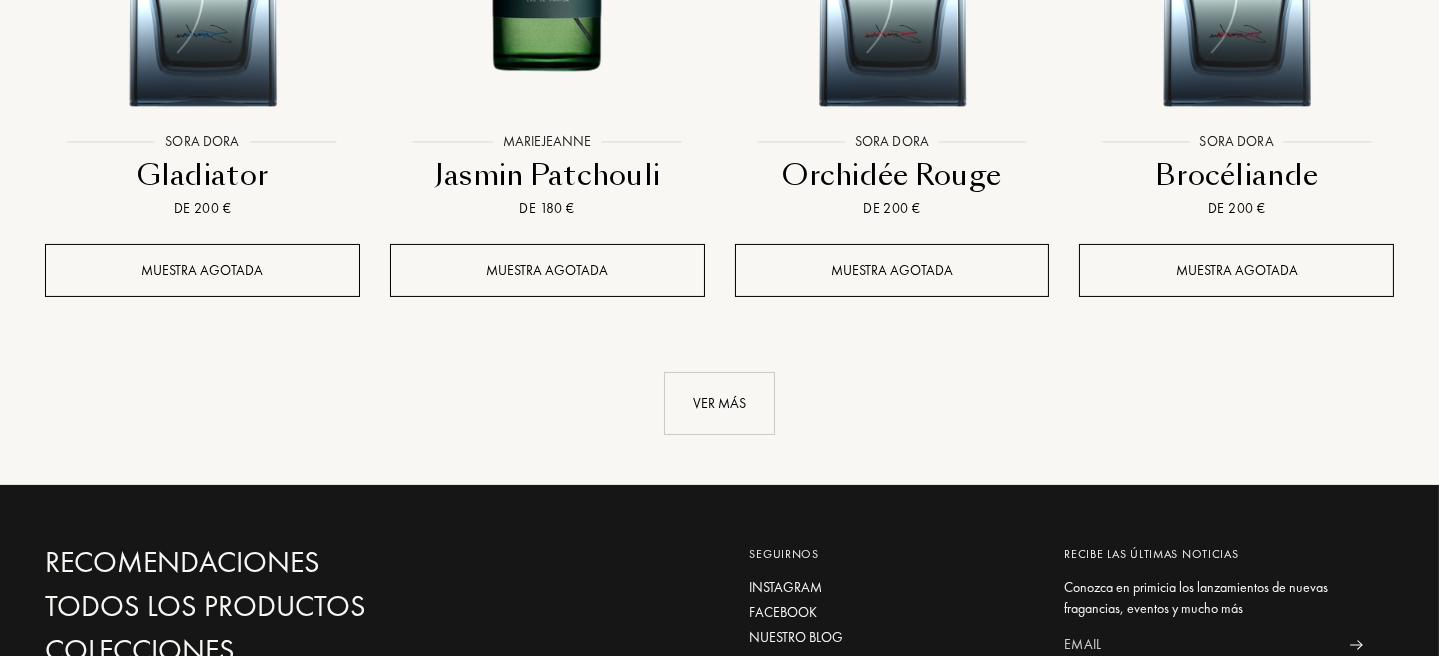 scroll, scrollTop: 15421, scrollLeft: 0, axis: vertical 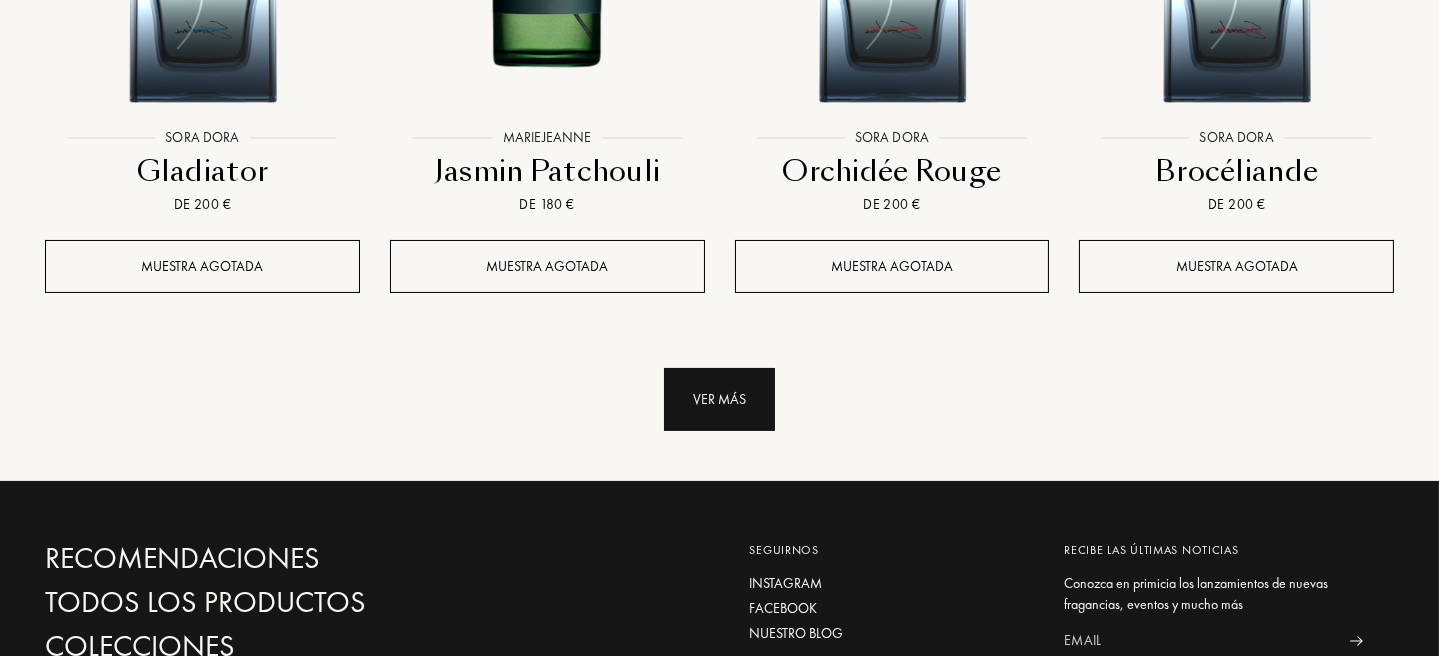 click on "Ver más" at bounding box center [719, 399] 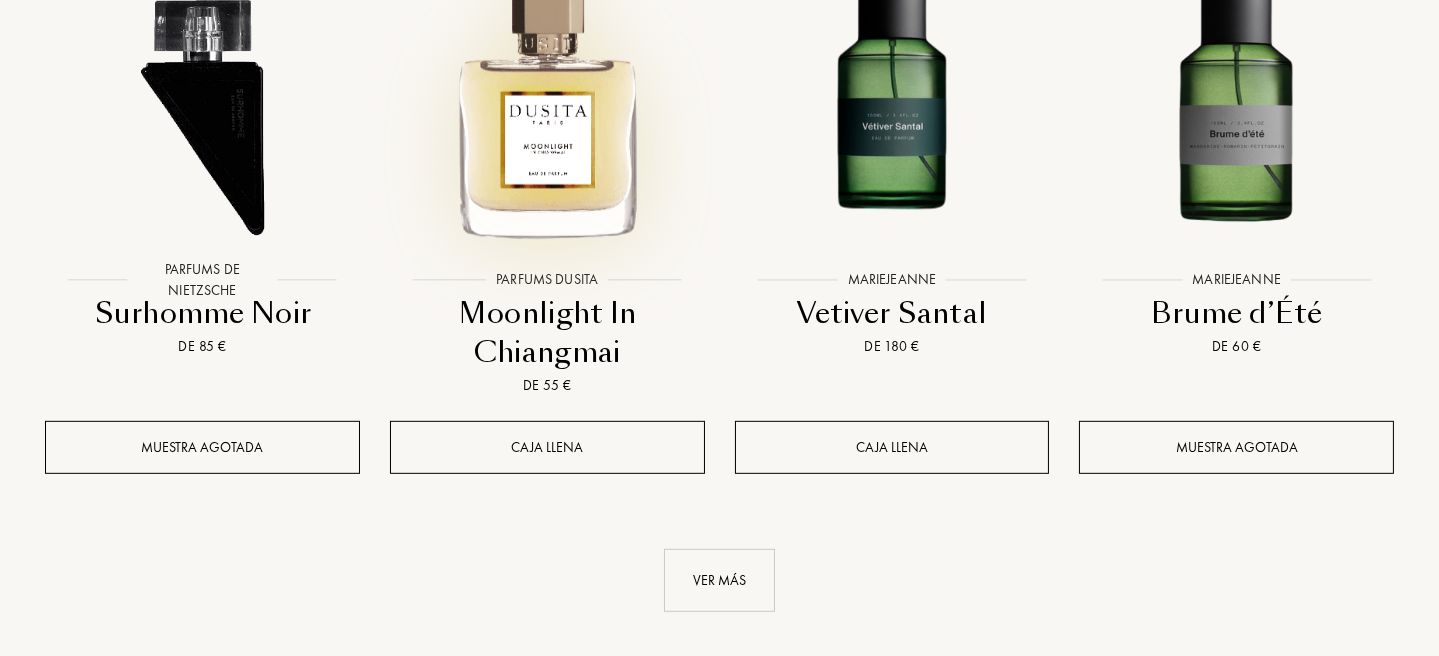 scroll, scrollTop: 17021, scrollLeft: 0, axis: vertical 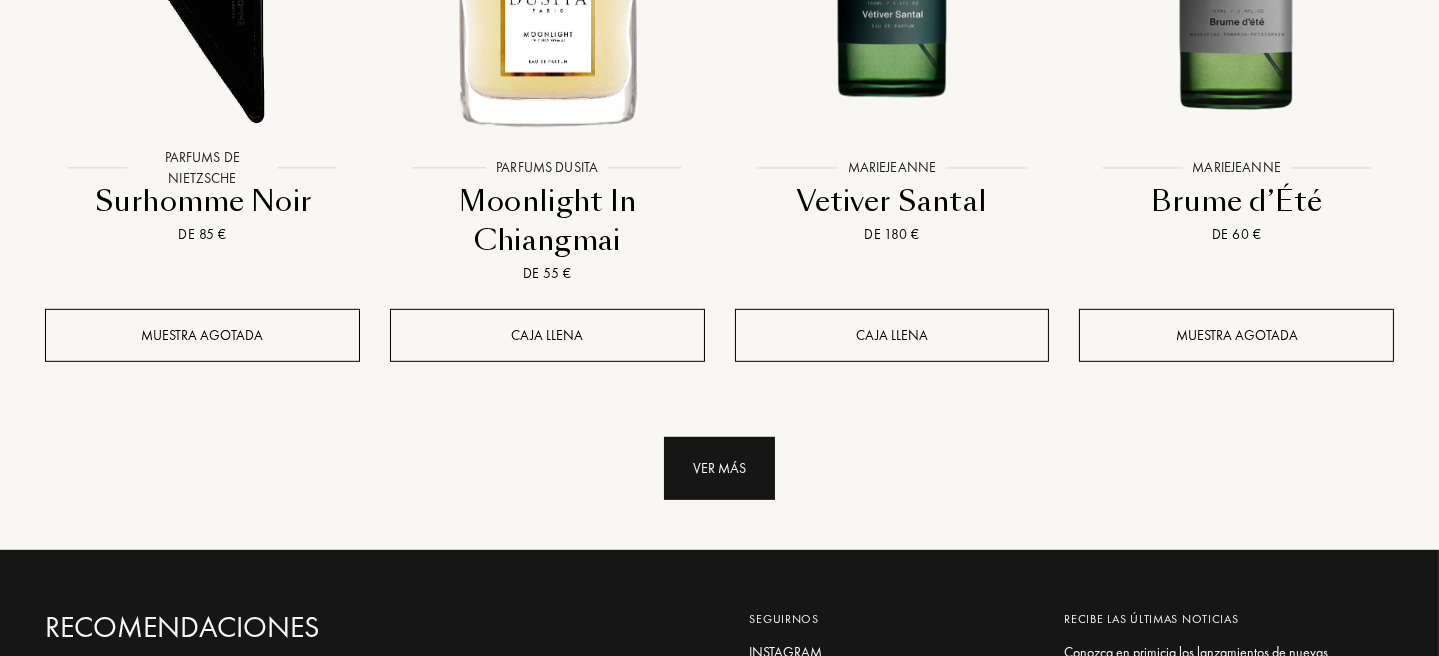 click on "Ver más" at bounding box center (719, 468) 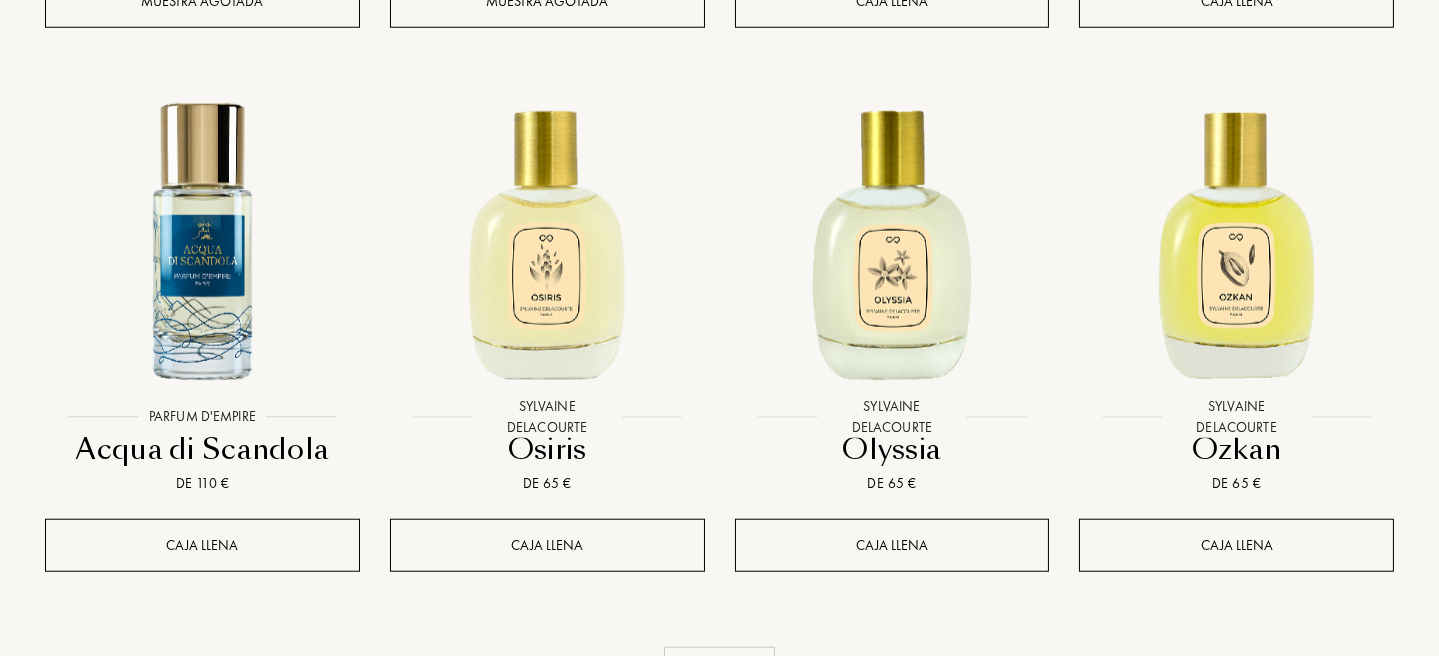 scroll, scrollTop: 18621, scrollLeft: 0, axis: vertical 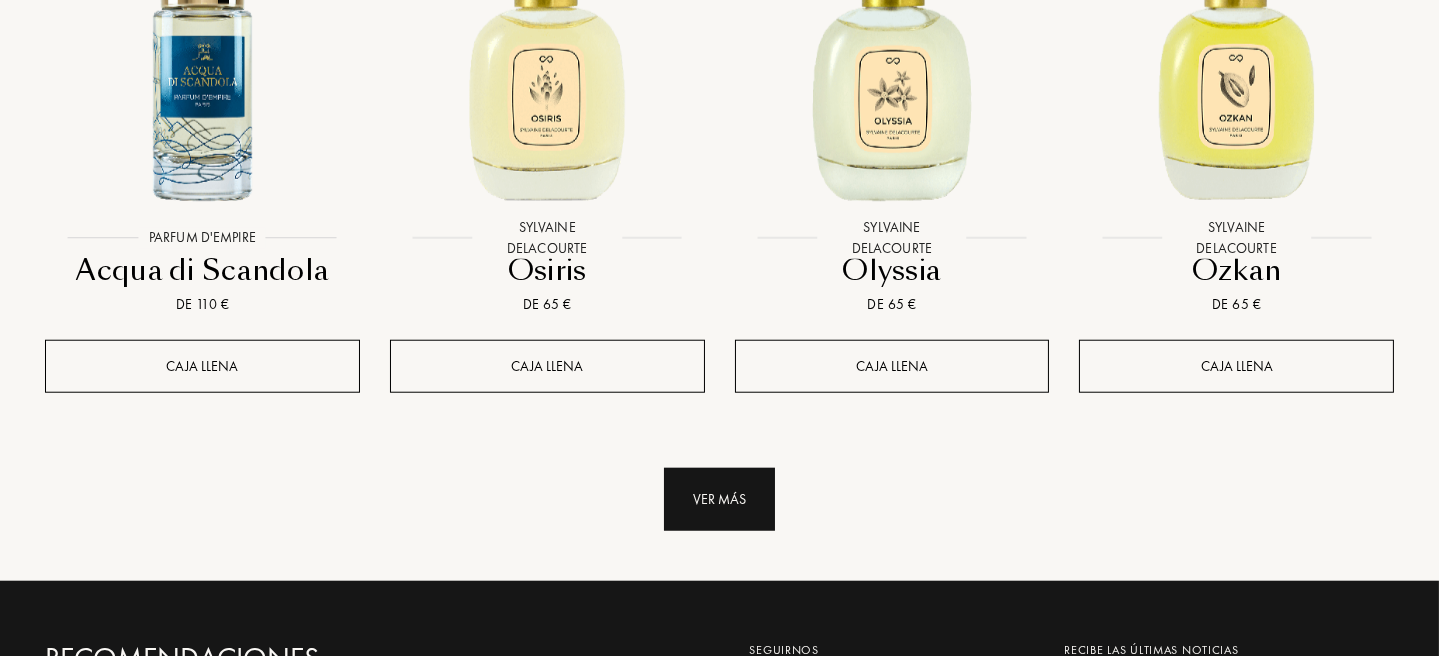 click on "Ver más" at bounding box center [719, 499] 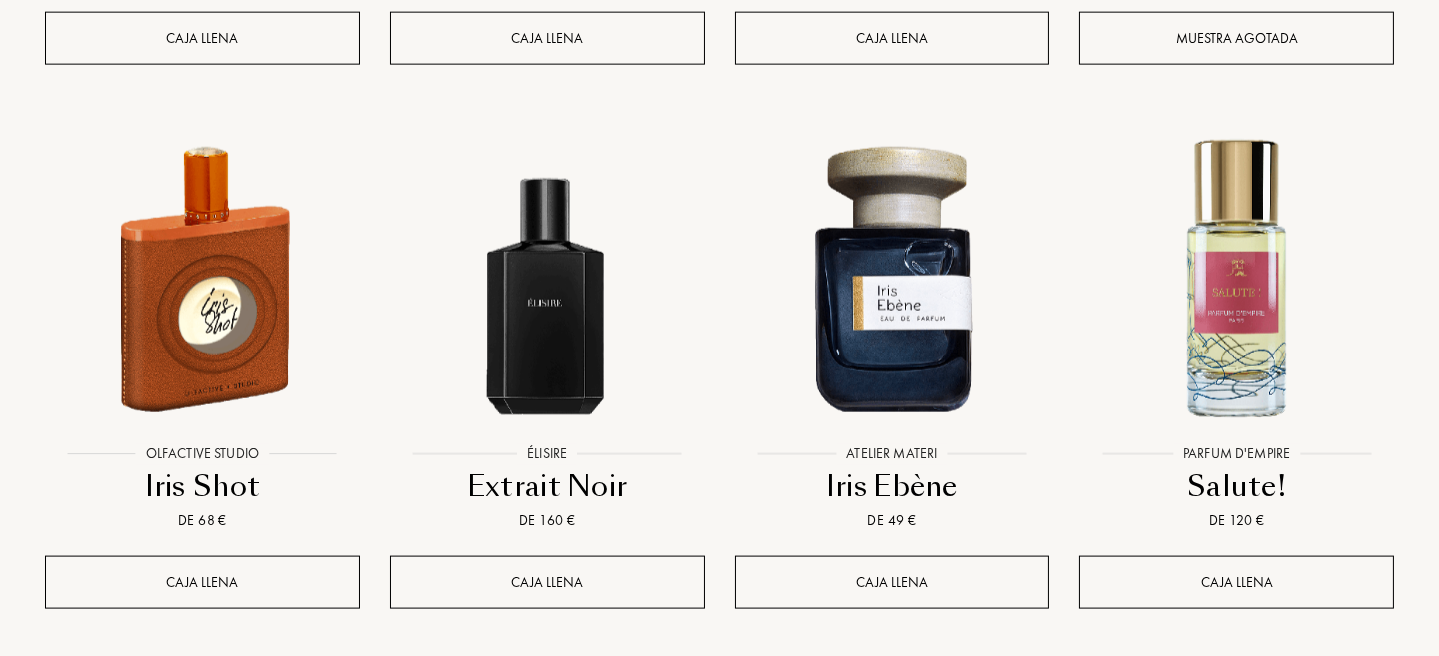 scroll, scrollTop: 20221, scrollLeft: 0, axis: vertical 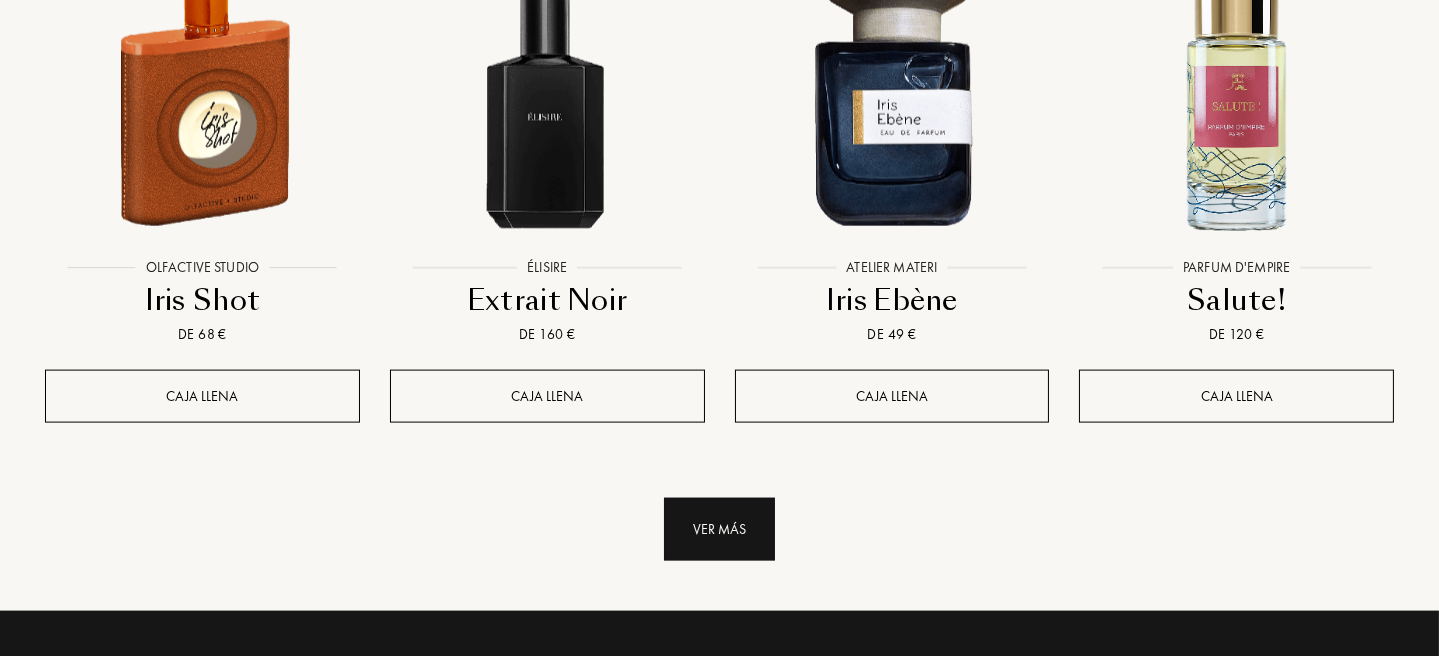 click on "Ver más" at bounding box center (719, 529) 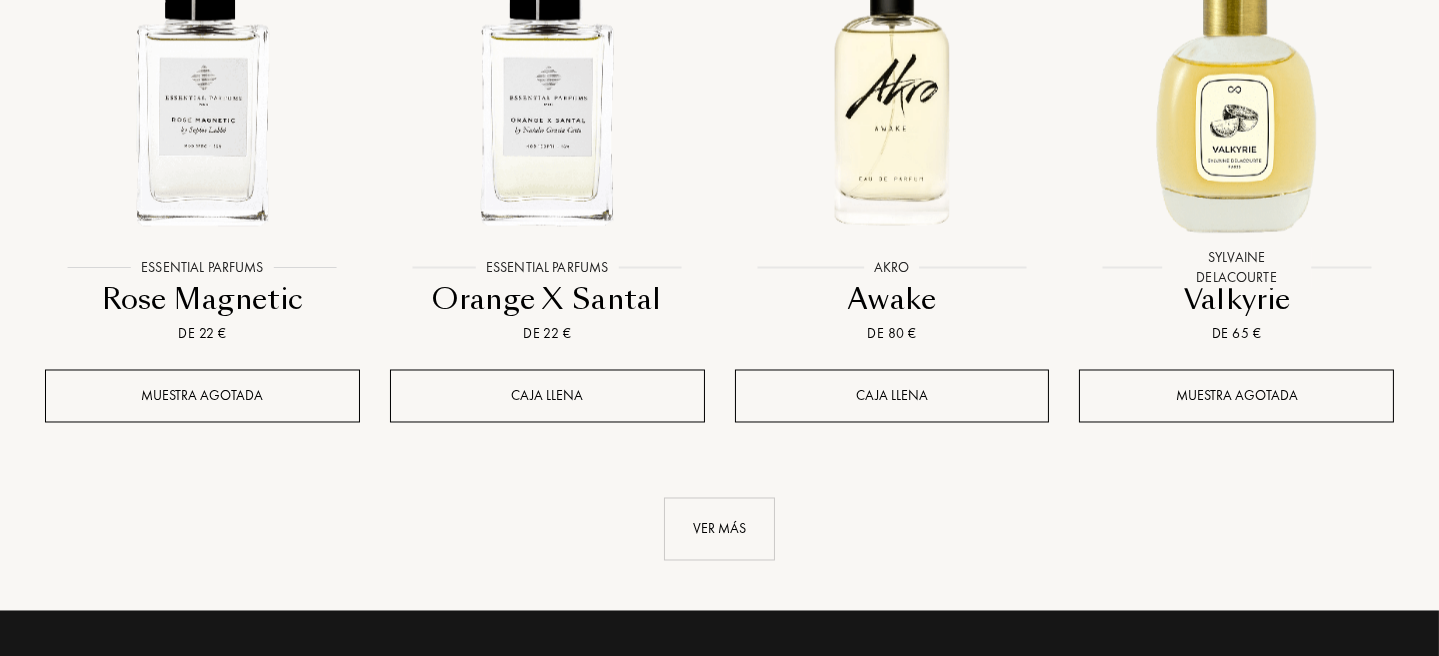 scroll, scrollTop: 21921, scrollLeft: 0, axis: vertical 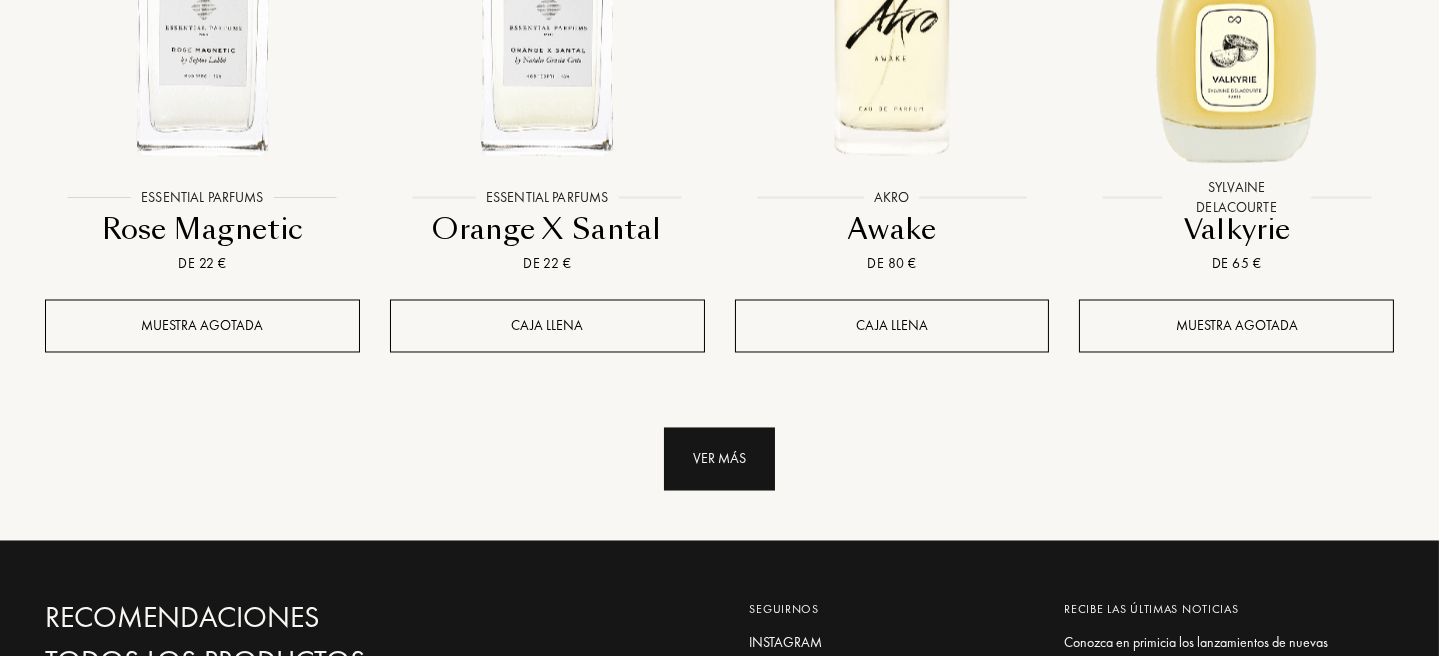 click on "Ver más" at bounding box center [719, 459] 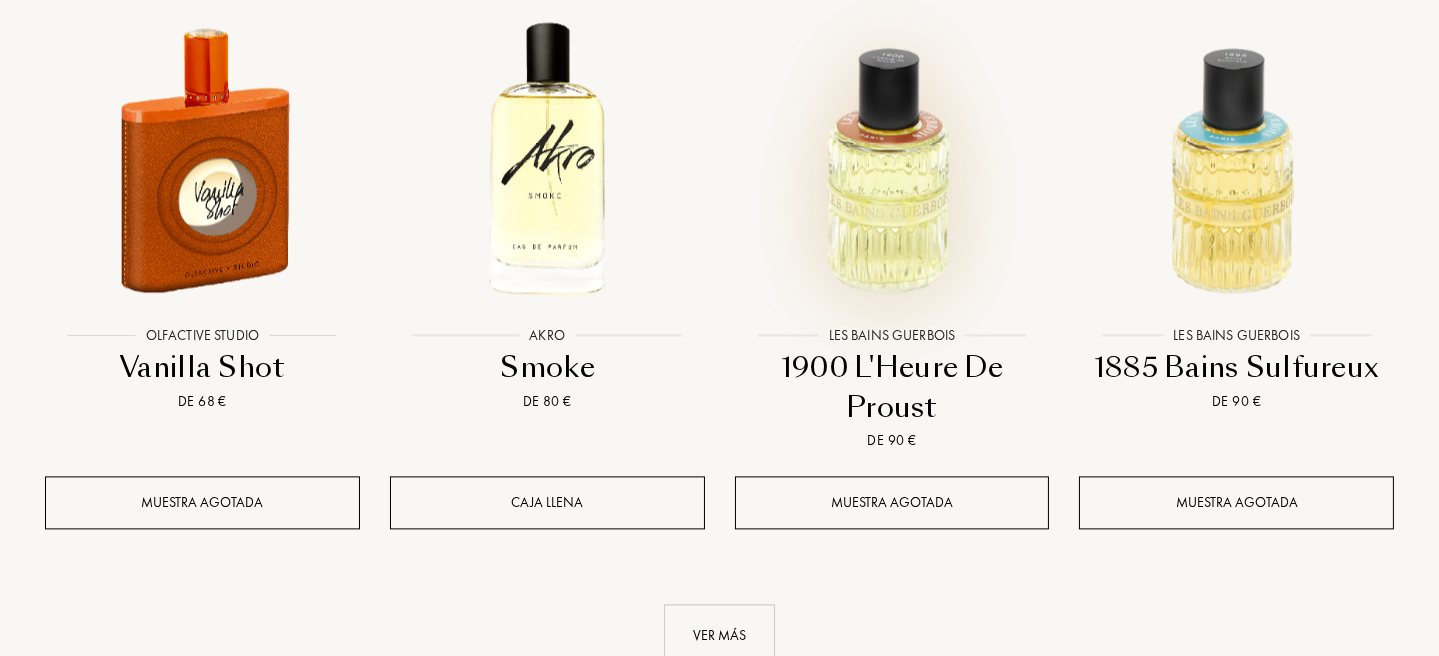 scroll, scrollTop: 23421, scrollLeft: 0, axis: vertical 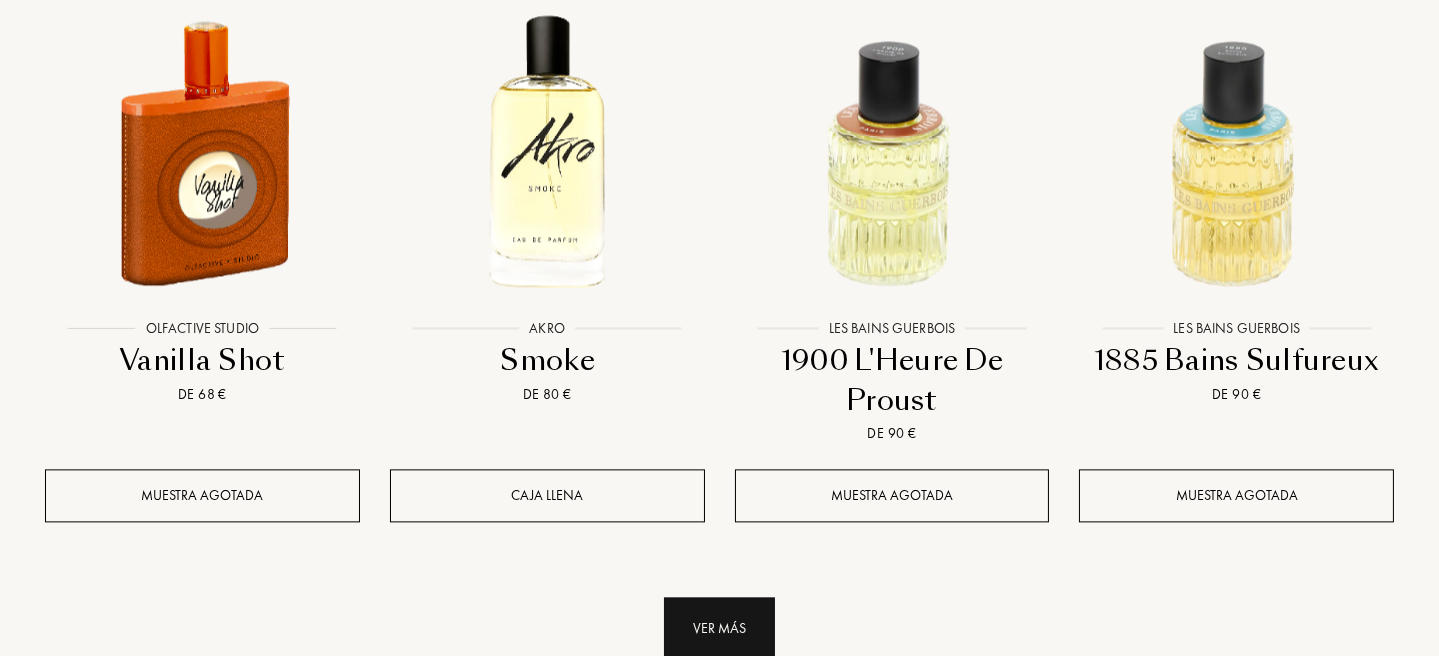 click on "Ver más" at bounding box center [719, 628] 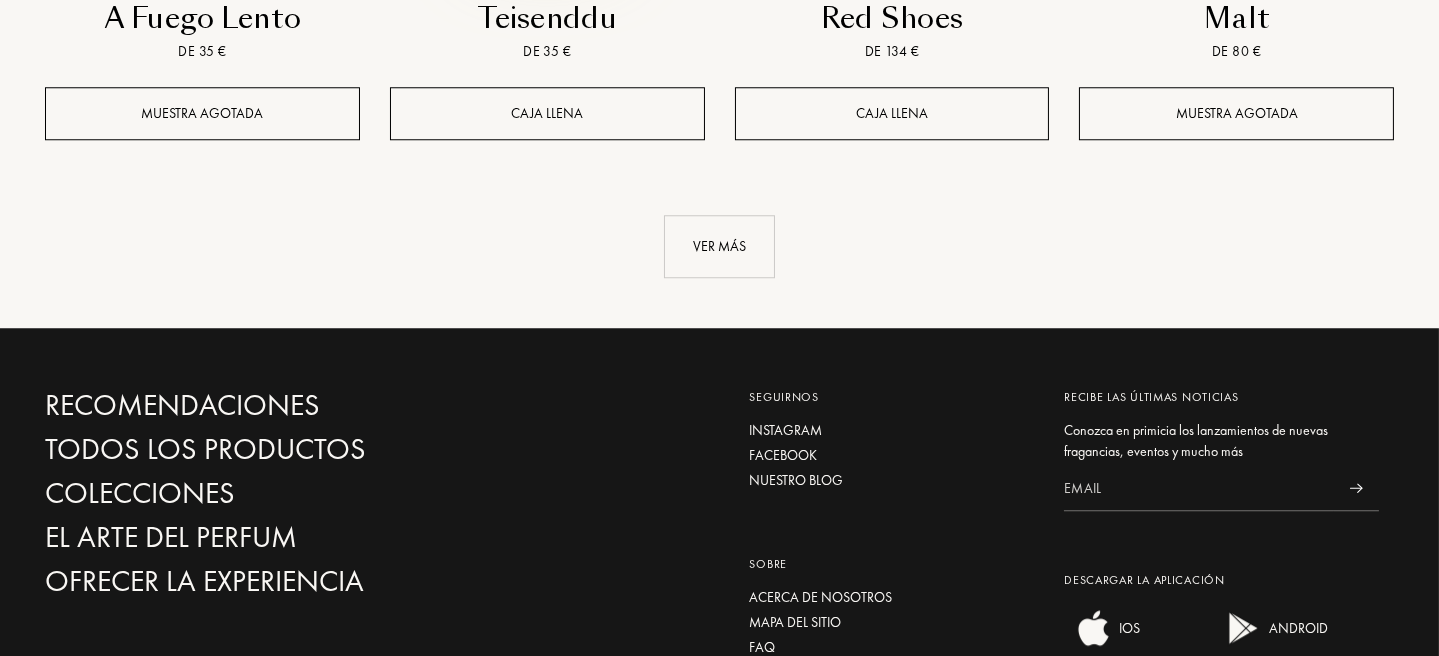 scroll, scrollTop: 25621, scrollLeft: 0, axis: vertical 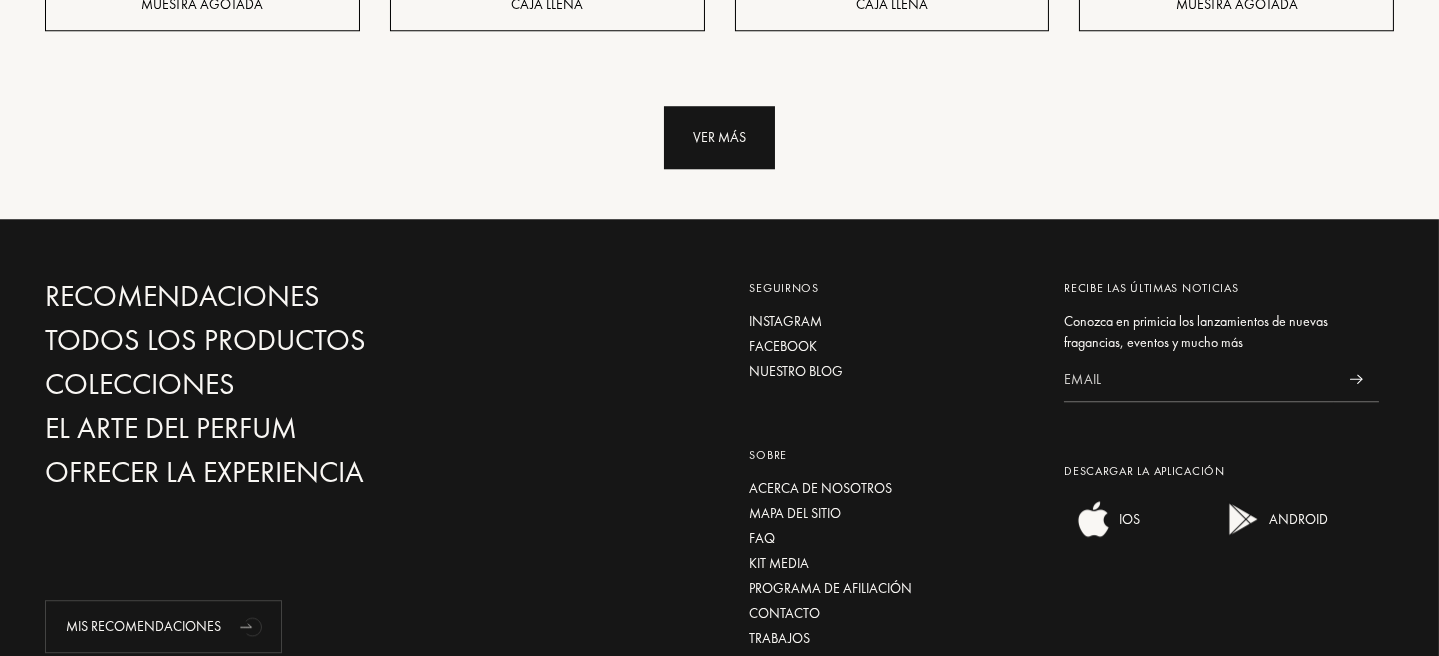 click on "Ver más" at bounding box center (719, 137) 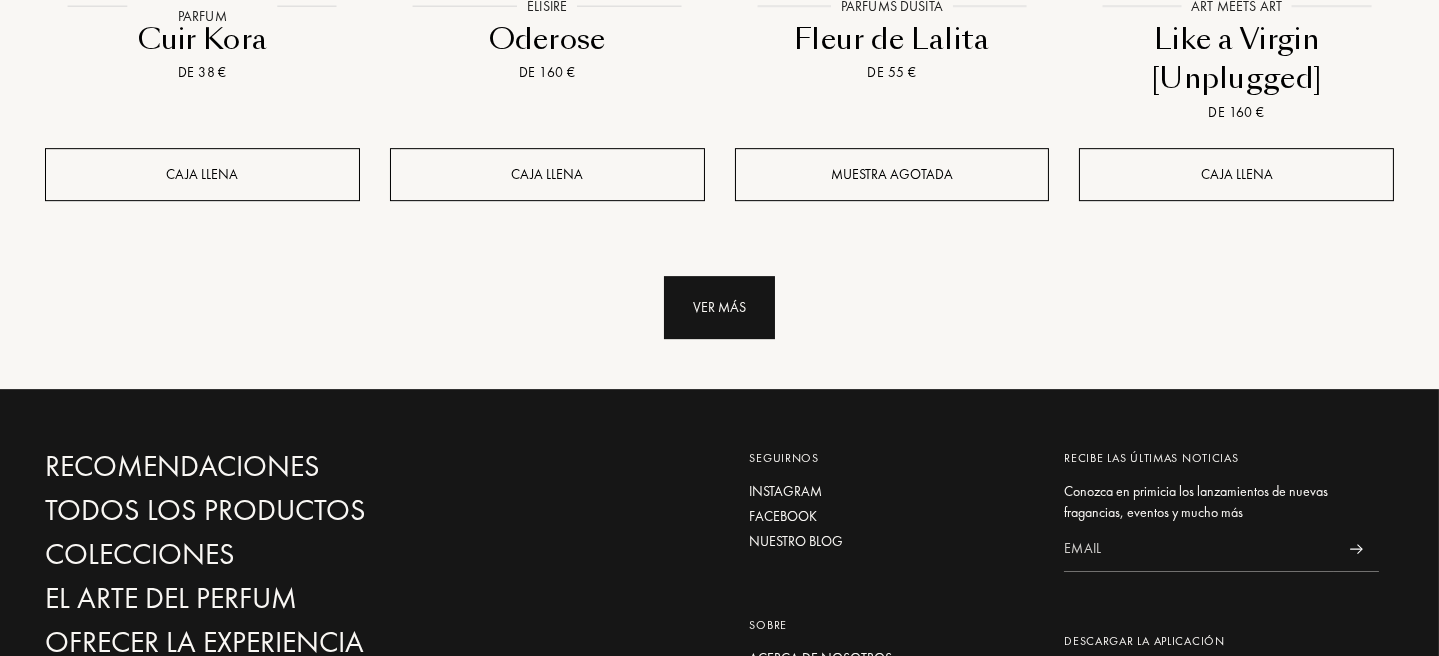 click on "Ver más" at bounding box center [719, 307] 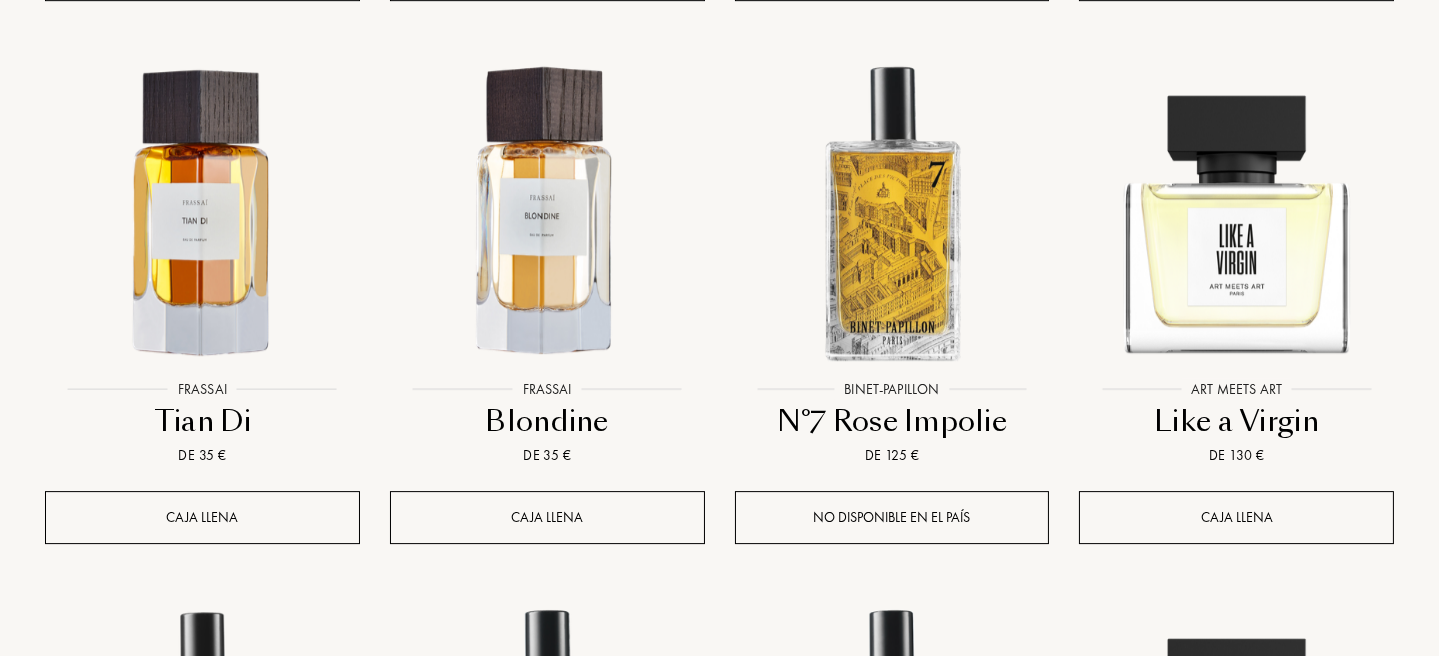 scroll, scrollTop: 26921, scrollLeft: 0, axis: vertical 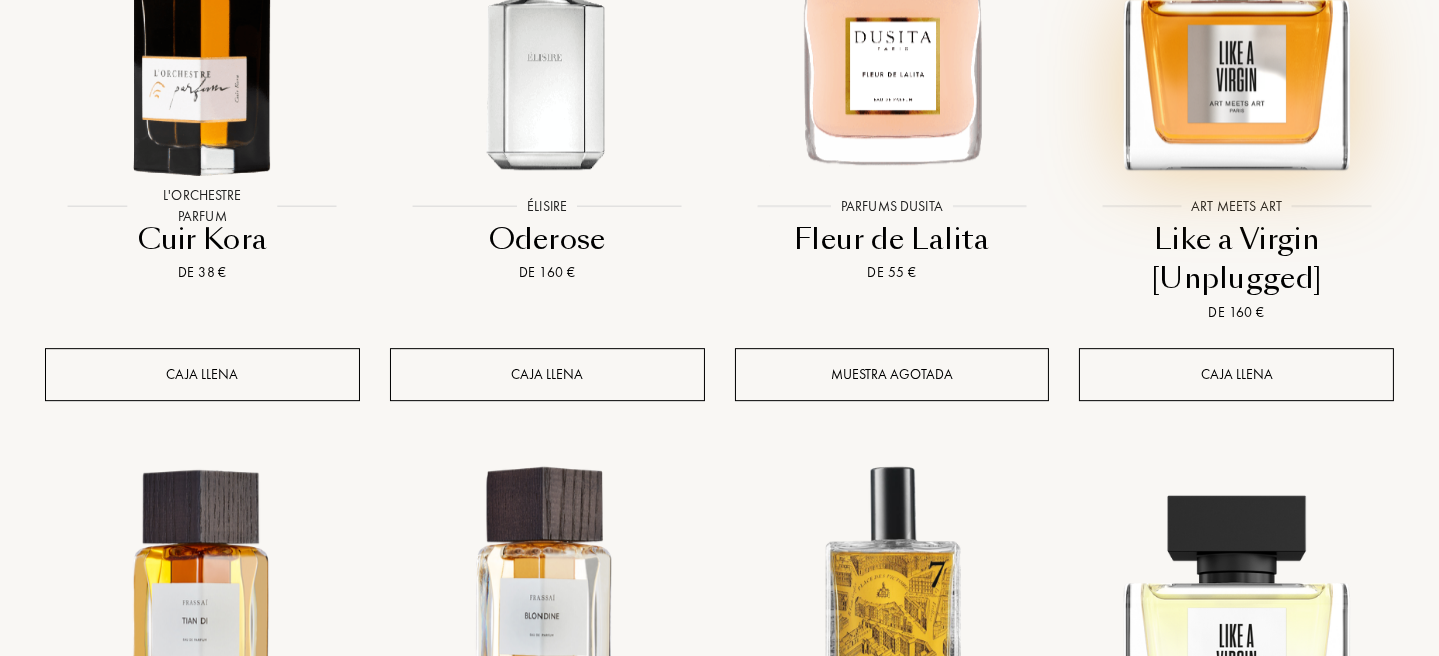 click at bounding box center (1236, 30) 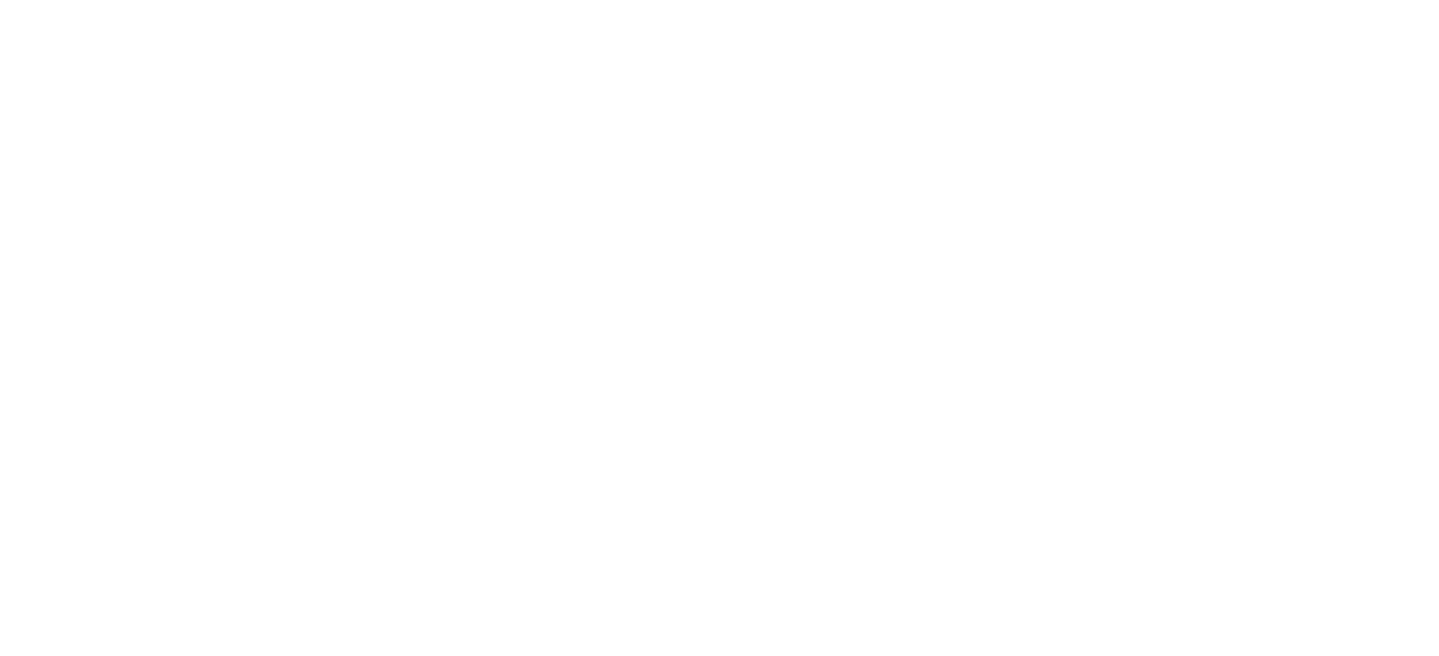 select on "ES" 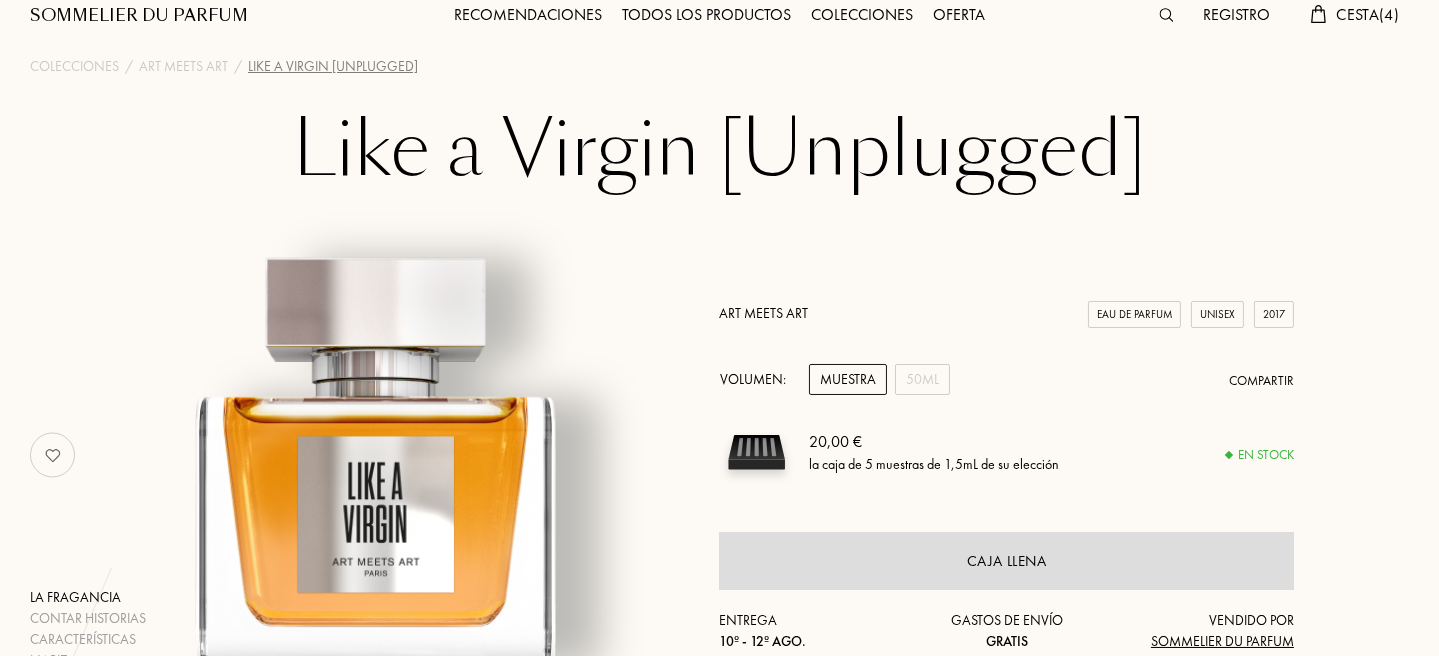 scroll, scrollTop: 0, scrollLeft: 0, axis: both 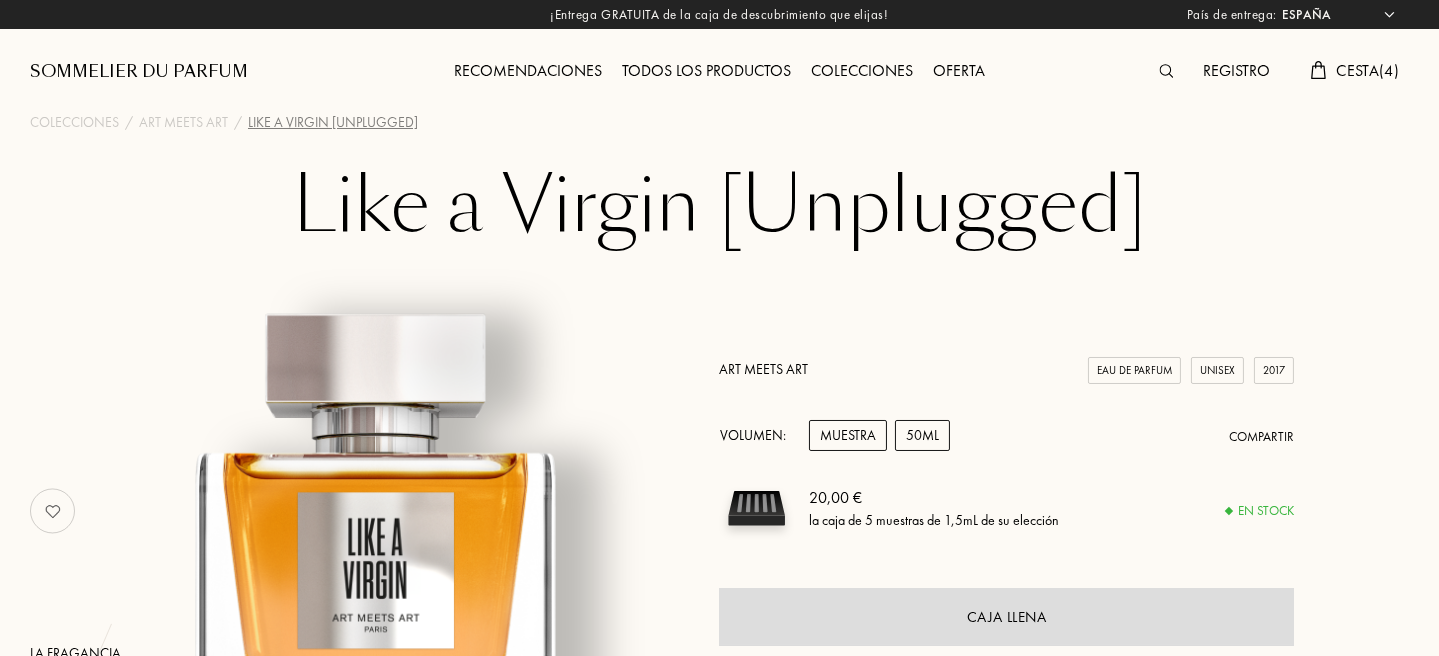 click on "50mL" at bounding box center [922, 435] 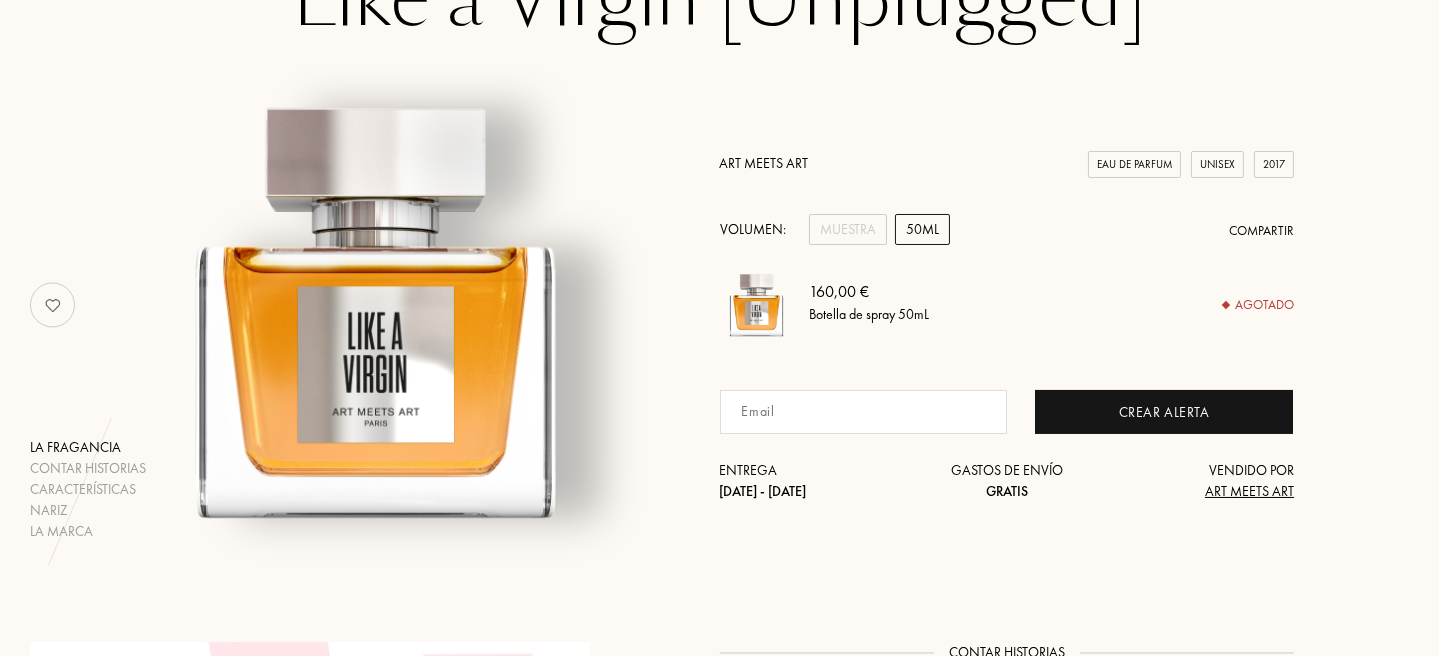 scroll, scrollTop: 200, scrollLeft: 0, axis: vertical 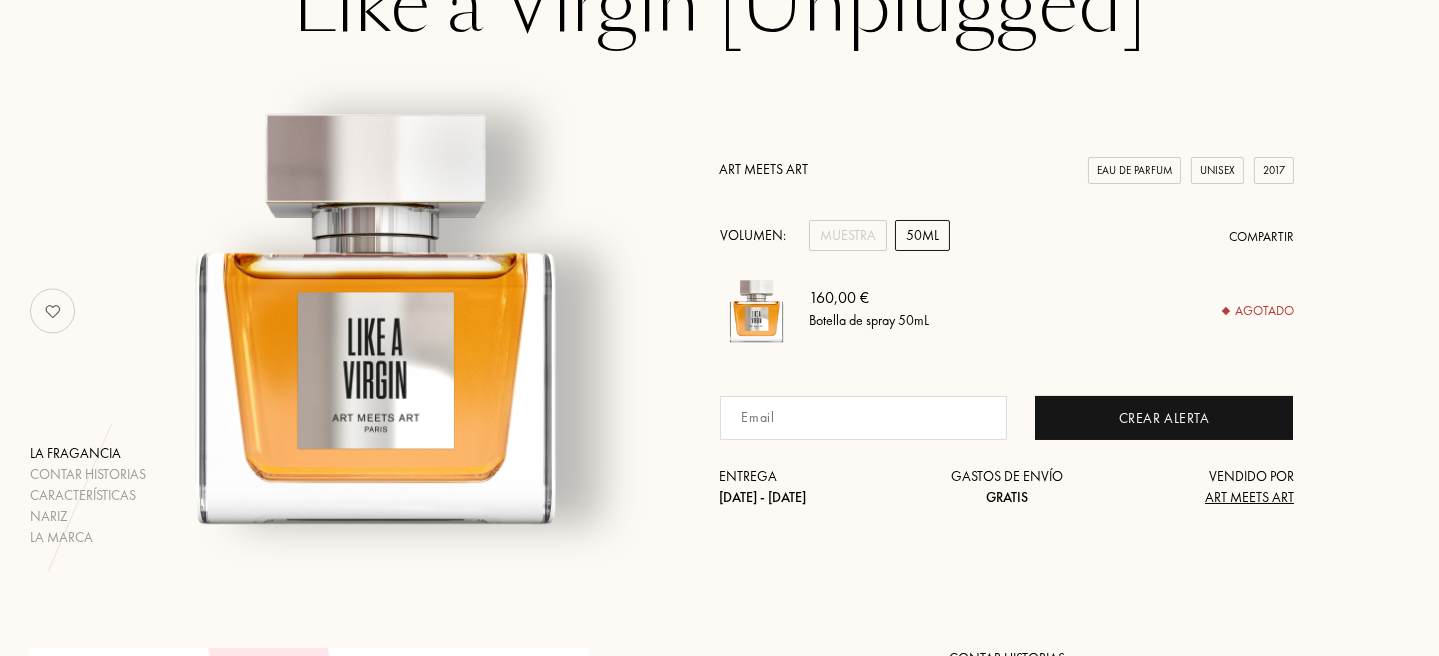 click on "Art Meets Art" at bounding box center (763, 169) 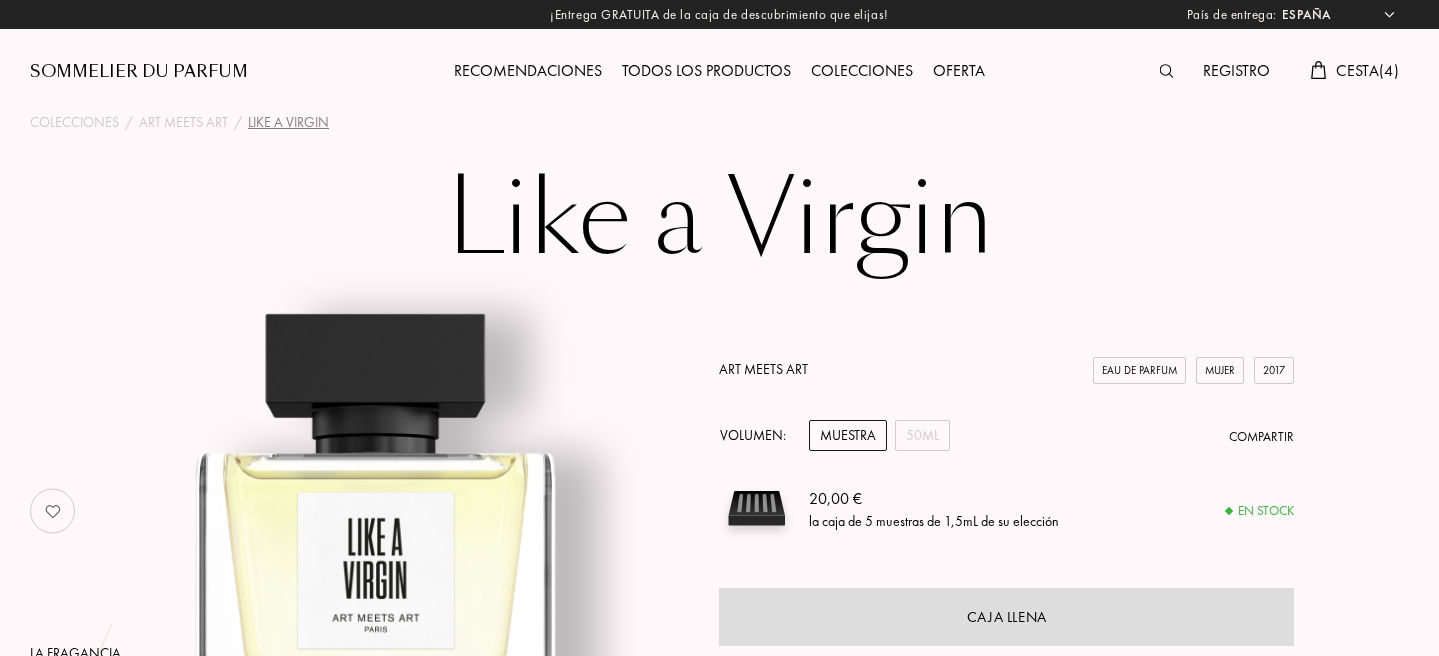 select on "ES" 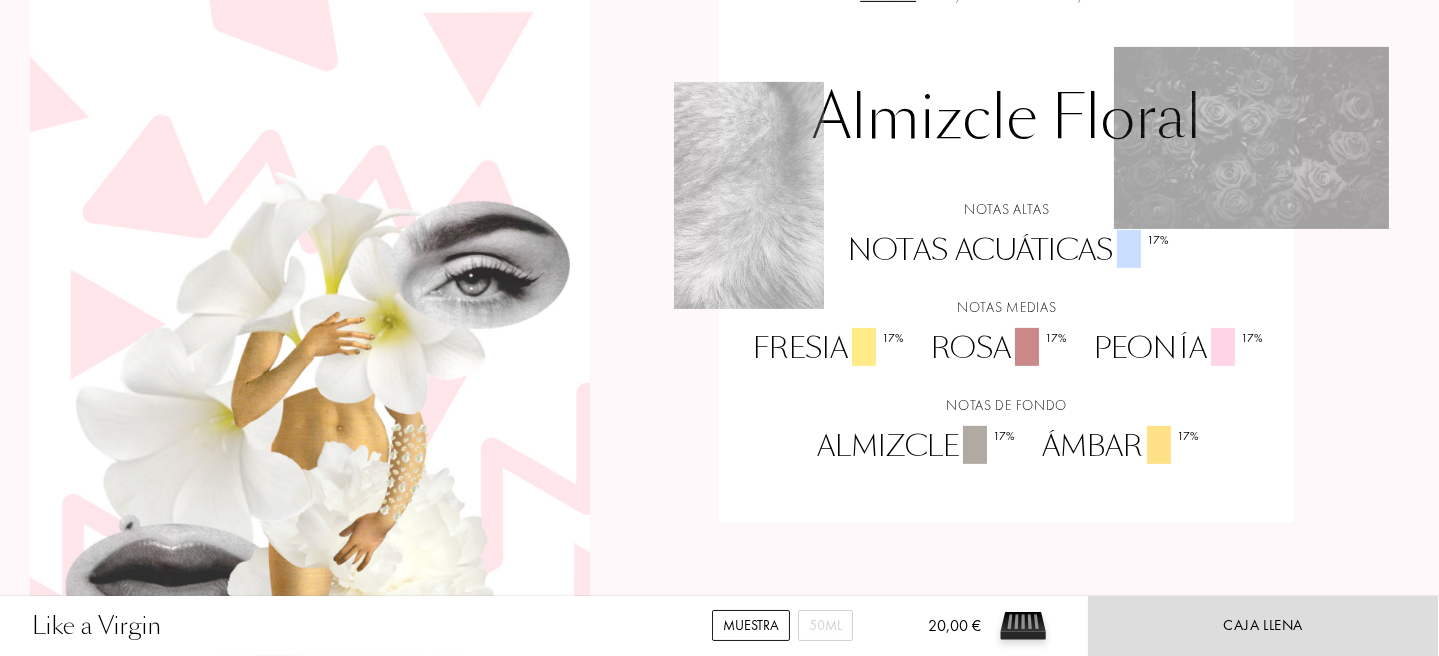 scroll, scrollTop: 1799, scrollLeft: 0, axis: vertical 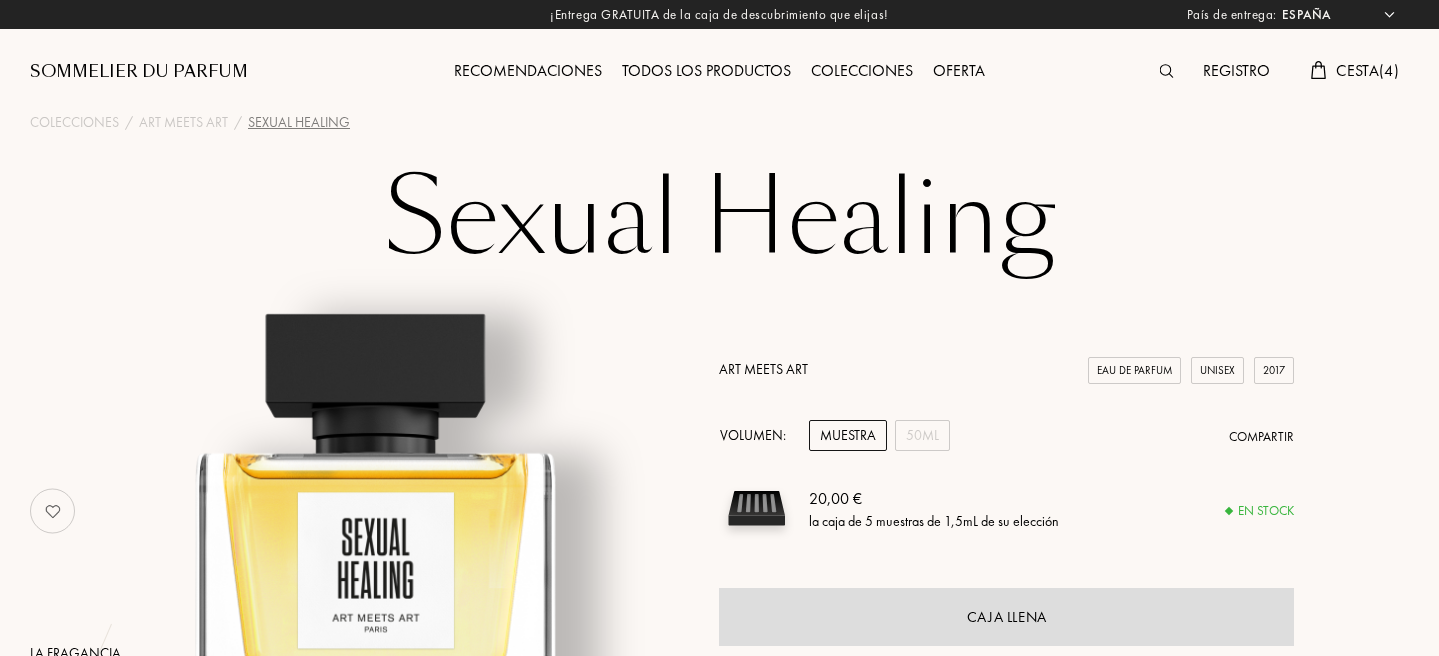 select on "ES" 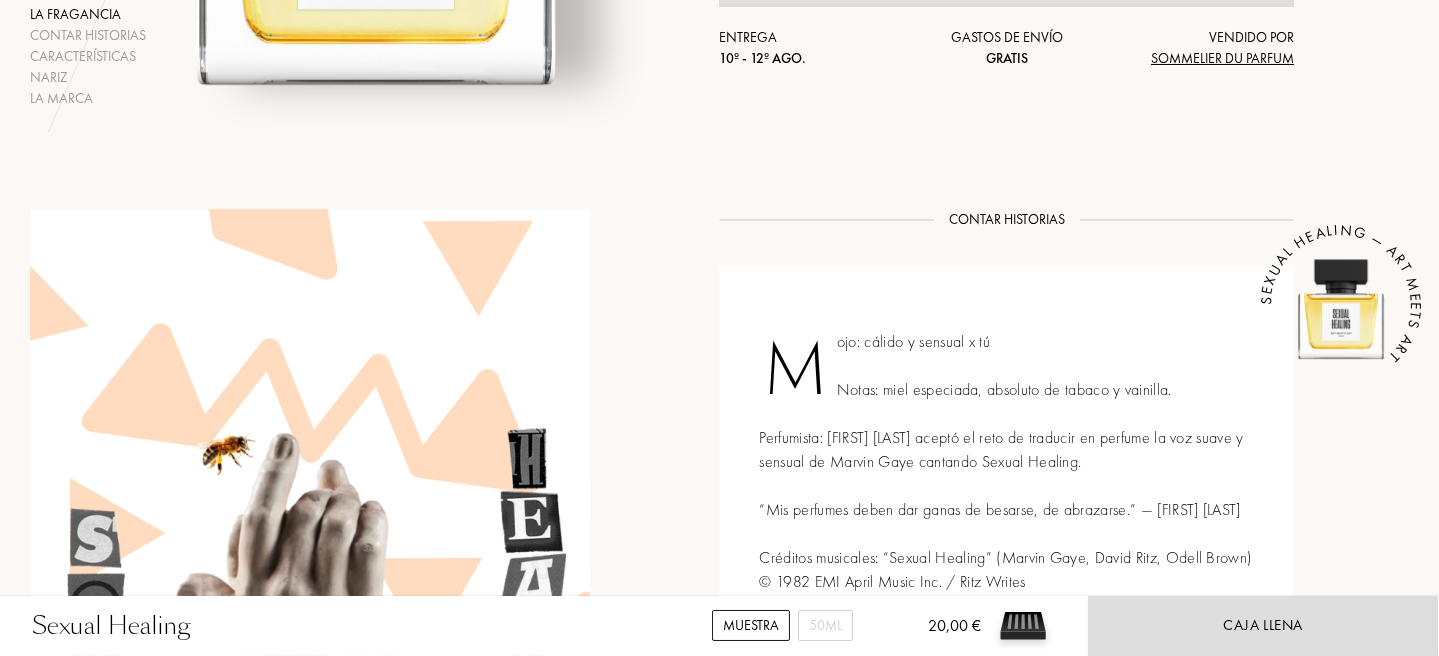scroll, scrollTop: 100, scrollLeft: 0, axis: vertical 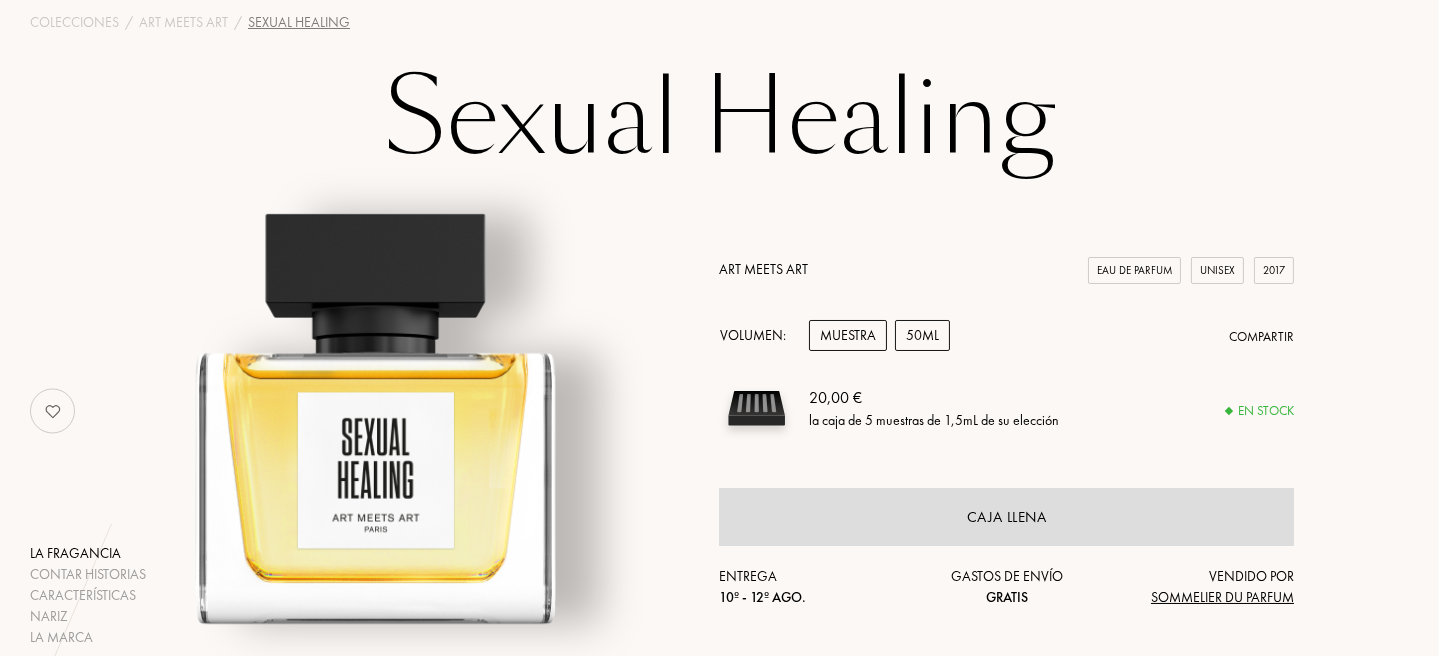 click on "50mL" at bounding box center [922, 335] 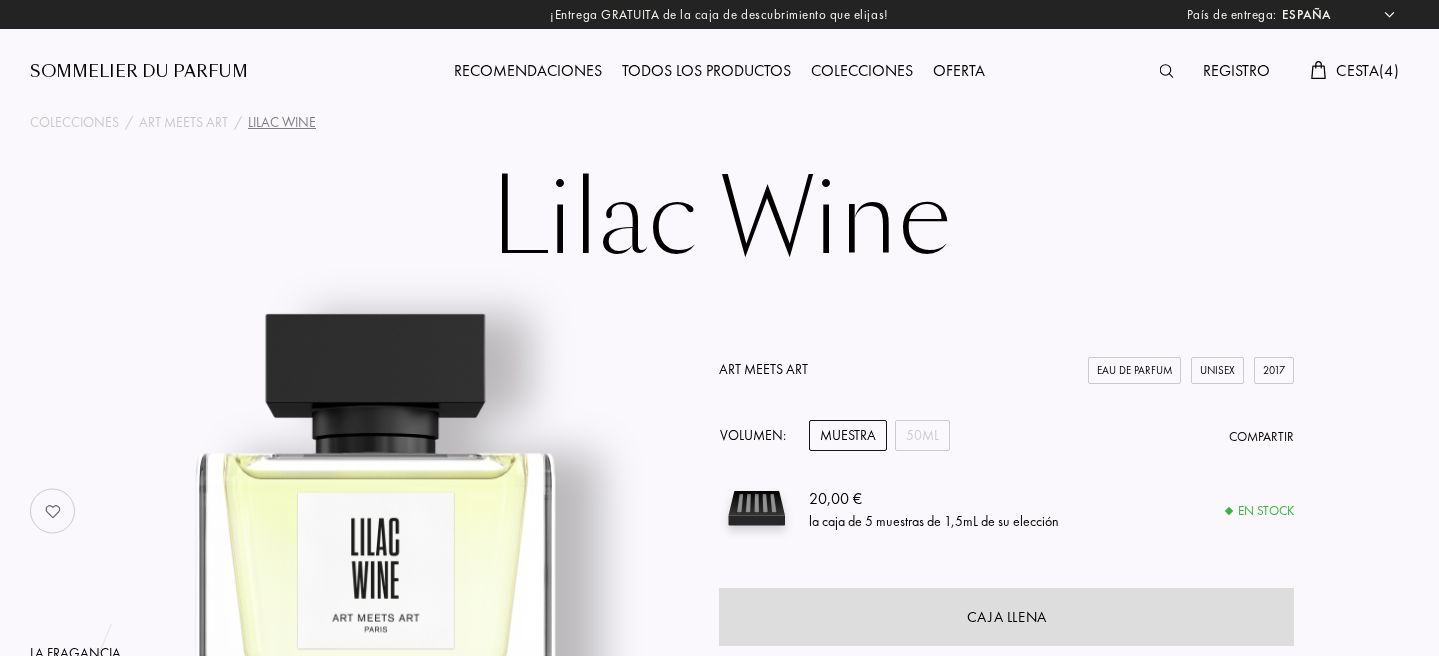select on "ES" 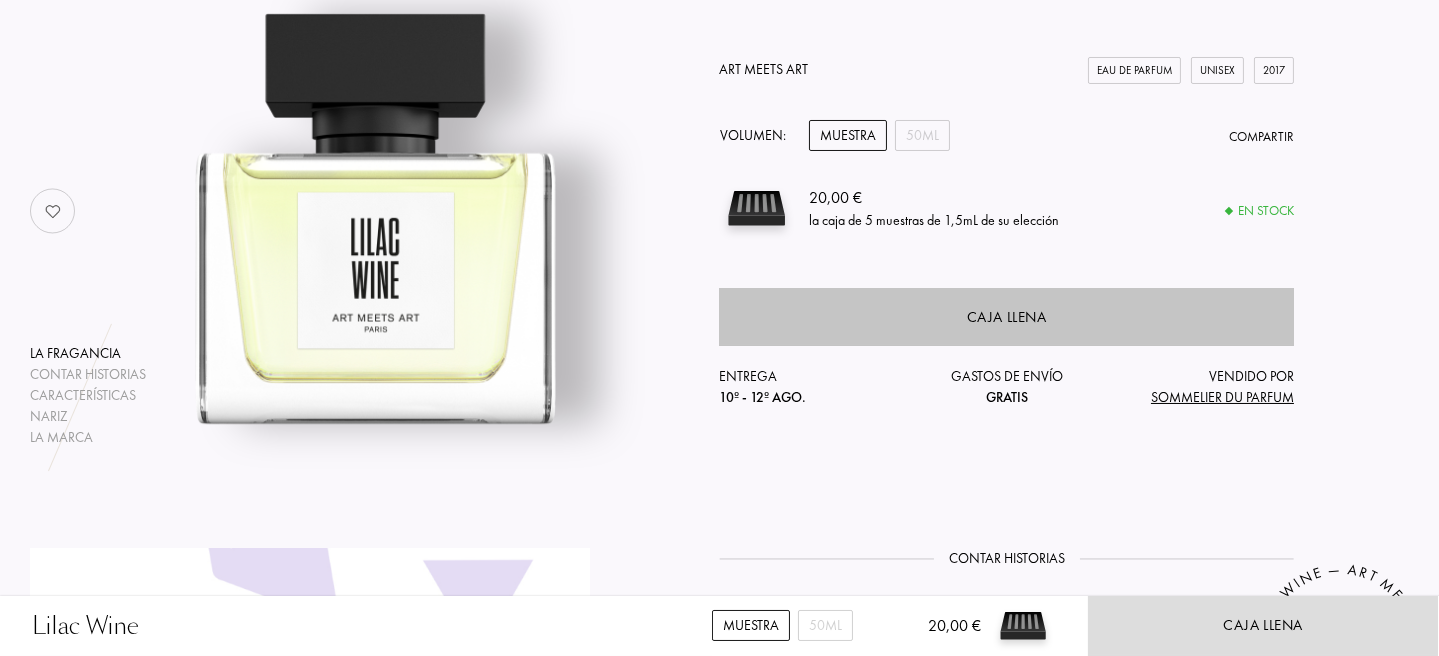 scroll, scrollTop: 299, scrollLeft: 0, axis: vertical 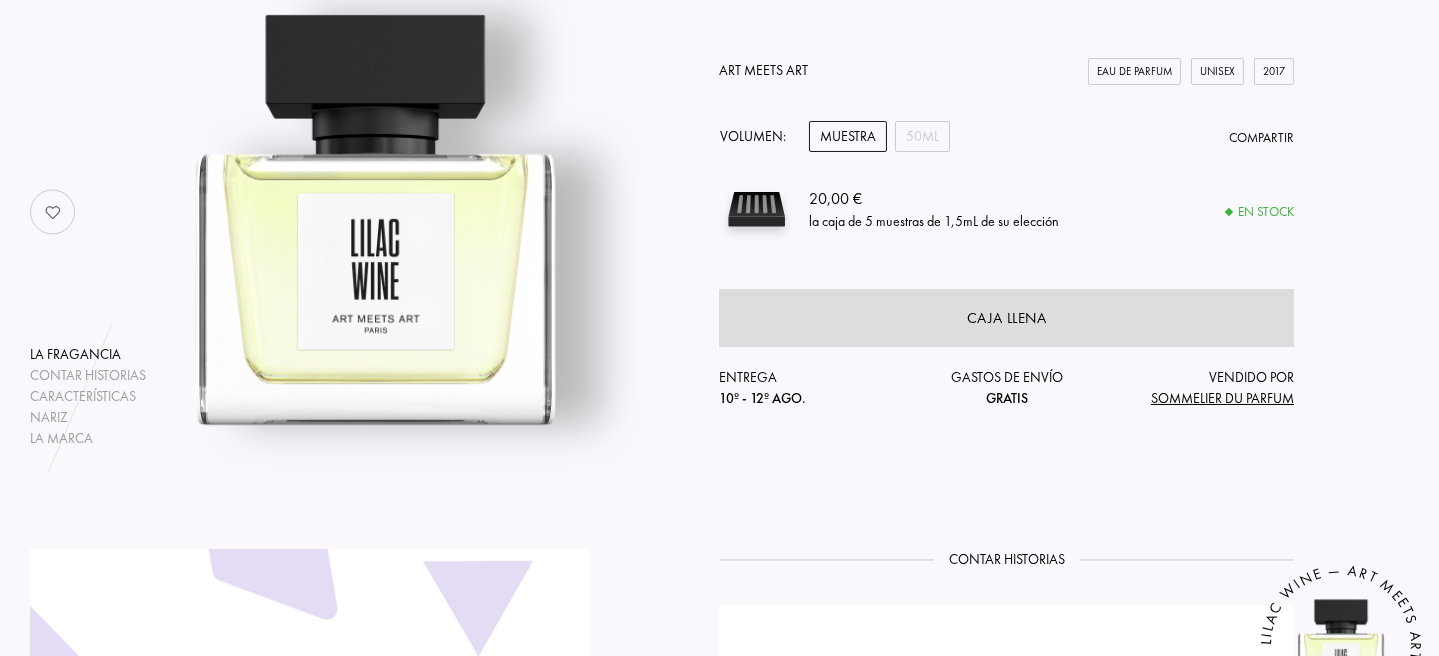 click on "Art Meets Art Eau de Parfum Unisex 2017 Volumen: Muestra 50mL Compartir 20,00 € la caja de 5 muestras de 1,5mL de su elección En stock Caja llena Entrega 10º - 12º ago. Gastos de envío Gratis Vendido por Sommelier du Parfum" at bounding box center [1006, 234] 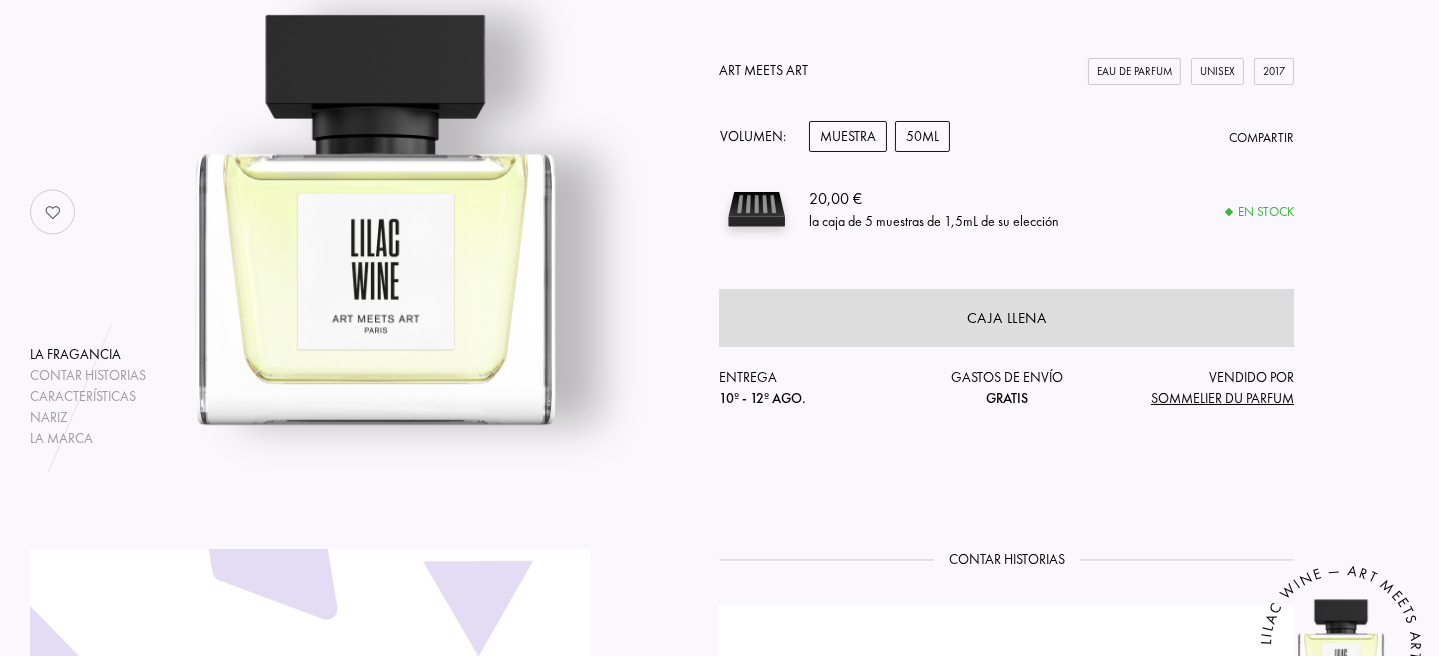 click on "50mL" at bounding box center (922, 136) 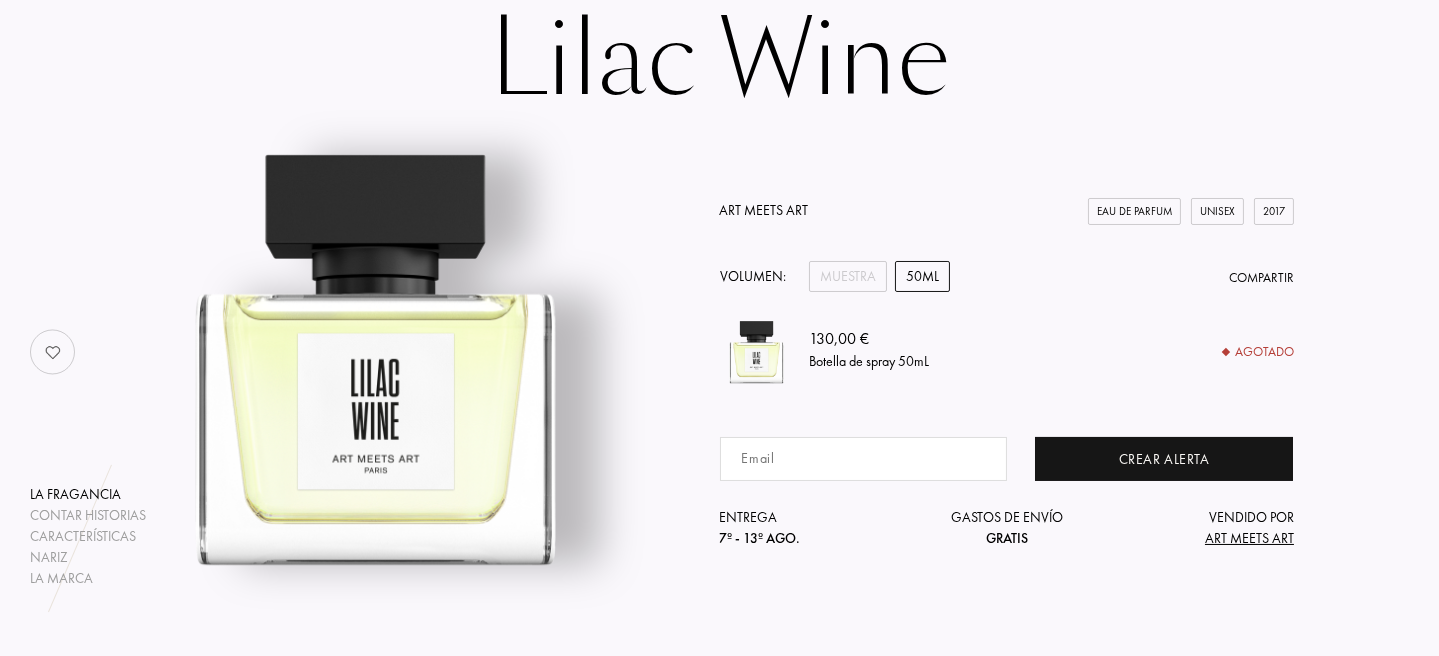 scroll, scrollTop: 0, scrollLeft: 0, axis: both 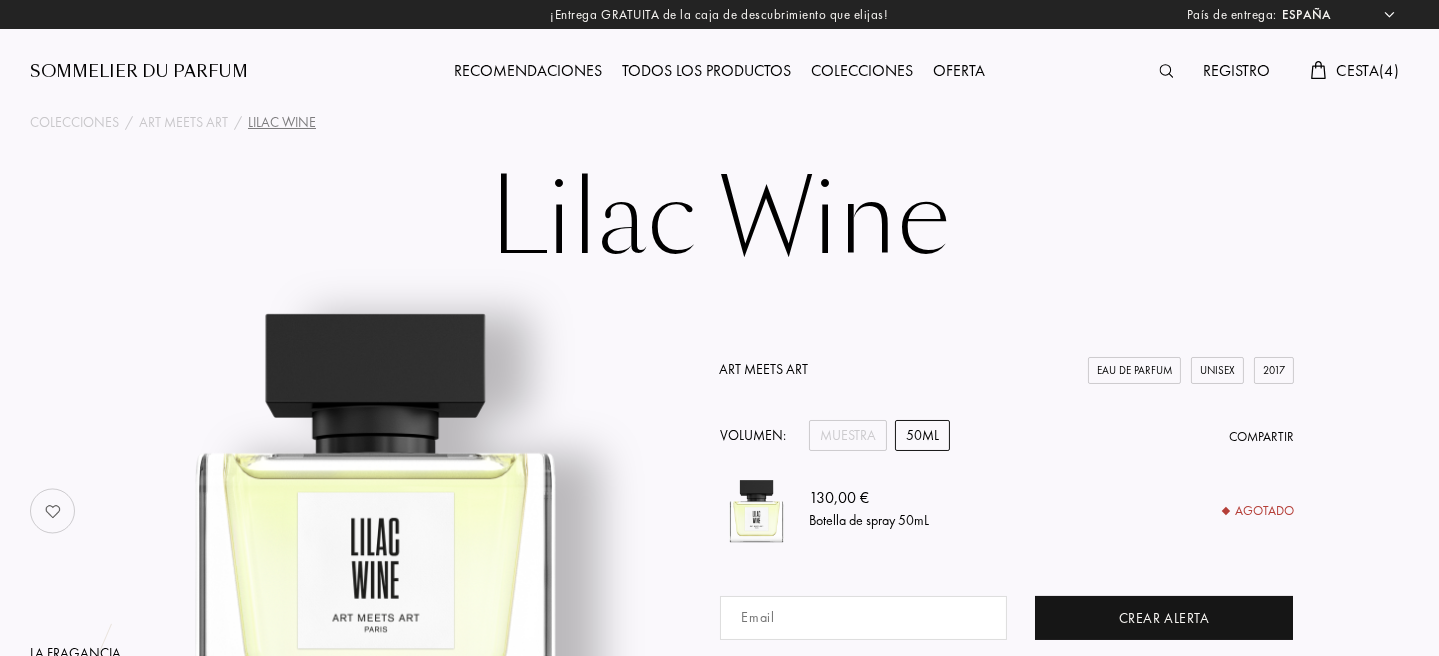 click on "Recomendaciones" at bounding box center [528, 72] 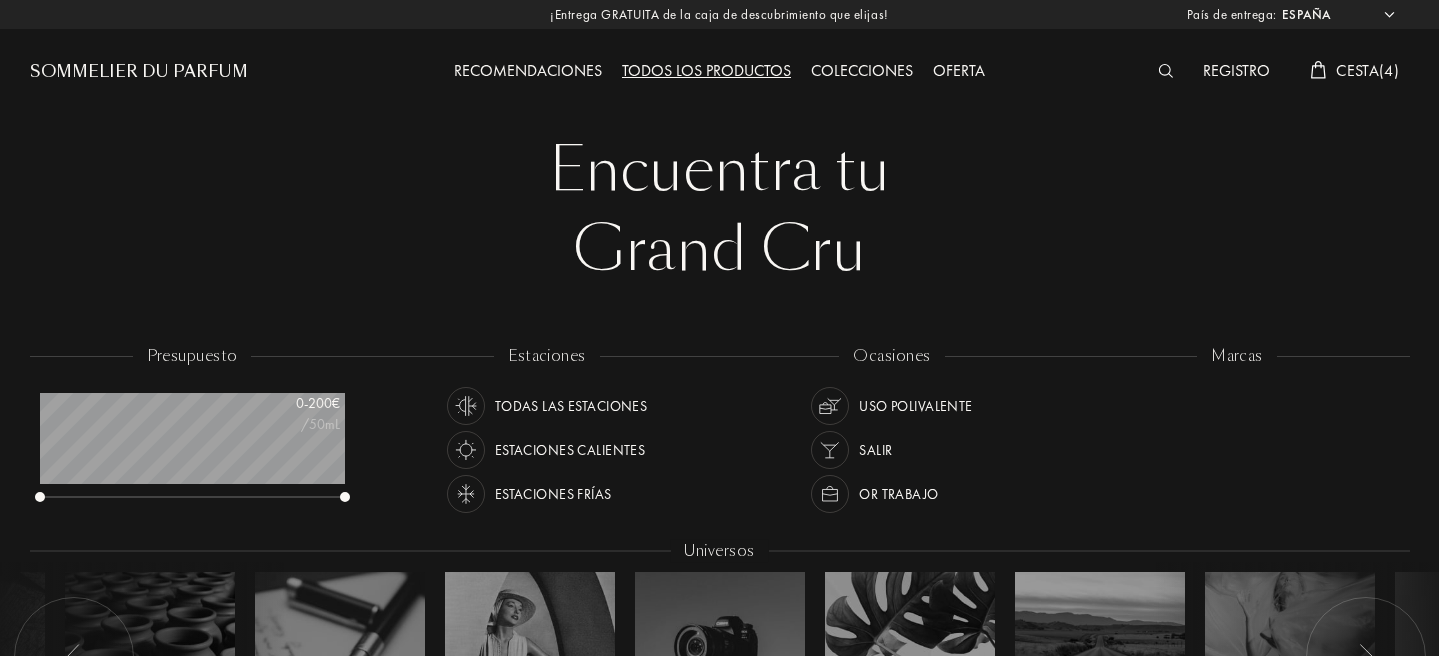 select on "ES" 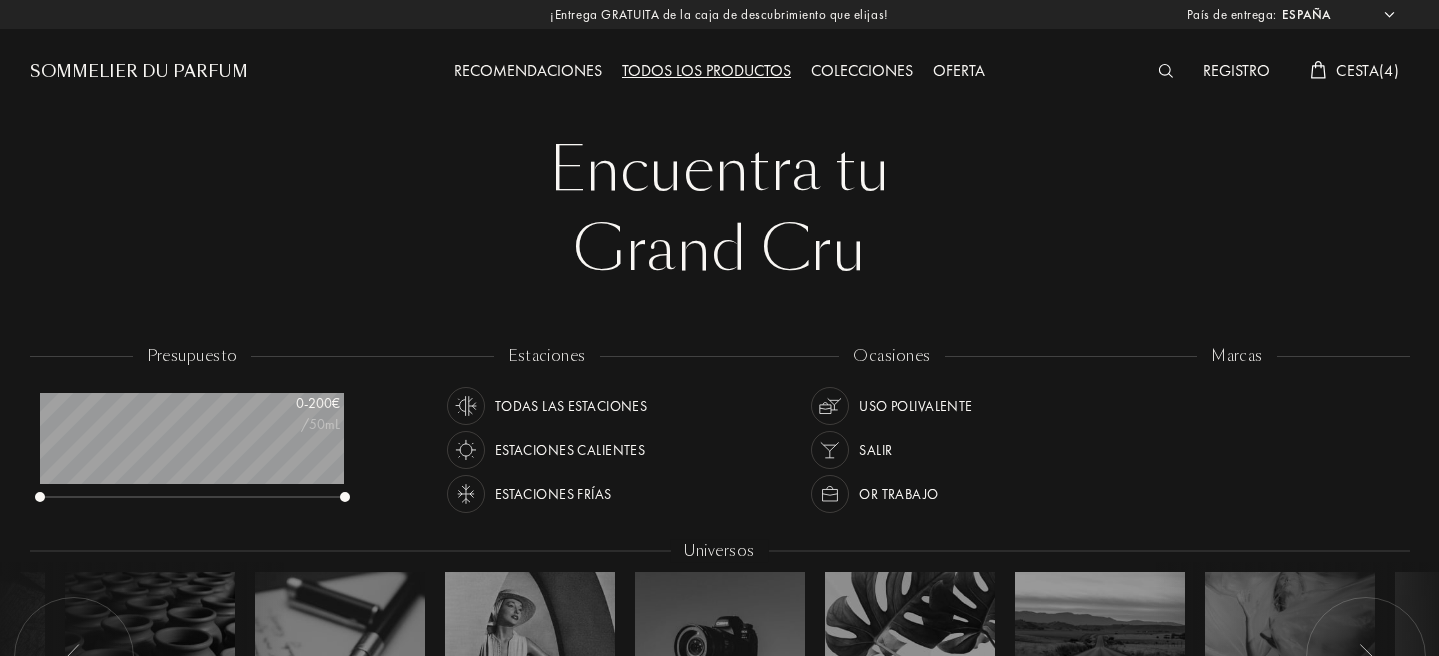 scroll, scrollTop: 0, scrollLeft: 0, axis: both 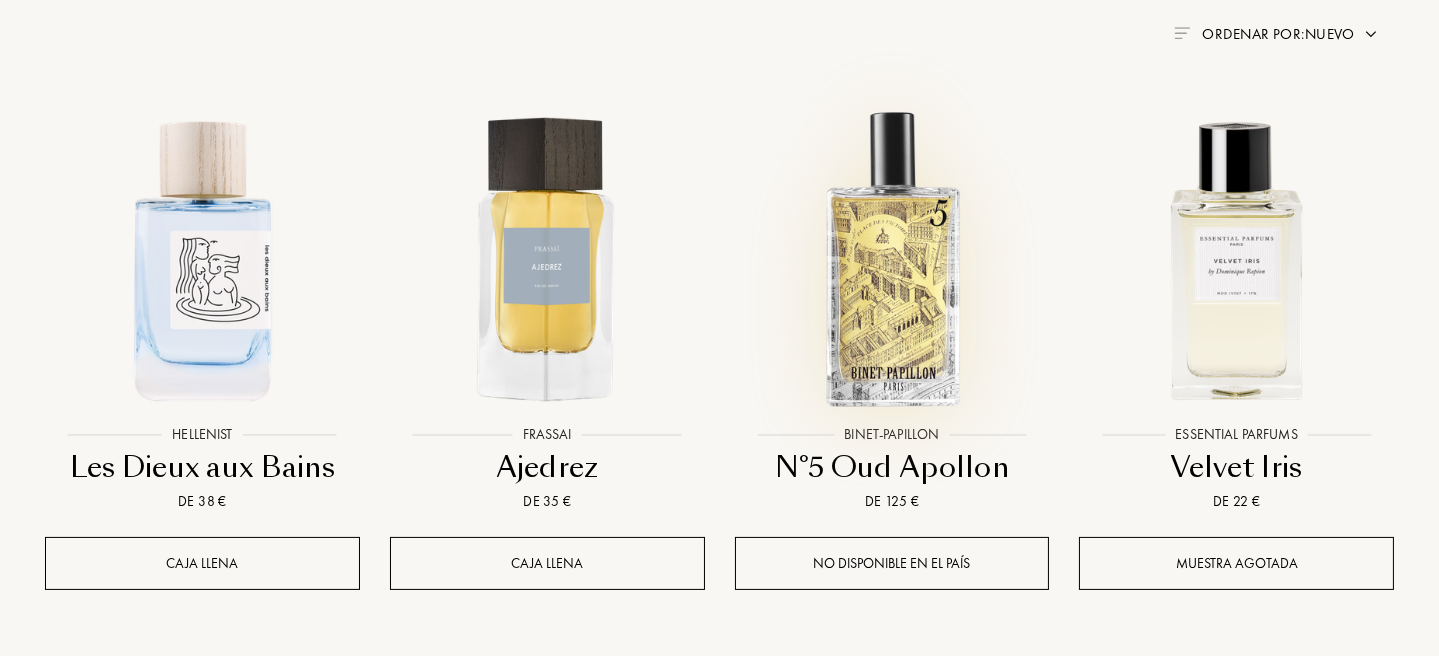 click at bounding box center [892, 258] 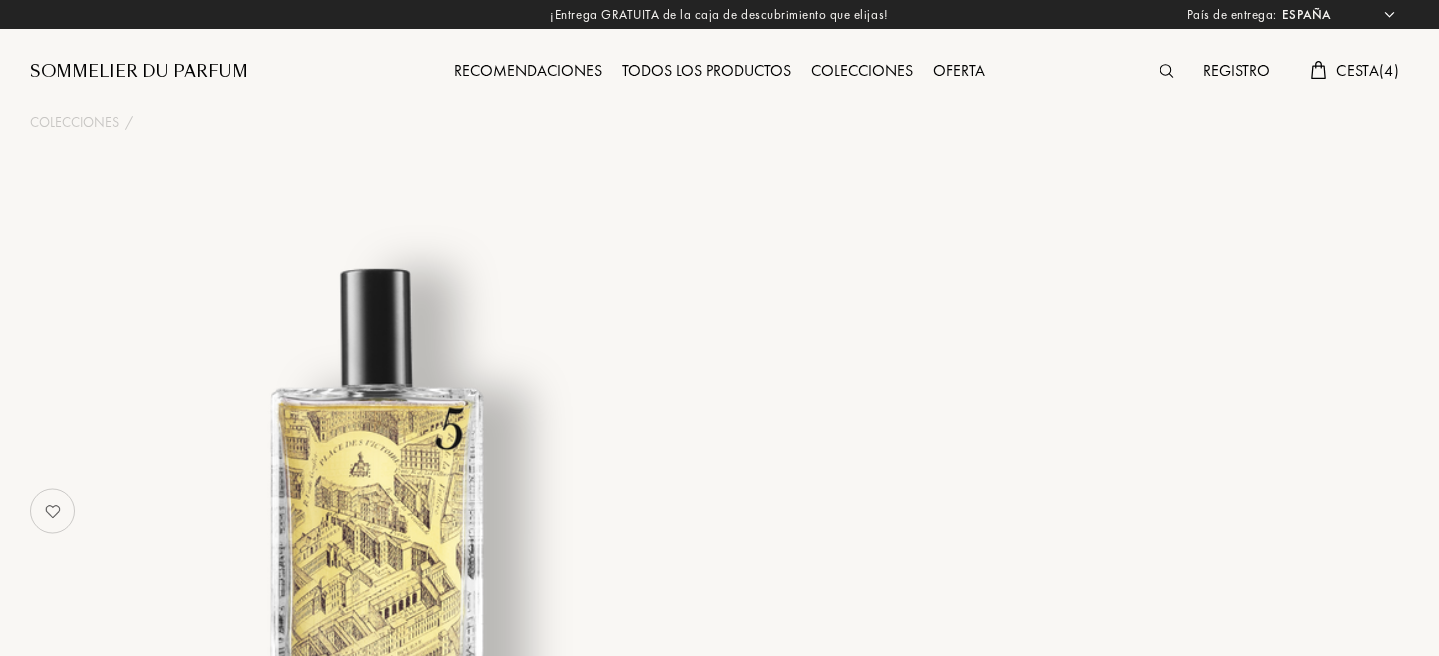 select on "ES" 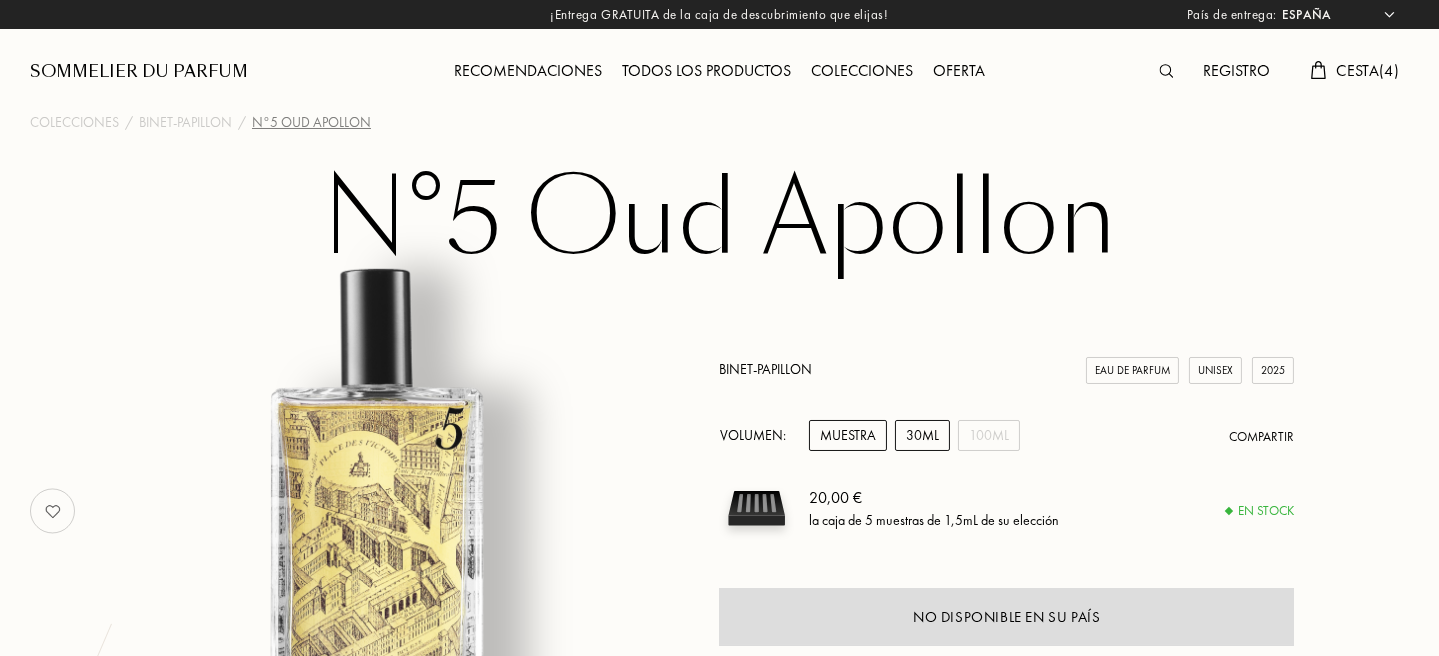 click on "30mL" at bounding box center [922, 435] 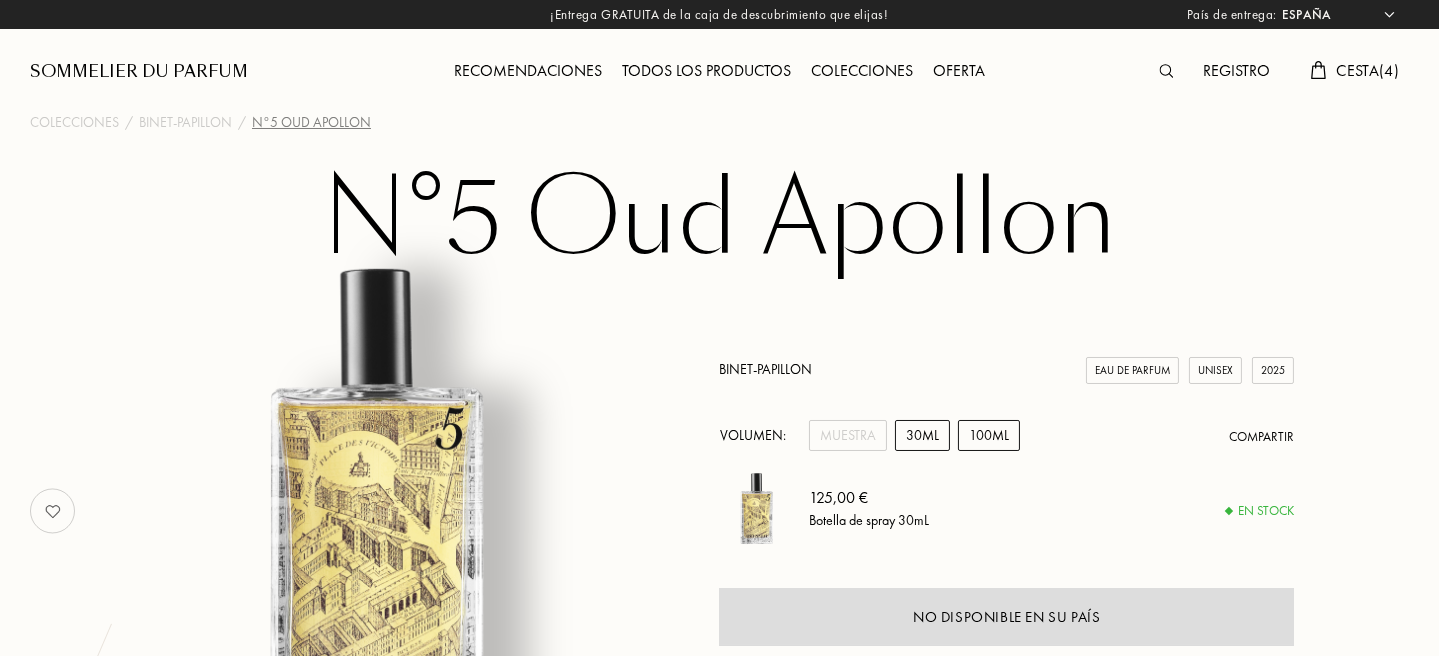 click on "100mL" at bounding box center [989, 435] 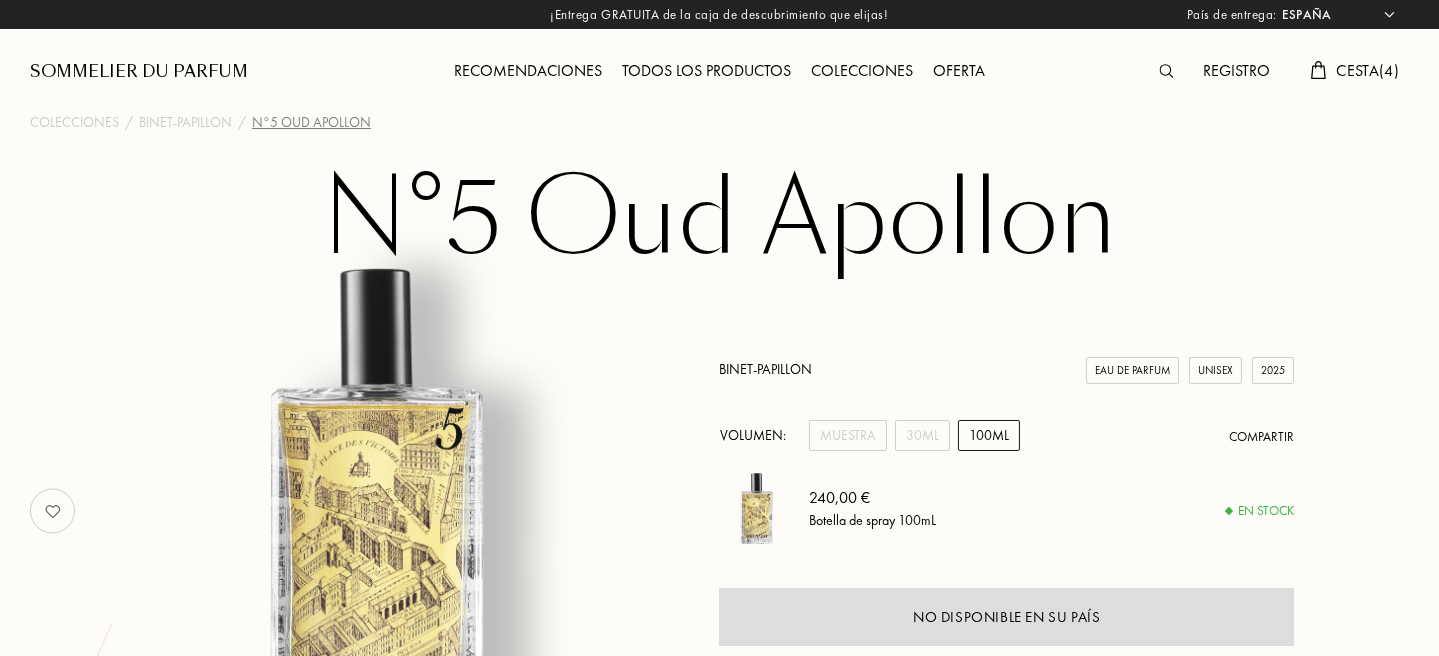 click on "Binet-Papillon Eau de Parfum Unisex 2025 Volumen: Muestra 30mL 100mL Compartir 240,00 € Botella de spray 100mL En stock No disponible en su país Entrega - Gastos de envío - € Vendido por Binet-Papillon" at bounding box center [1006, 511] 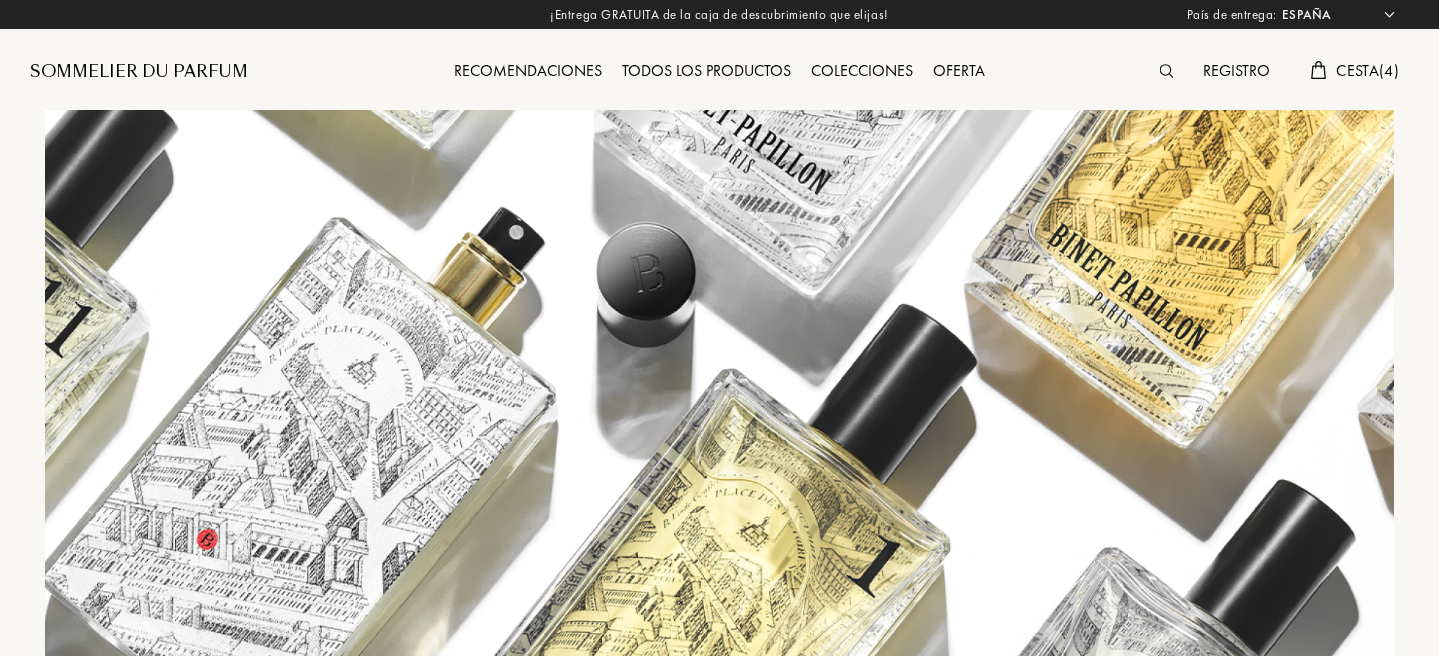 select on "ES" 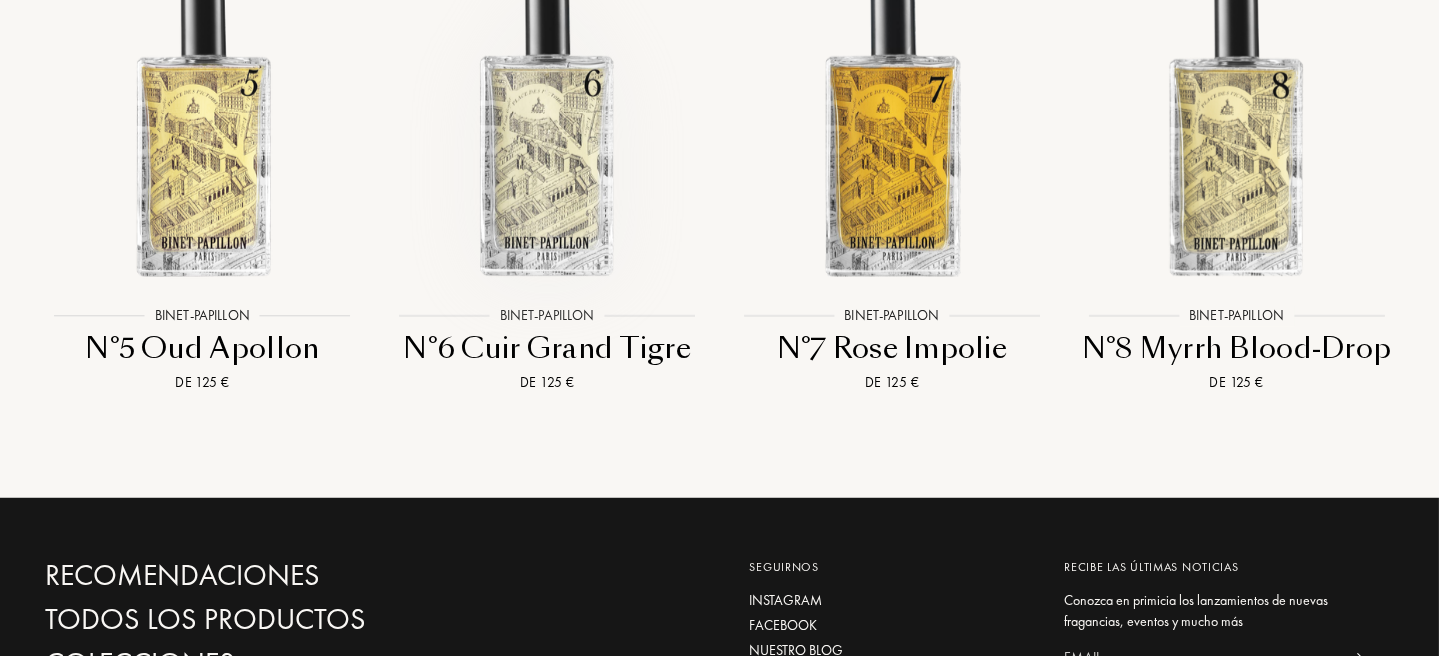 scroll, scrollTop: 2992, scrollLeft: 0, axis: vertical 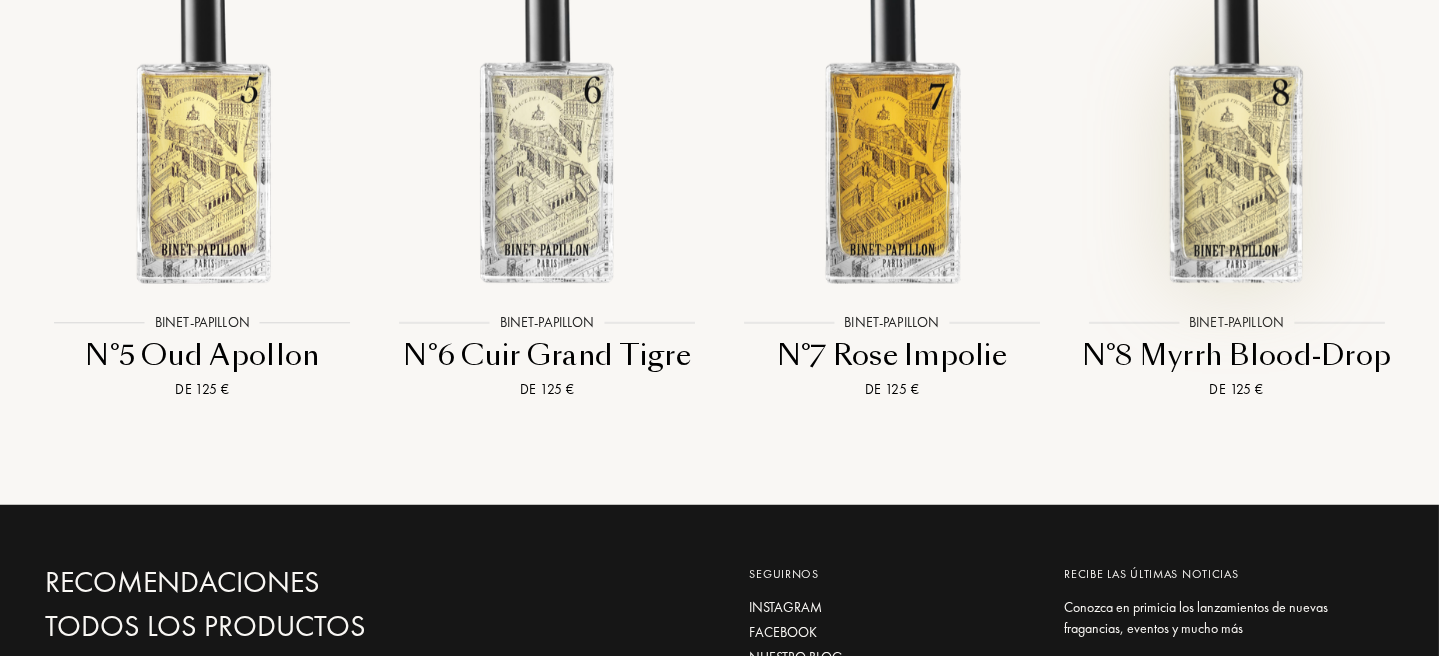 click at bounding box center [1236, 135] 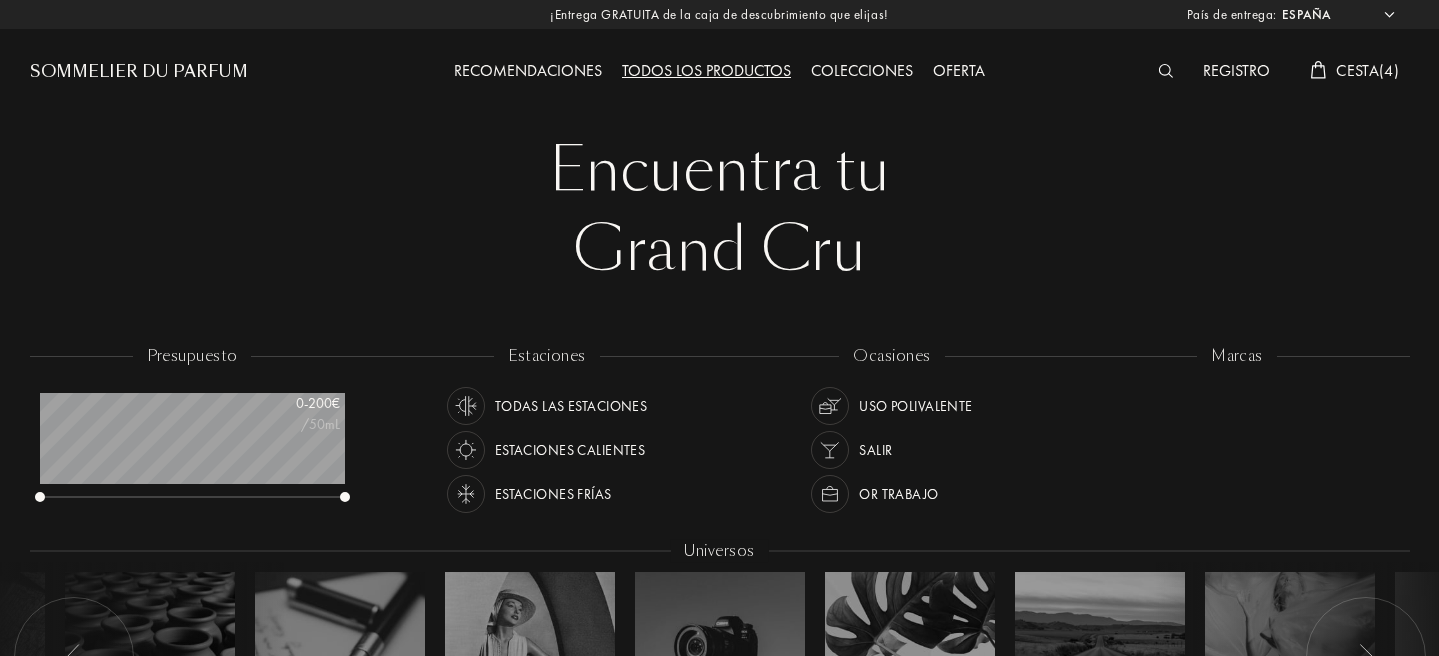 select on "ES" 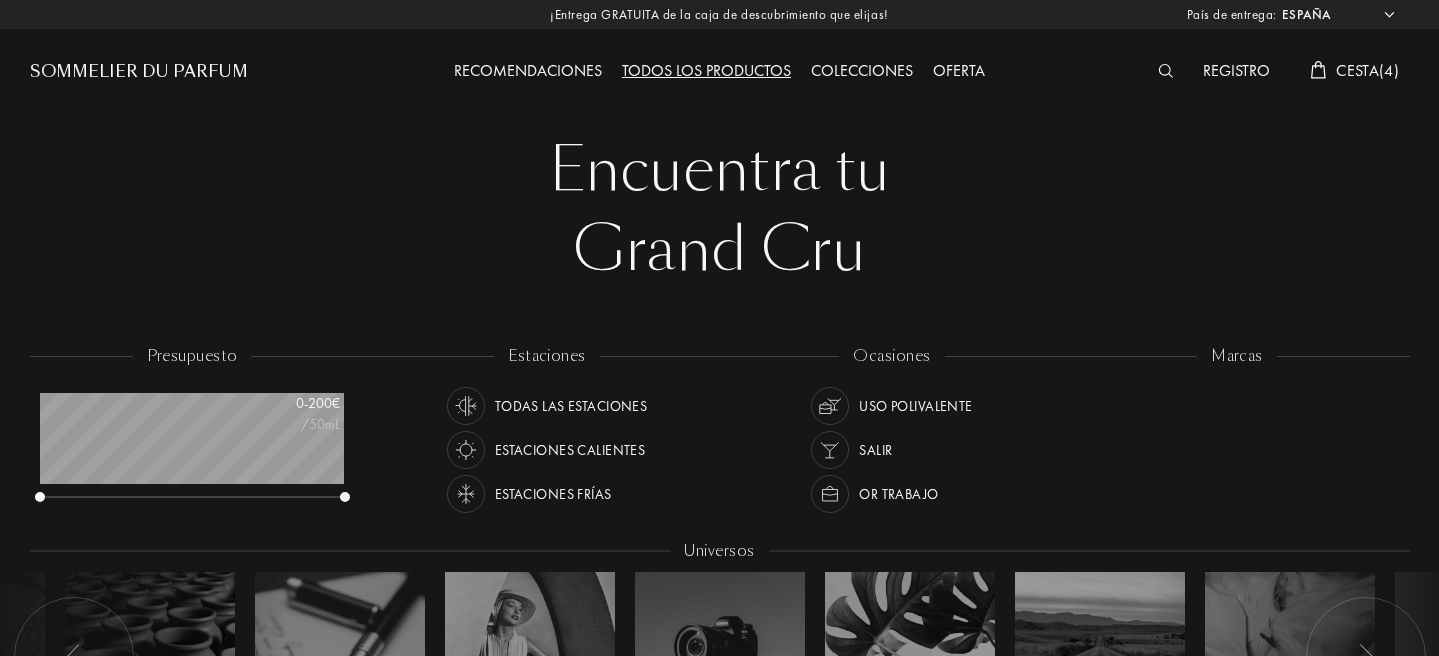 scroll, scrollTop: 50, scrollLeft: 0, axis: vertical 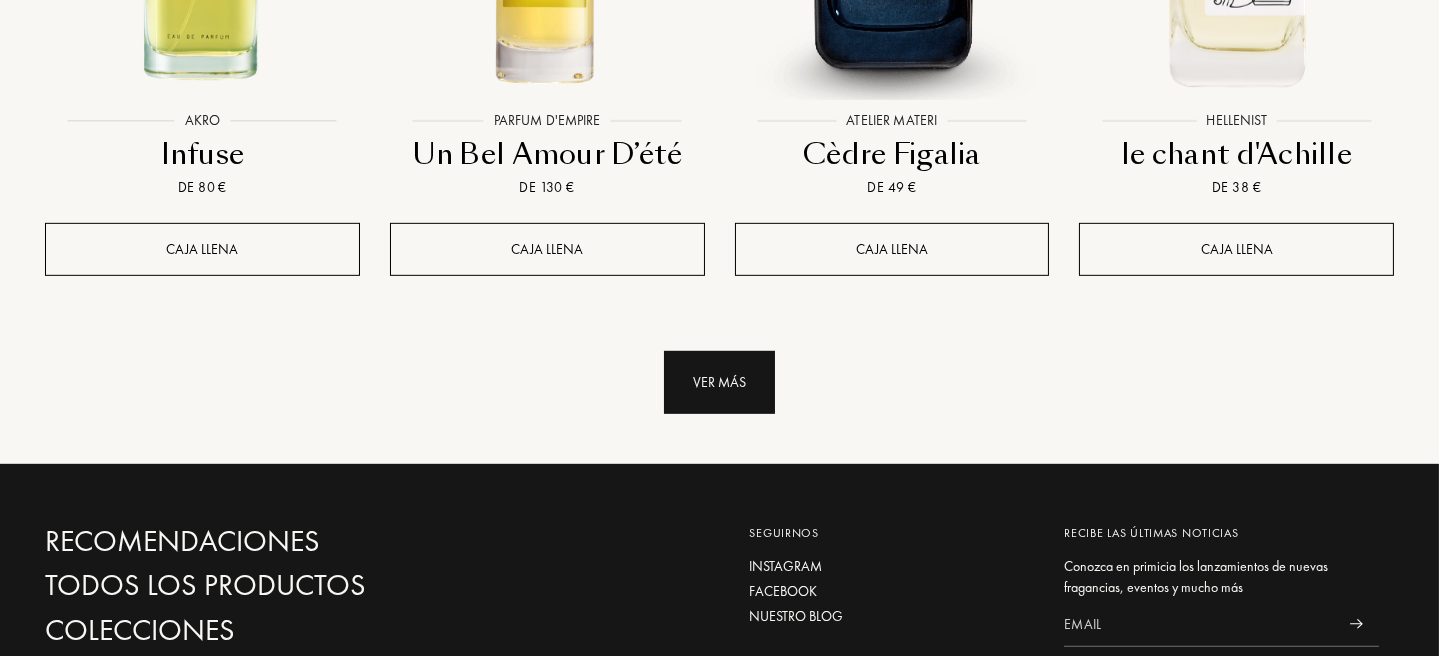 click on "Ver más" at bounding box center [719, 382] 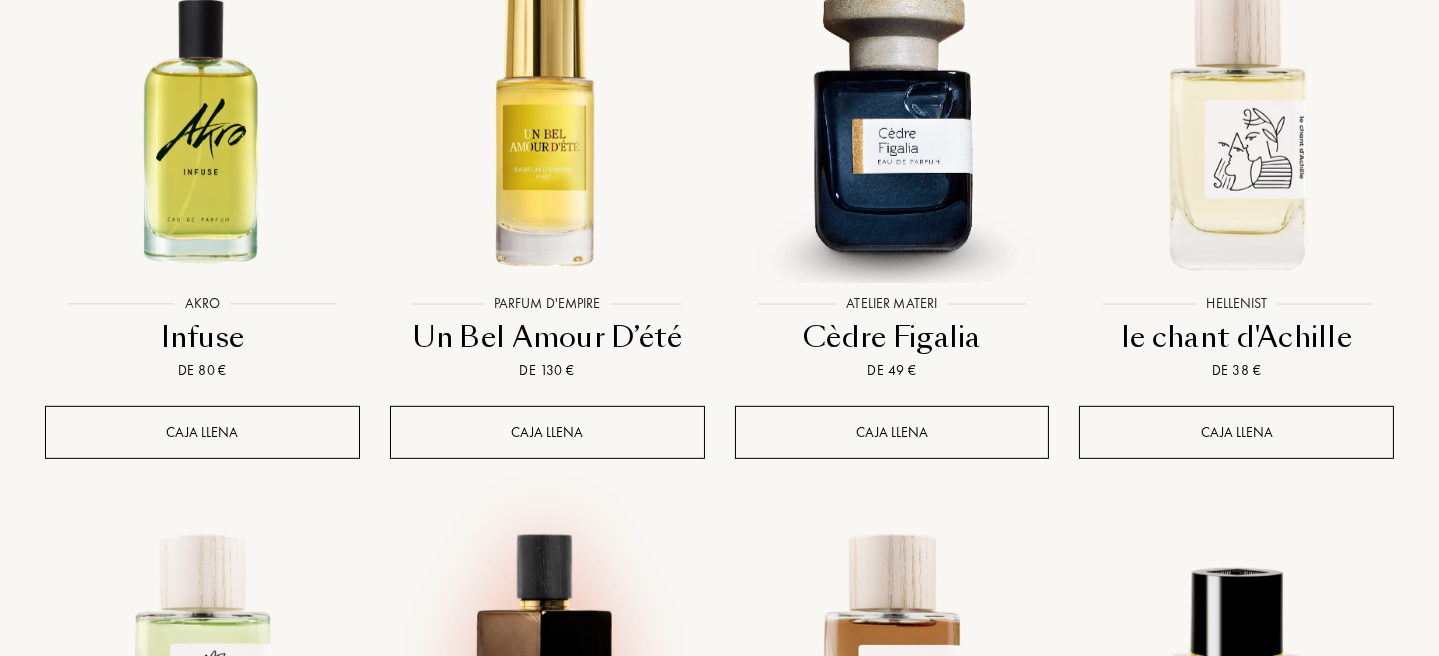 scroll, scrollTop: 2000, scrollLeft: 0, axis: vertical 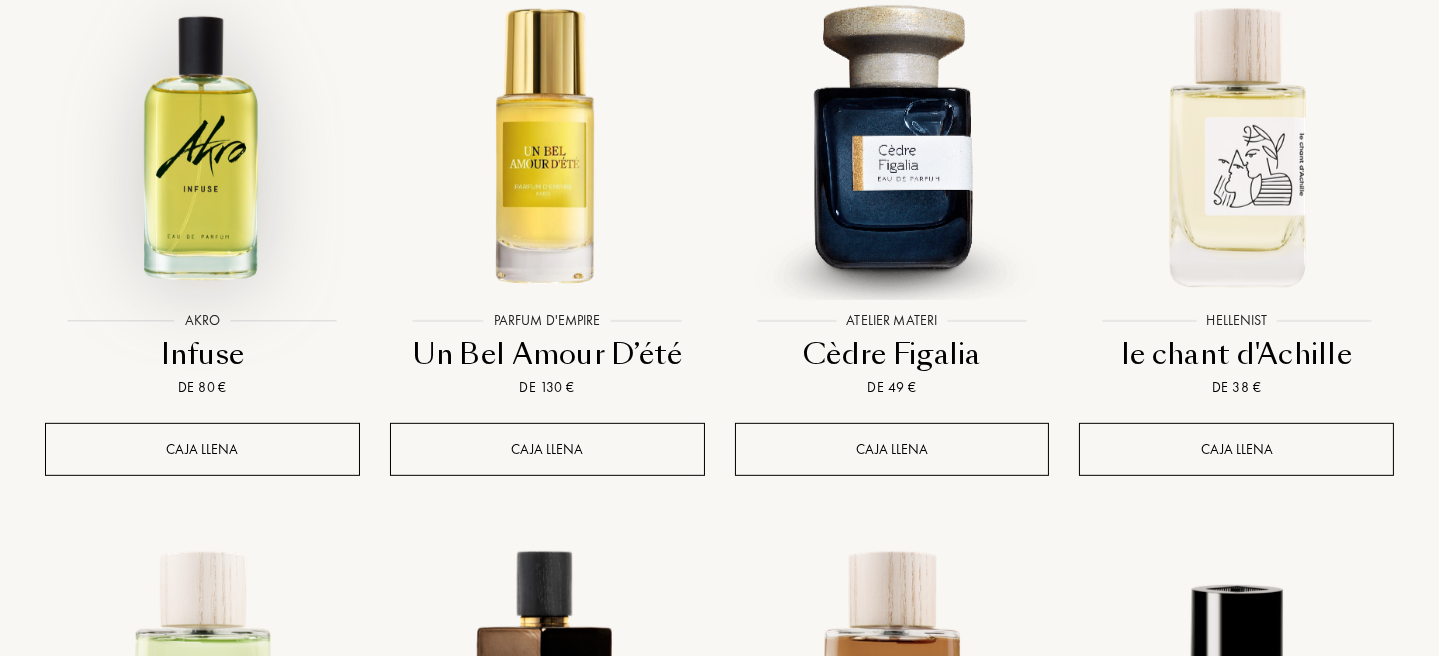 click at bounding box center [202, 145] 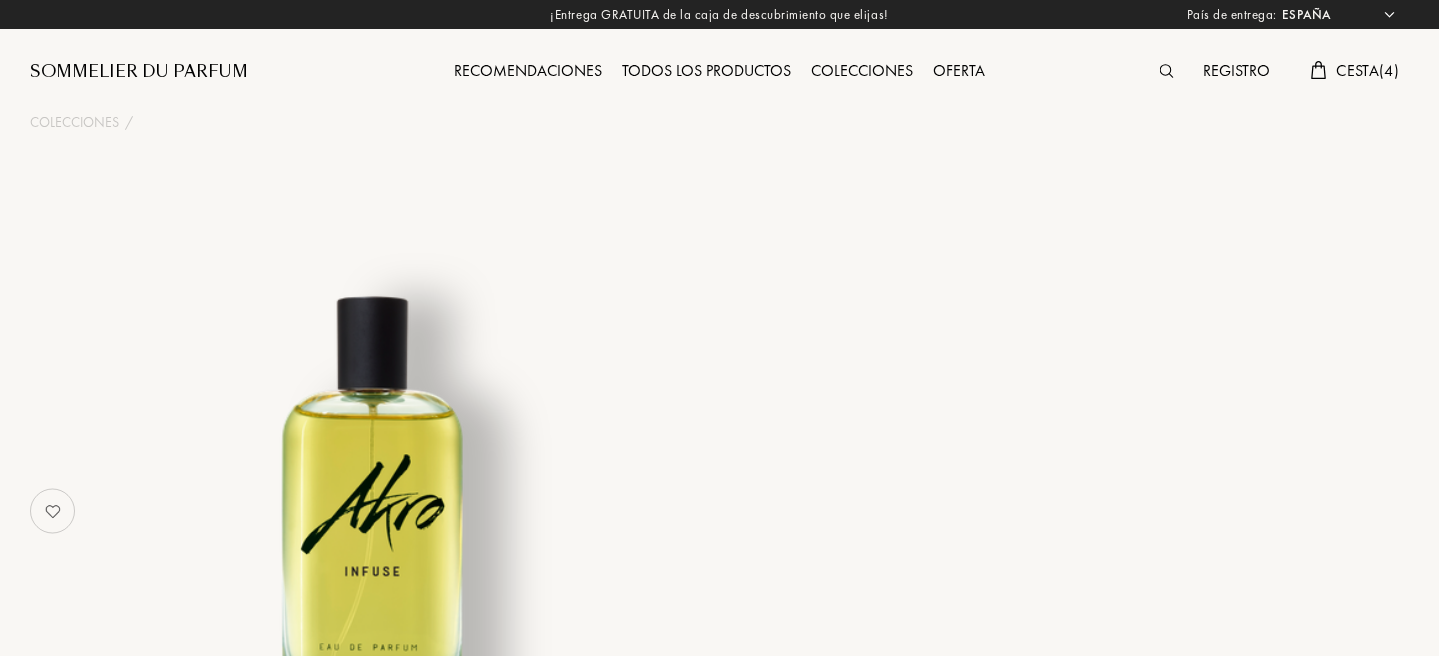 select on "ES" 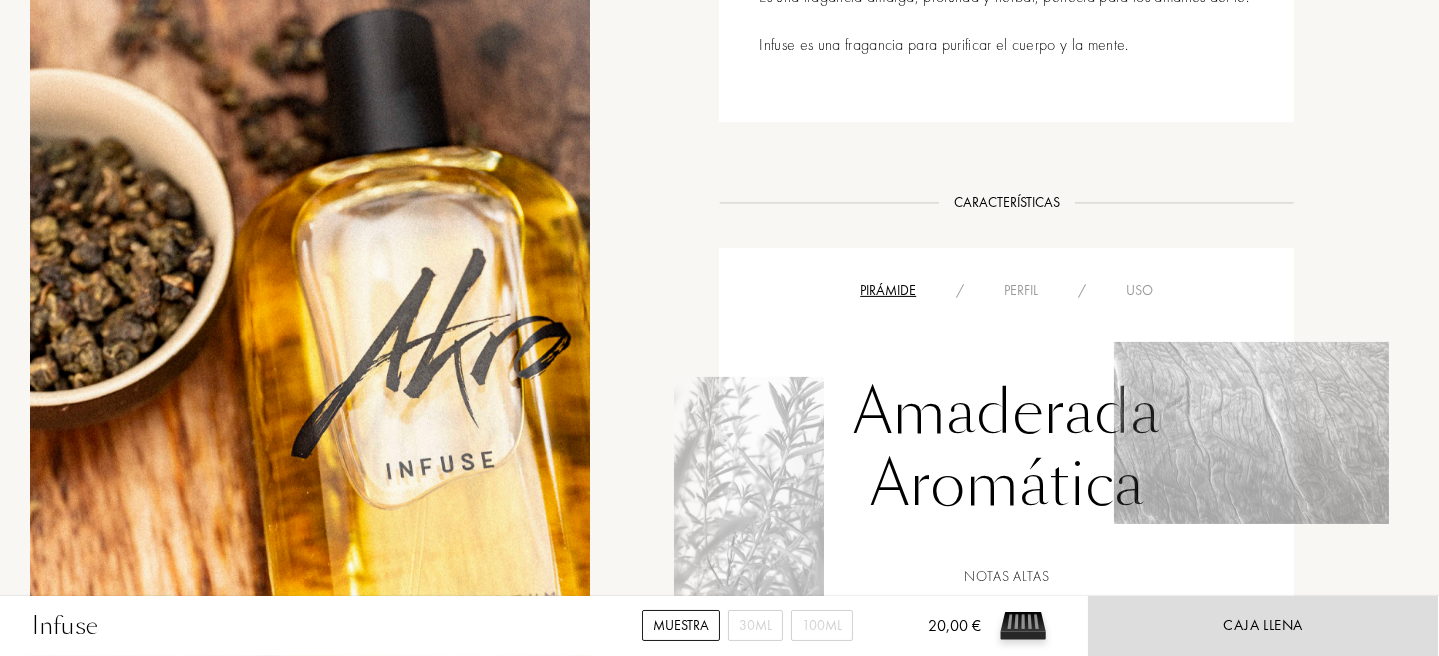 scroll, scrollTop: 1600, scrollLeft: 0, axis: vertical 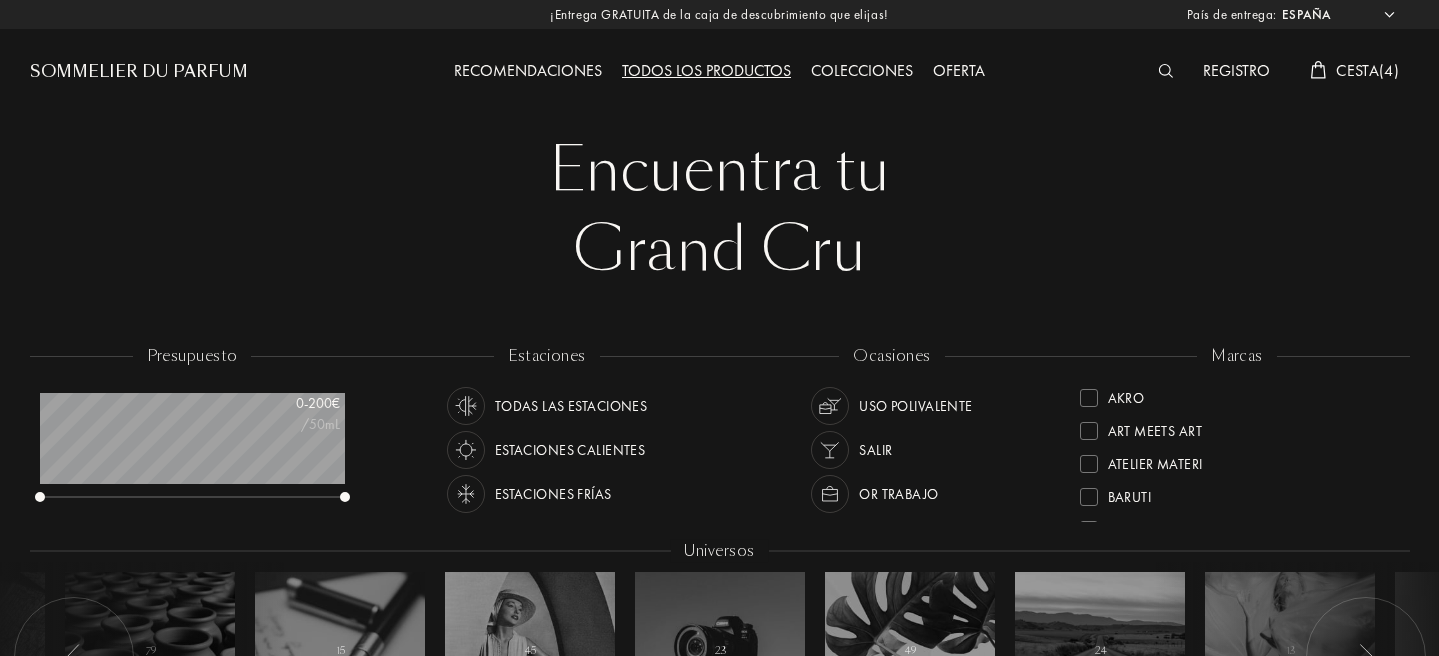 select on "ES" 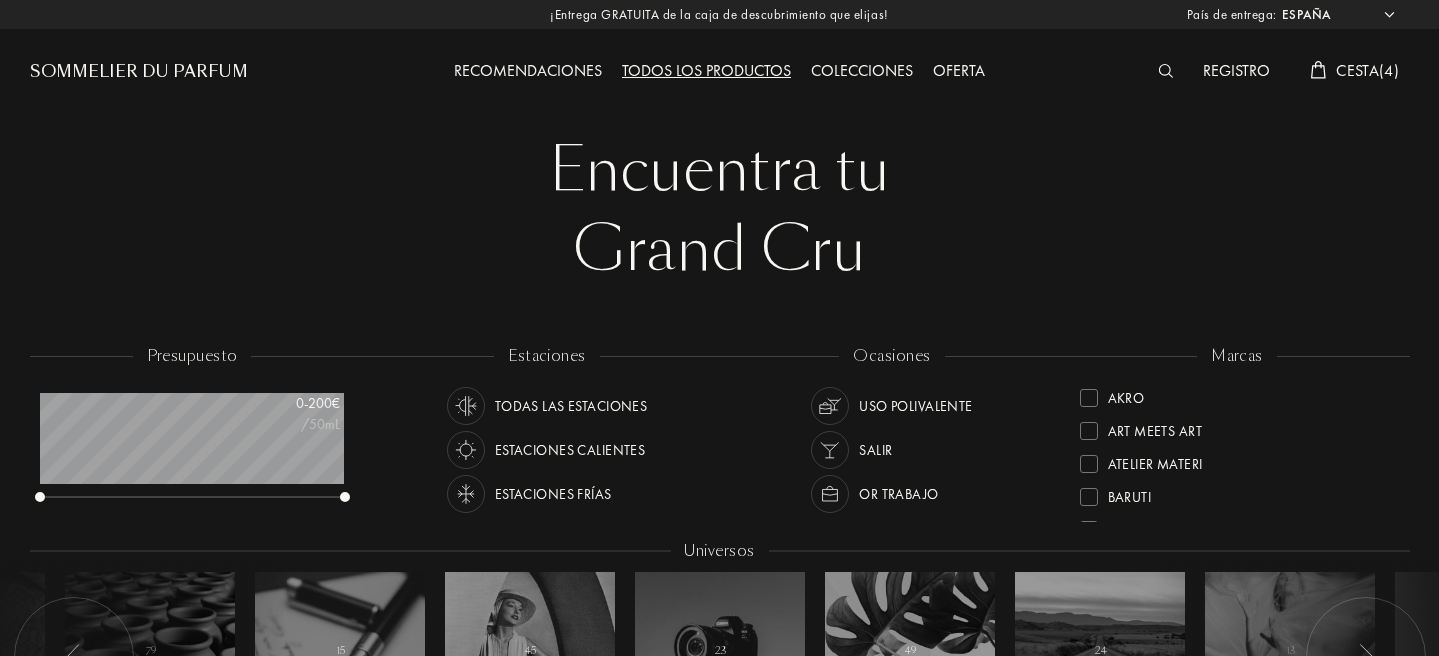 scroll, scrollTop: 2000, scrollLeft: 0, axis: vertical 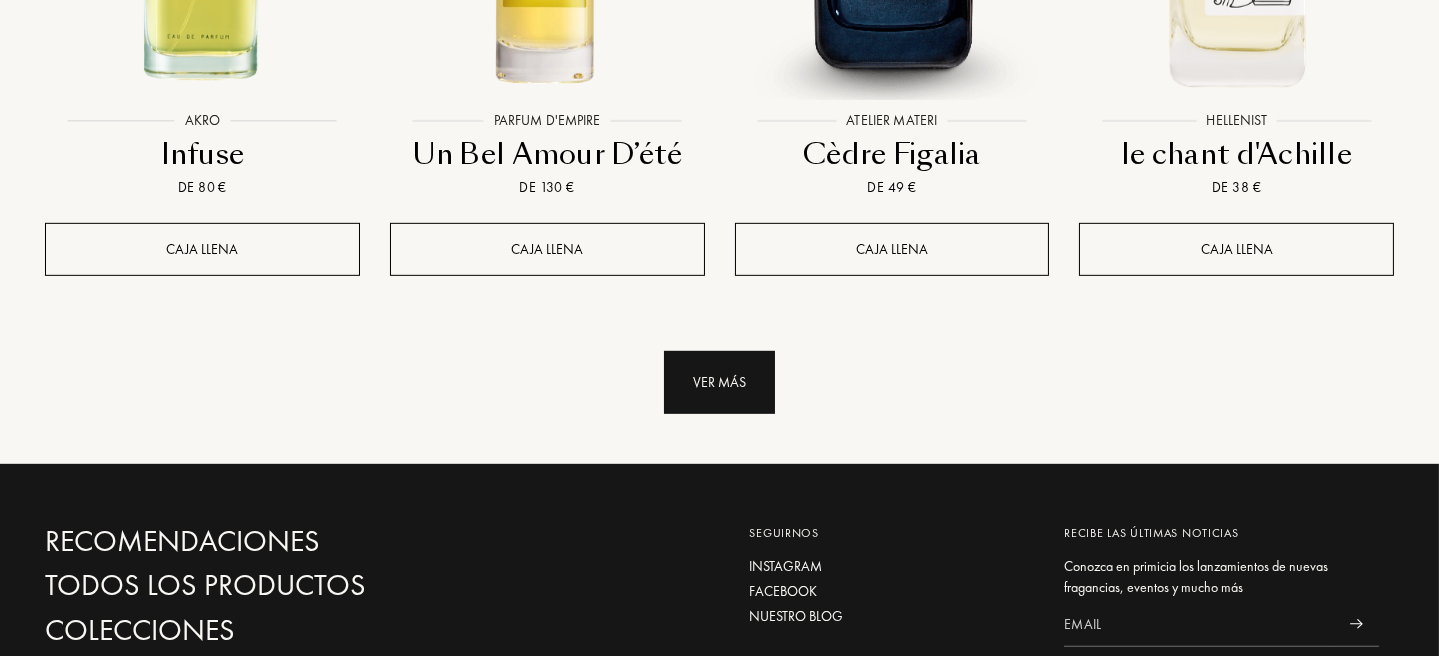 click on "Ver más" at bounding box center [719, 382] 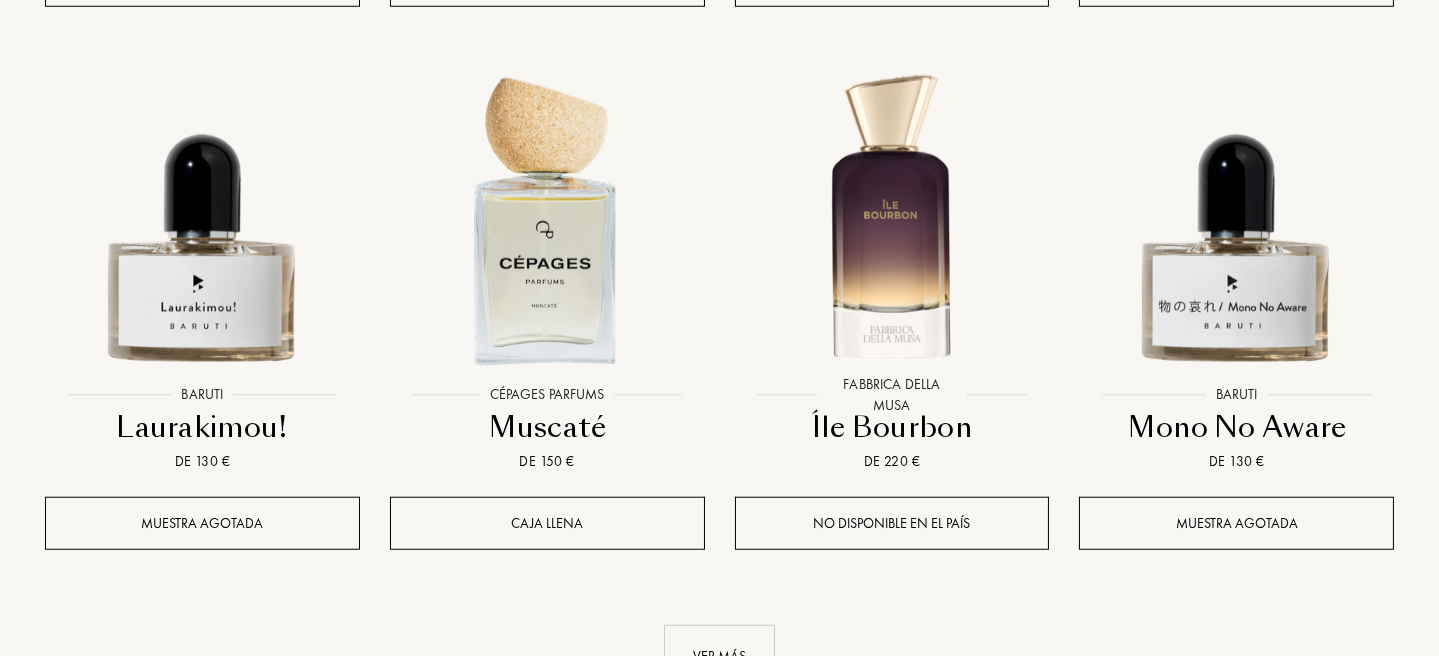 scroll, scrollTop: 3600, scrollLeft: 0, axis: vertical 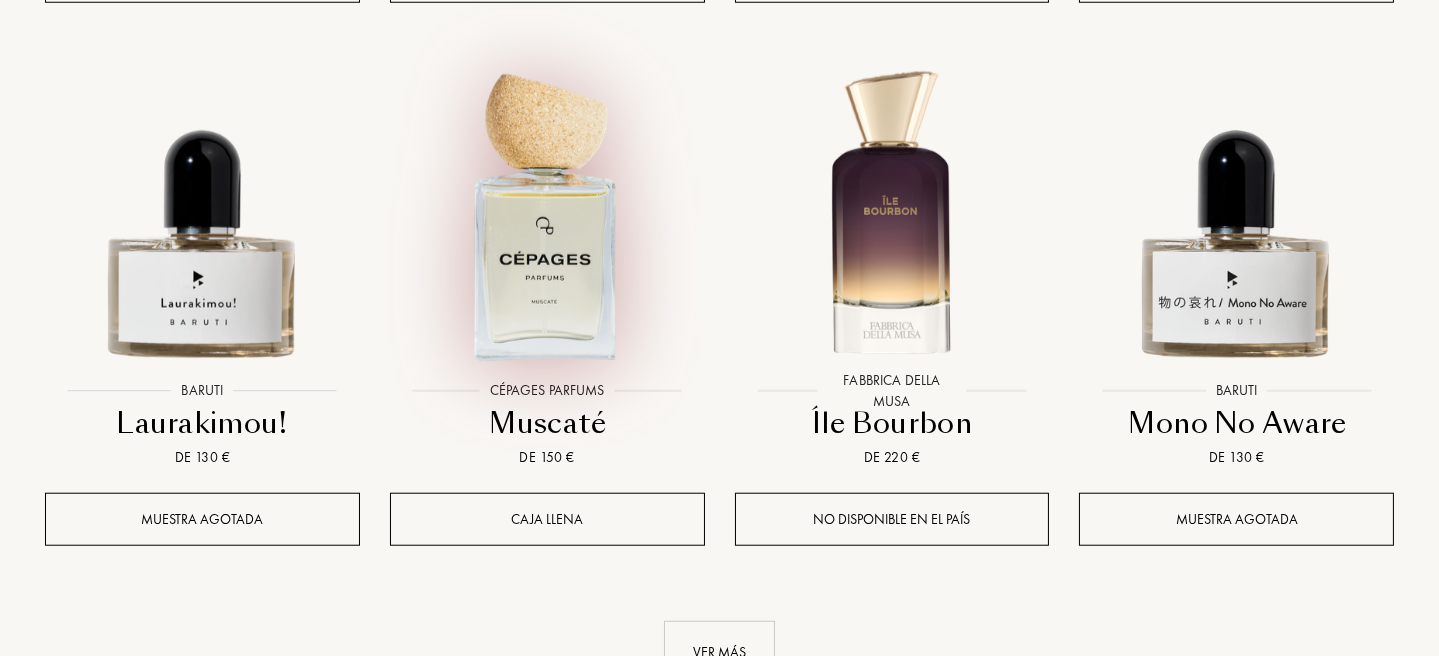 click at bounding box center (547, 215) 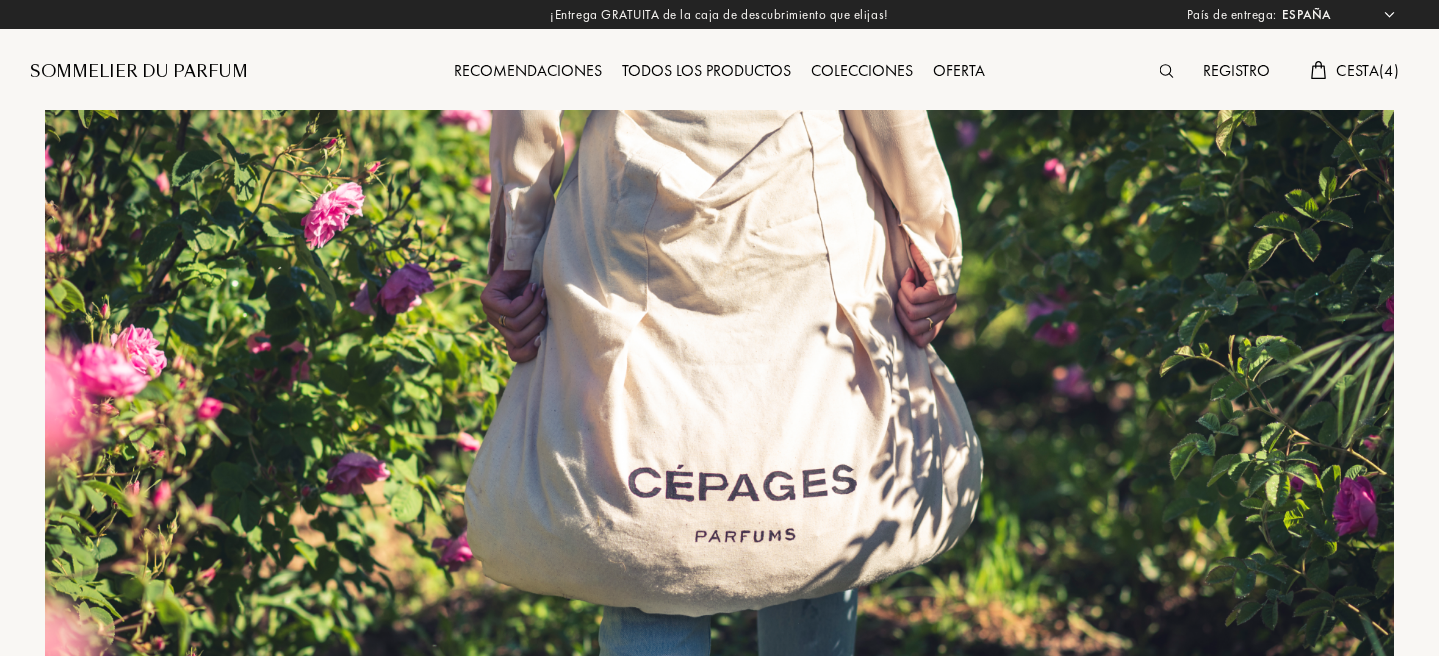select on "ES" 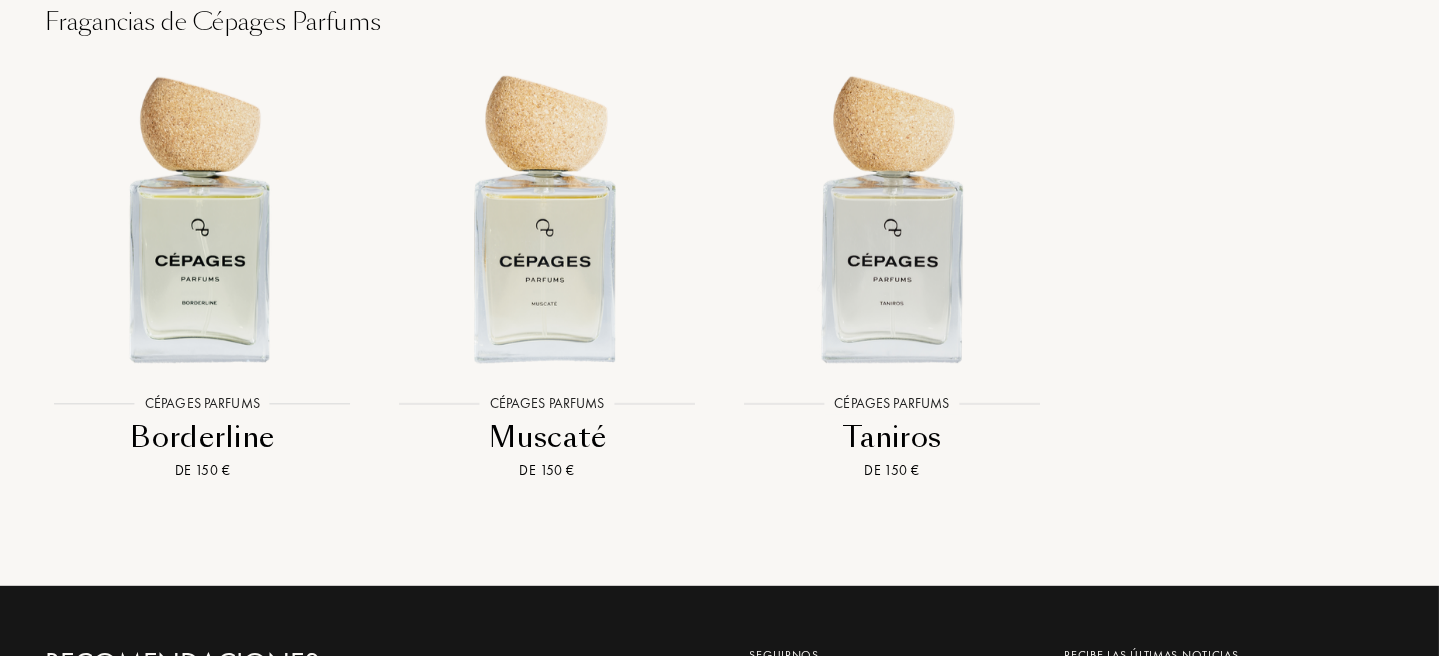 scroll, scrollTop: 2192, scrollLeft: 0, axis: vertical 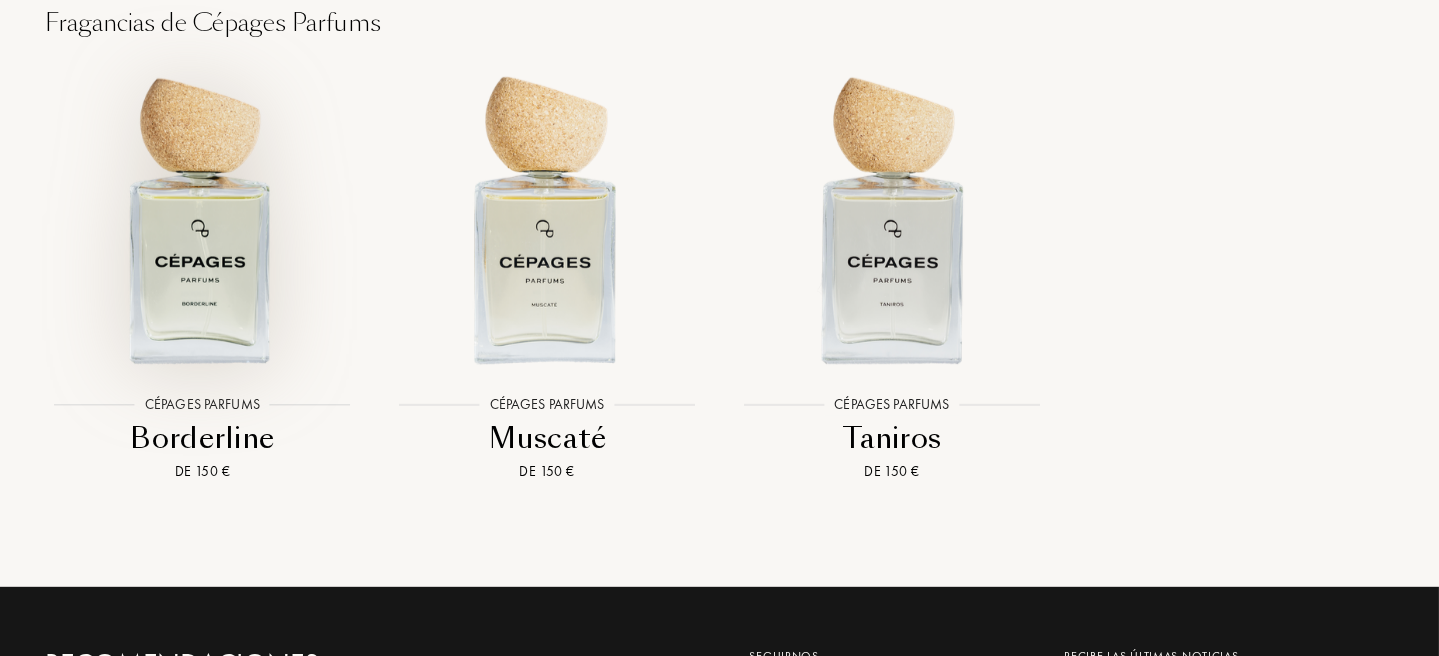 click at bounding box center (202, 218) 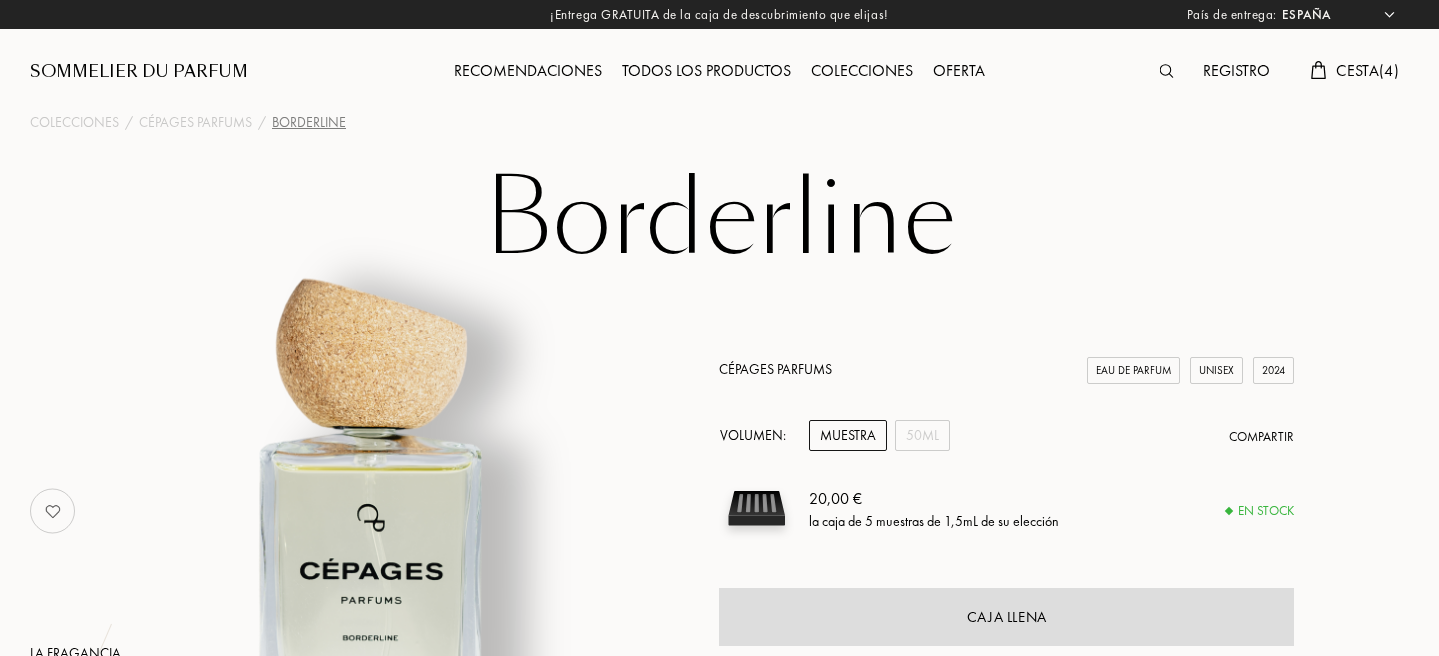 select on "ES" 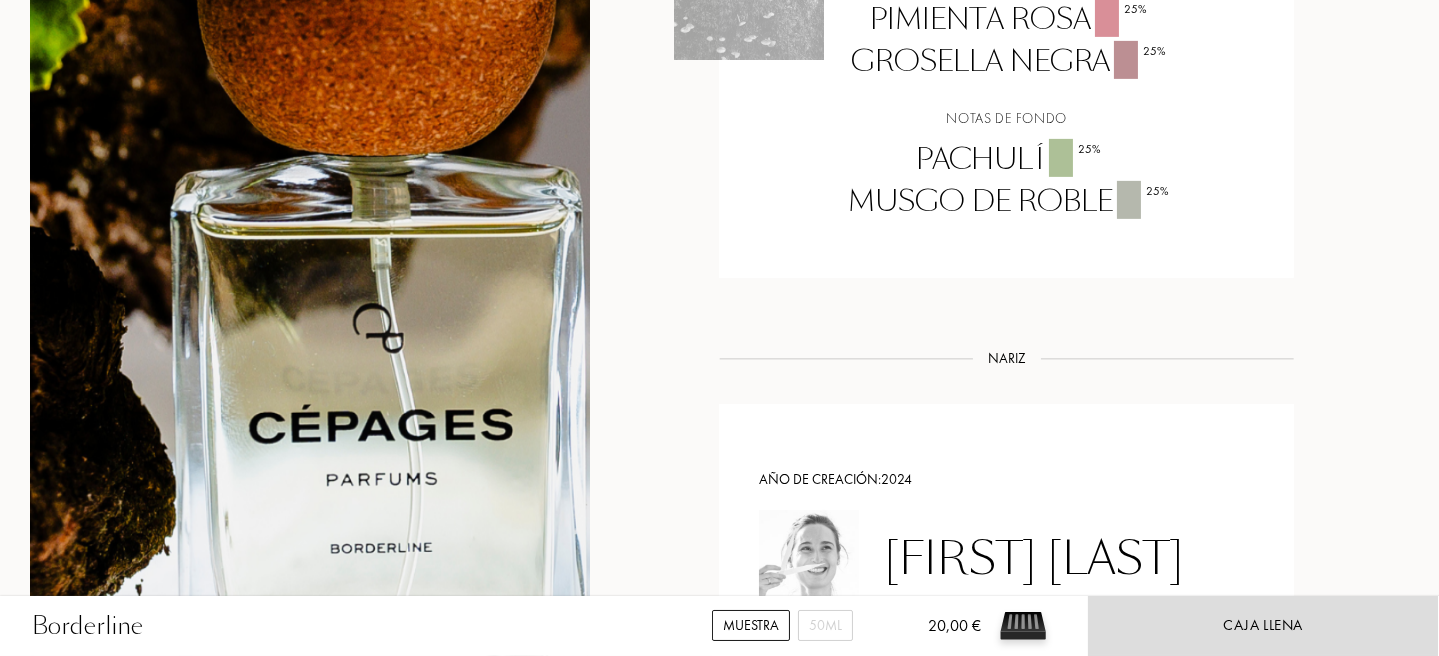 scroll, scrollTop: 1699, scrollLeft: 0, axis: vertical 